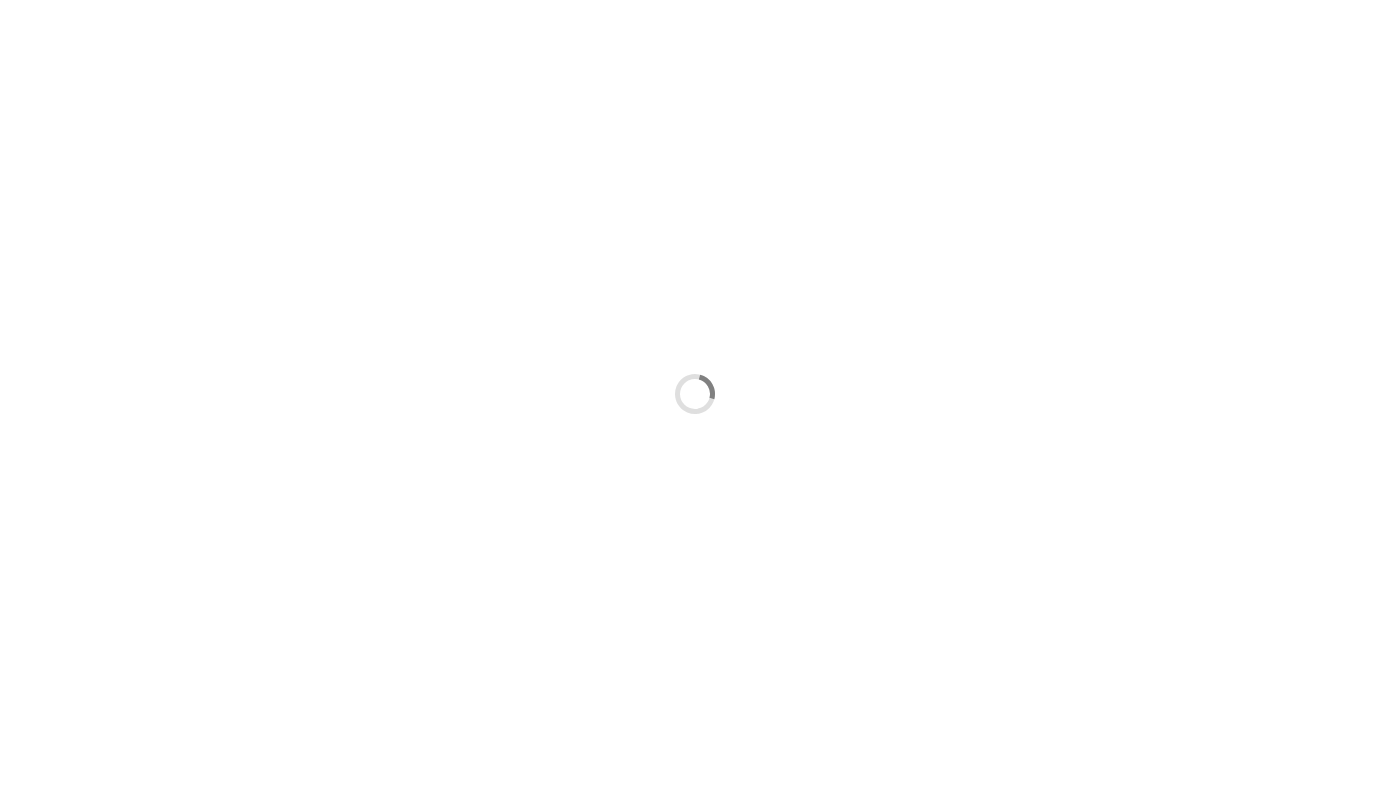 scroll, scrollTop: 0, scrollLeft: 0, axis: both 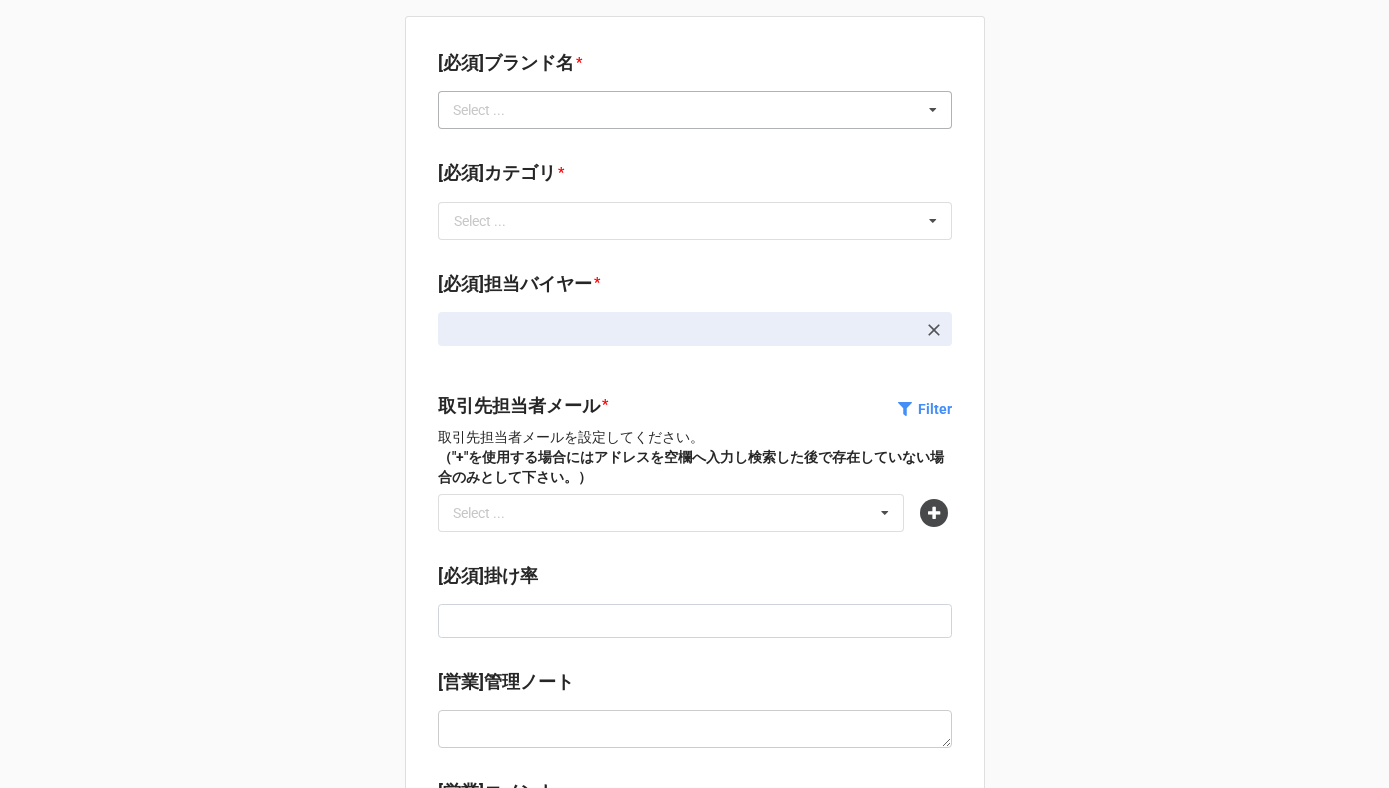 click on "Select ..." at bounding box center (491, 110) 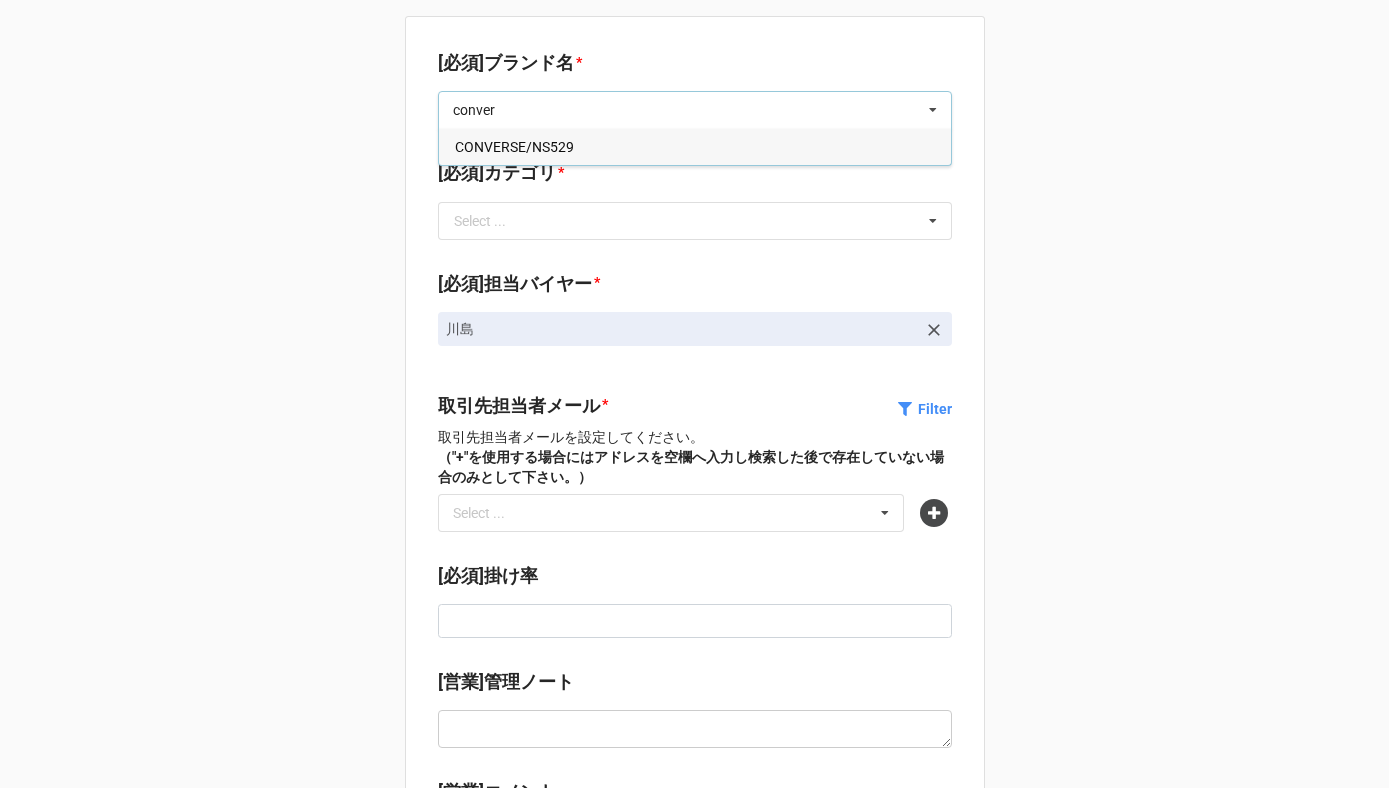 type on "conver" 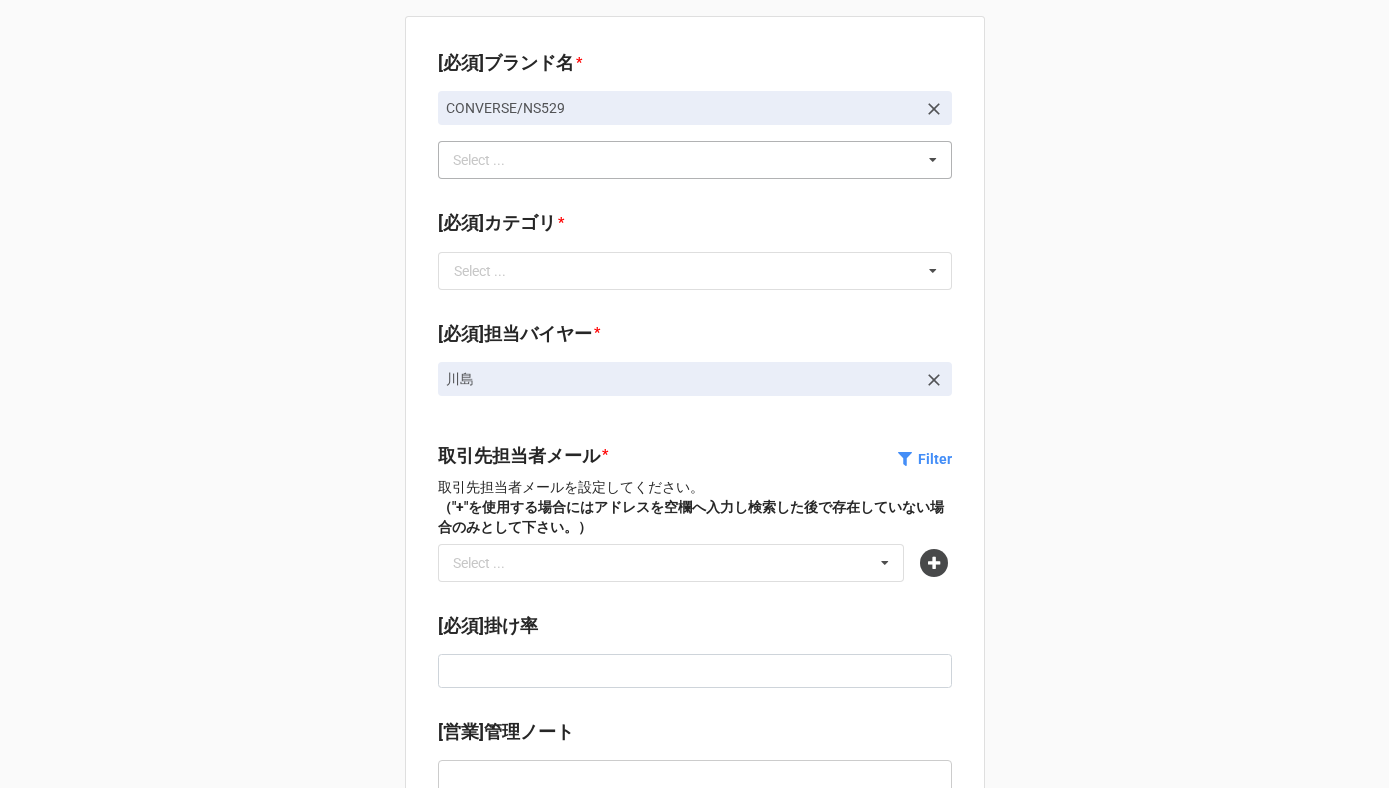 click on "[必須]ブランド名 * CONVERSE/NS529 conver Select ... Maison Kitsuné/NS9883 Test/NS0 CANOVER/NS1 A BATHING APE/NS2 A VONTADE/NS3 A'LAISE/NS4 A.P.C./NS6 A.W.A/NS7 A/X ARMANI EXCHANGE/NS8 AAA/NS9 AAA+/NS10 AAIKO/NS11 AAPE BY A BATHING APE/NS12 ABAHOUSE/NS13 ABYSS ＆ HABIDECOR/NS14 ACANTHUS/NS15 ACE PRONARD/NS16 ACME FURNITURE/NS17 ADDICT/NS18 ADDISON/NS19 ADER/NS20 ADIEU/NS21 ADIEU TRISTESSE/NS22 ADORE/NS23 ADPOSION/NS24 AG/NS25 AG by aquagirl/NS26 AG/ADRIANO GOLDSCHMIED/NS27 AGATHA PARIS/NS28 AGOSTO SHOP/NS29 AHCAHCUM.muchacha/NS30 AHKAH/NS31 AHMAD TEA/NS32 AIGLE/NS33 AIGNER/NS34 AIUEO/NS35 AKM/NS36 ALAIN FIGARET/NS37 ALAIN PATRIARCHE/NS38 ALBA ROSA/NS39 ALBEROBELLO/NS40 ALBUM/NS41 ALDEN/NS42 ALDIES/NS43 ALESSI/NS44 ALIFE DESIGN/NS45 ALMA TONUTTI/NS46 ALPHABET COLLECTION/NS47 AMACA/NS48 AMBUSH/NS49 AMERICAN RAG CIE/NS50 AMI Alexandre Mattiussi/NS51 AMIMOC/NS52 AMIW/NS53 AMORE DOLCE/NS54 AMOUR/NS55 ANACHRONORM/NS56 ANAP/NS57 ANAYI/NS58 ANDSUNS/NS59 ANGLAIS/NS60 ANGLOBAL SHOP/NS61 ANNA SUI/NS62 AROMO/NS80" at bounding box center [695, 959] 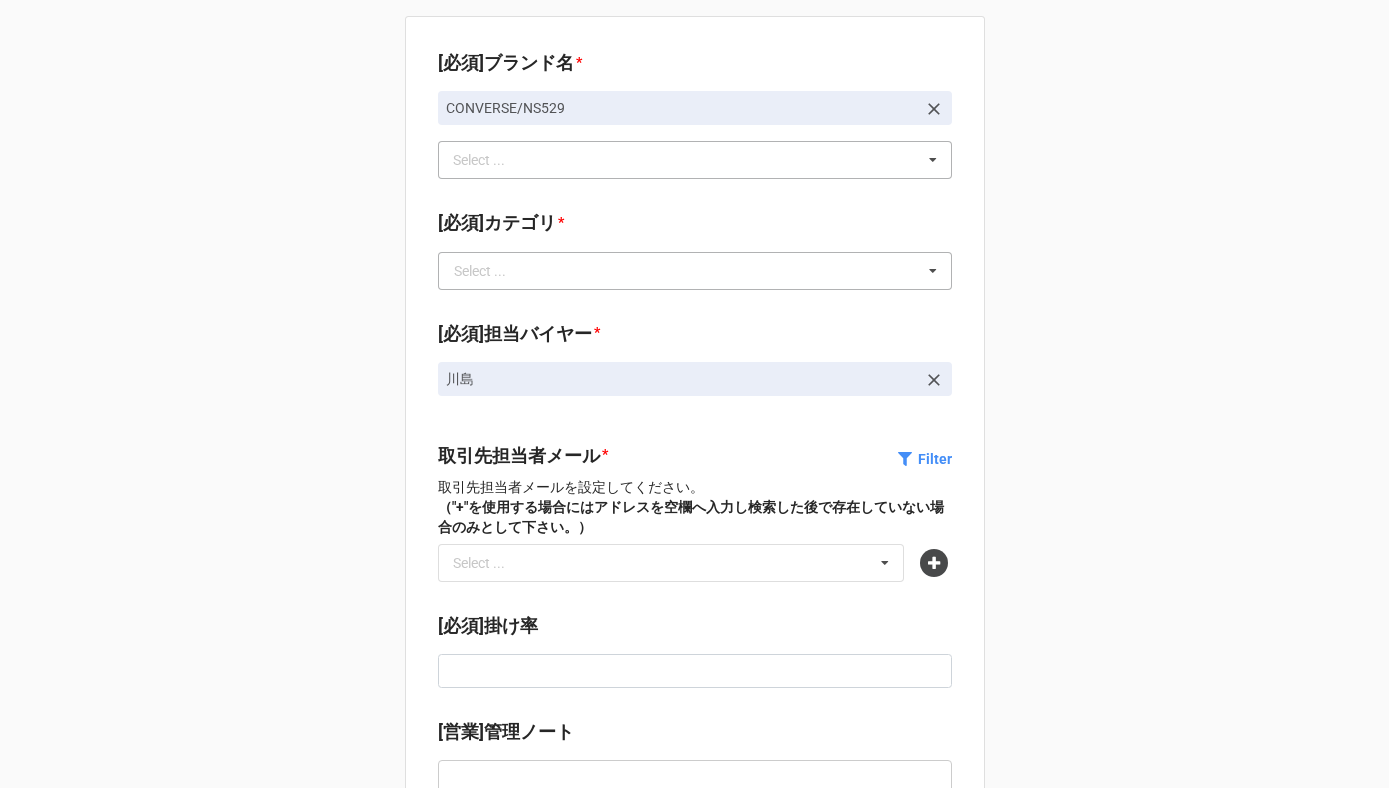 click on "Select ..." at bounding box center (480, 271) 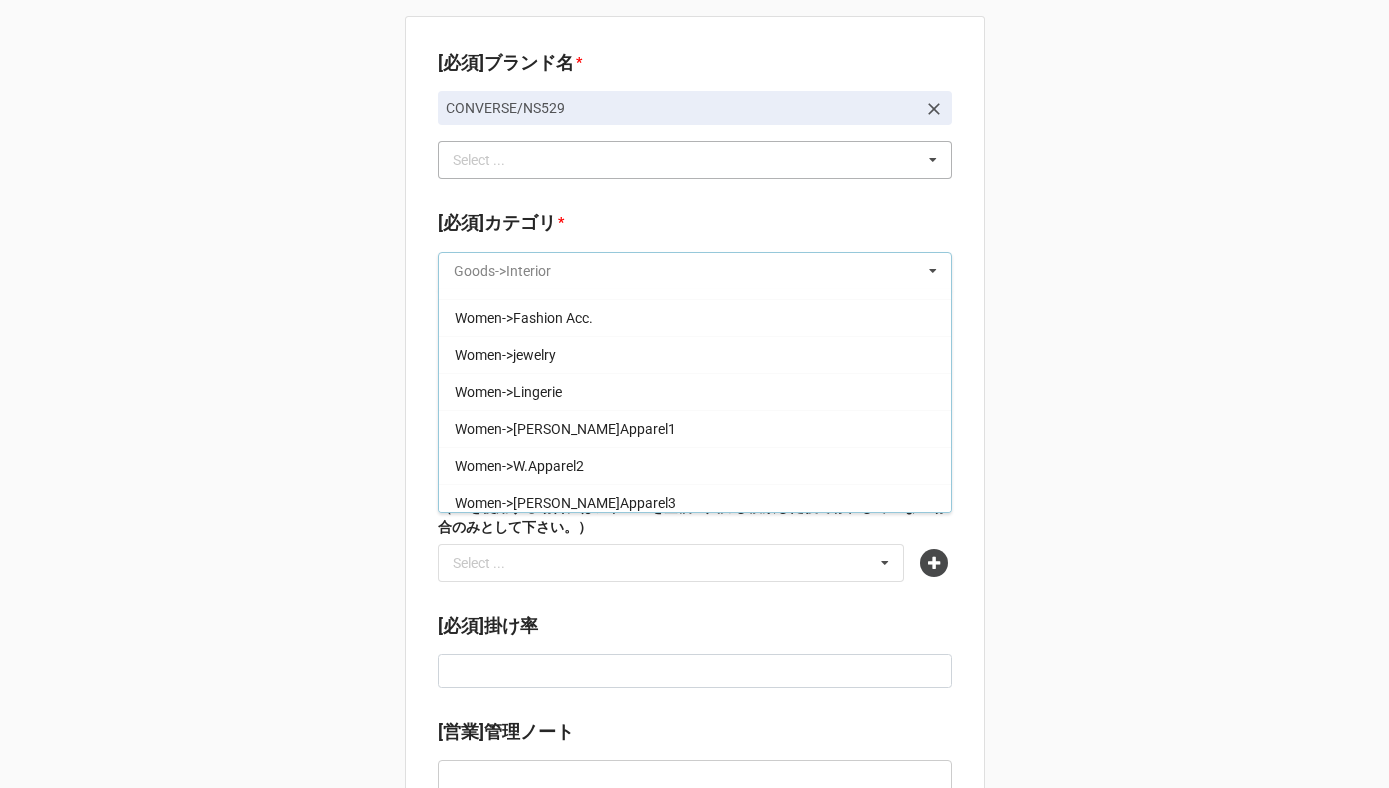 scroll, scrollTop: 701, scrollLeft: 0, axis: vertical 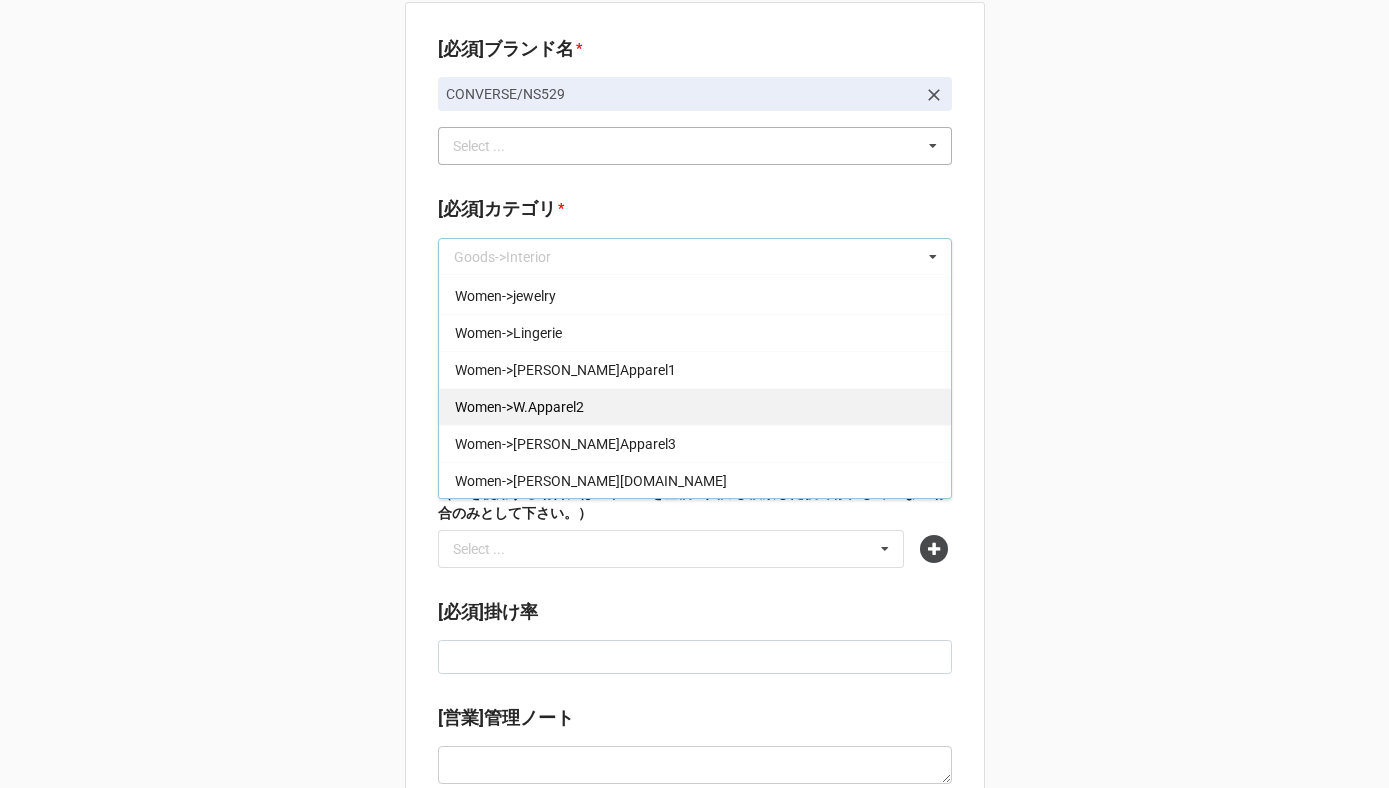 click on "Women->W.Apparel2" at bounding box center (519, 407) 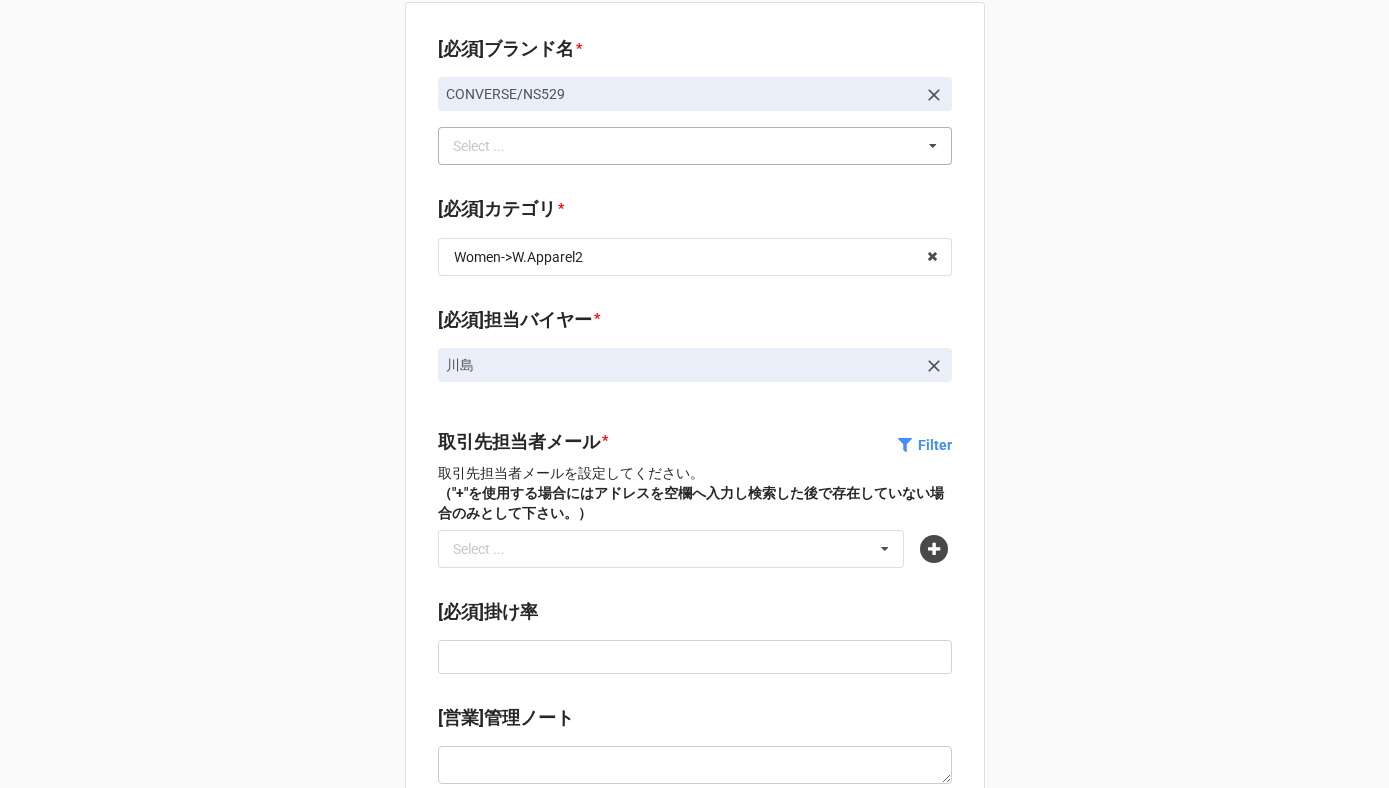 click on "[必須]ブランド名 * CONVERSE/NS529 conver Select ... Maison Kitsuné/NS9883 Test/NS0 CANOVER/NS1 A BATHING APE/NS2 A VONTADE/NS3 A'LAISE/NS4 A.P.C./NS6 A.W.A/NS7 A/X ARMANI EXCHANGE/NS8 AAA/NS9 AAA+/NS10 AAIKO/NS11 AAPE BY A BATHING APE/NS12 ABAHOUSE/NS13 ABYSS ＆ HABIDECOR/NS14 ACANTHUS/NS15 ACE PRONARD/NS16 ACME FURNITURE/NS17 ADDICT/NS18 ADDISON/NS19 ADER/NS20 ADIEU/NS21 ADIEU TRISTESSE/NS22 ADORE/NS23 ADPOSION/NS24 AG/NS25 AG by aquagirl/NS26 AG/ADRIANO GOLDSCHMIED/NS27 AGATHA PARIS/NS28 AGOSTO SHOP/NS29 AHCAHCUM.muchacha/NS30 AHKAH/NS31 AHMAD TEA/NS32 AIGLE/NS33 AIGNER/NS34 AIUEO/NS35 AKM/NS36 ALAIN FIGARET/NS37 ALAIN PATRIARCHE/NS38 ALBA ROSA/NS39 ALBEROBELLO/NS40 ALBUM/NS41 ALDEN/NS42 ALDIES/NS43 ALESSI/NS44 ALIFE DESIGN/NS45 ALMA TONUTTI/NS46 ALPHABET COLLECTION/NS47 AMACA/NS48 AMBUSH/NS49 AMERICAN RAG CIE/NS50 AMI Alexandre Mattiussi/NS51 AMIMOC/NS52 AMIW/NS53 AMORE DOLCE/NS54 AMOUR/NS55 ANACHRONORM/NS56 ANAP/NS57 ANAYI/NS58 ANDSUNS/NS59 ANGLAIS/NS60 ANGLOBAL SHOP/NS61 ANNA SUI/NS62 AROMO/NS80" at bounding box center (695, 945) 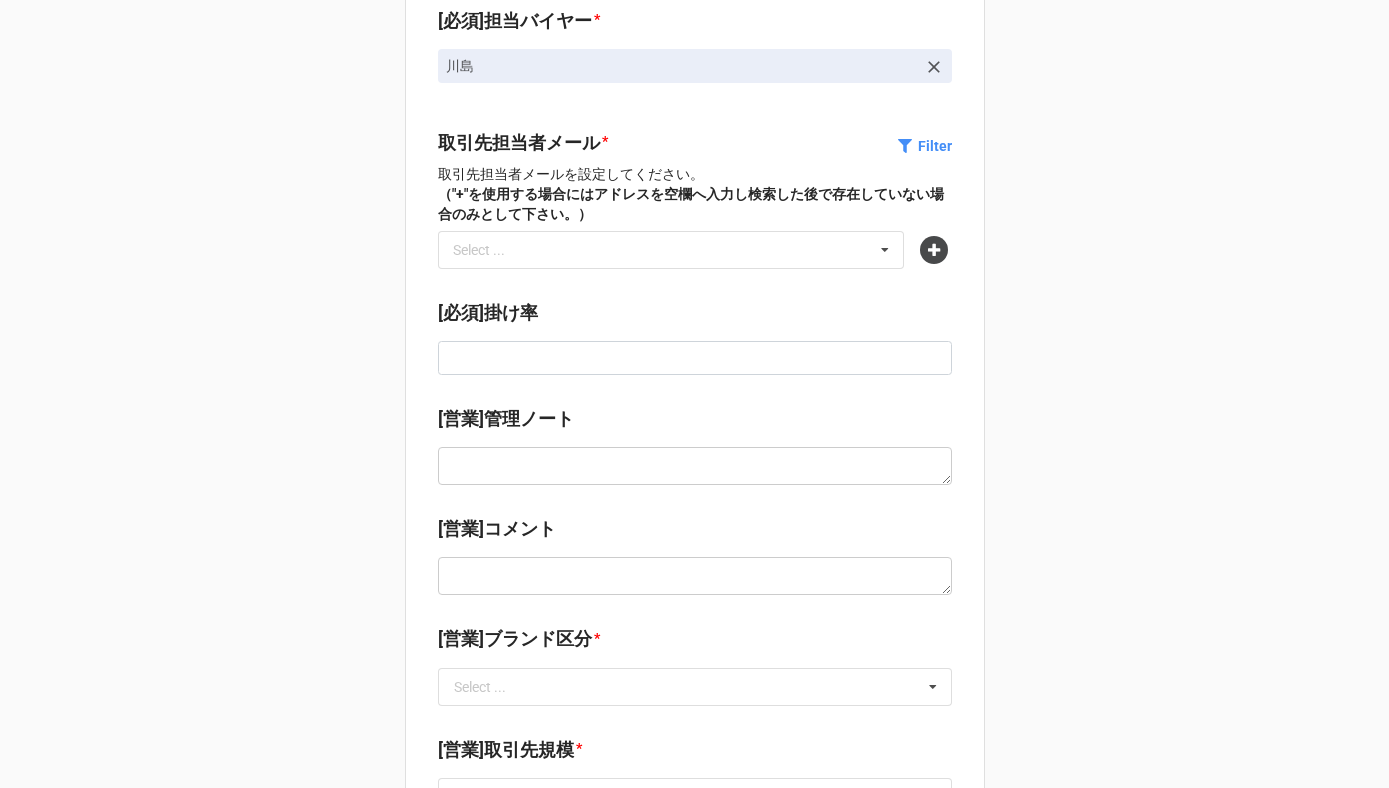 scroll, scrollTop: 347, scrollLeft: 0, axis: vertical 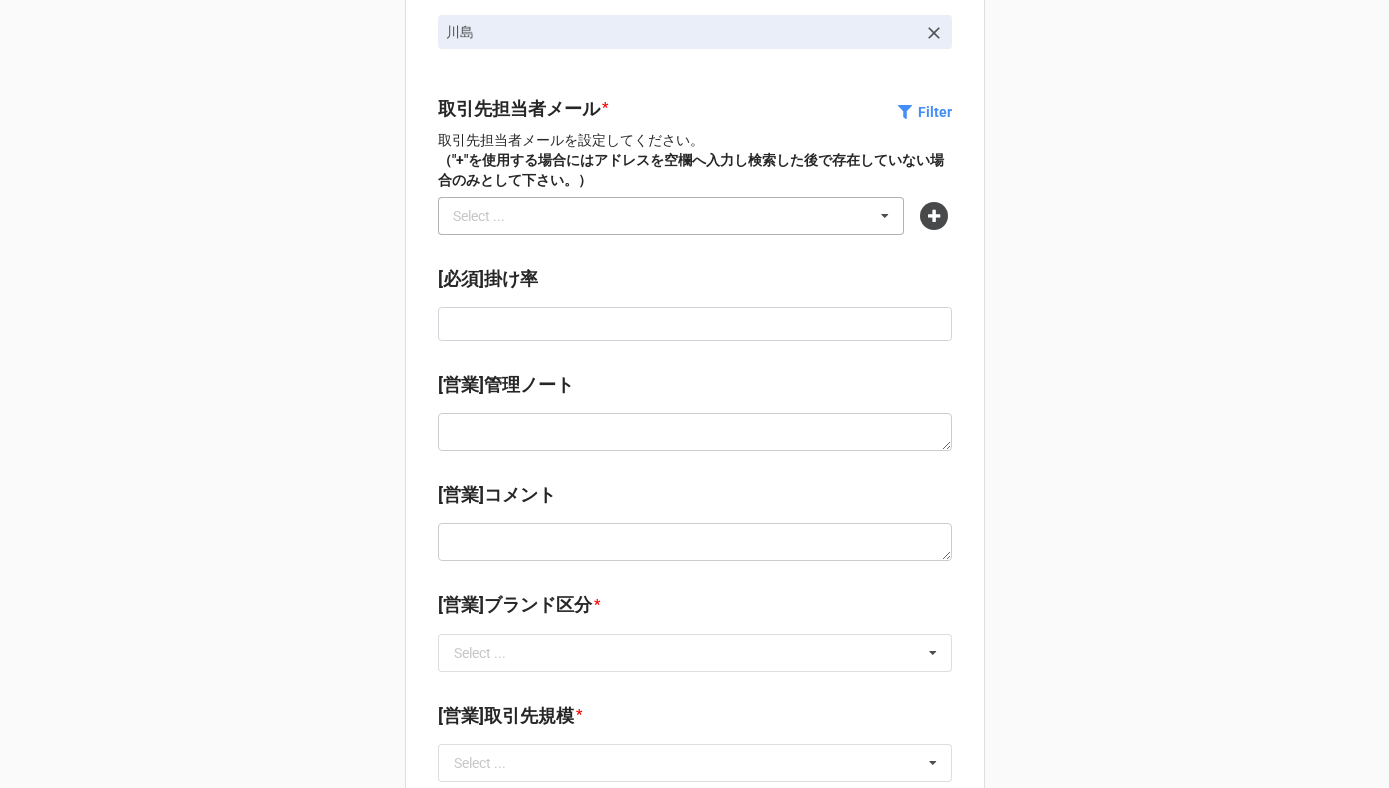 click on "Select ... No results found." at bounding box center (671, 216) 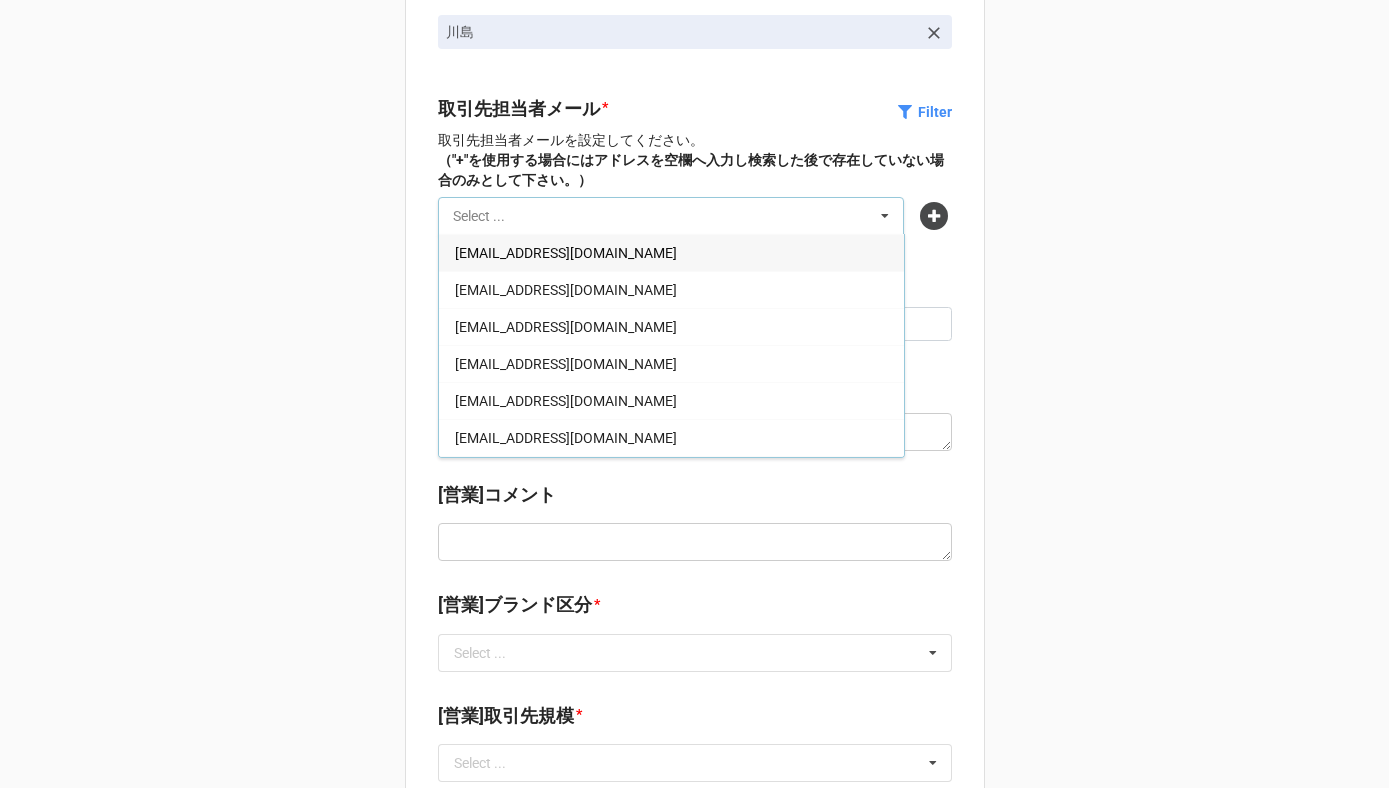 paste on "uemura-mayuri@converse.co.jp" 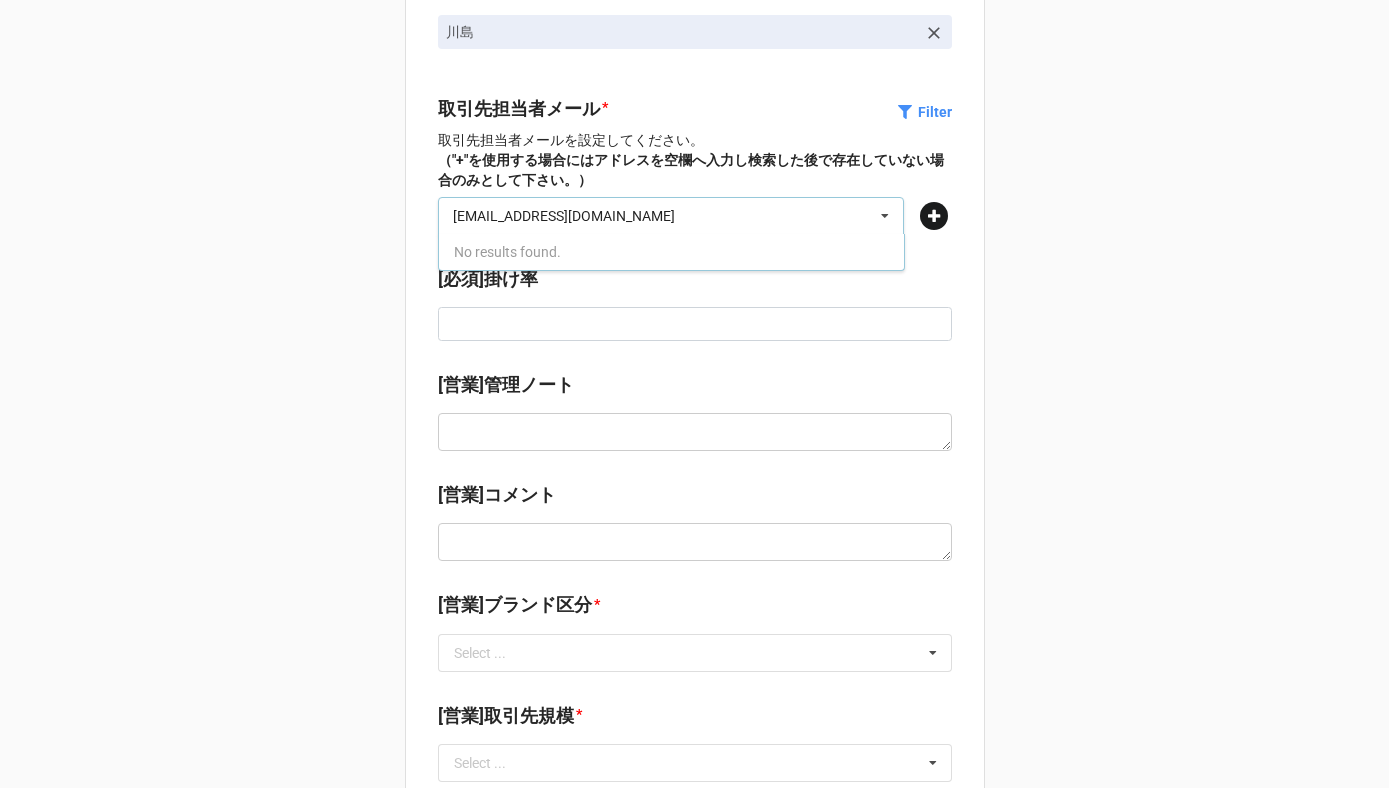 type on "uemura-mayuri@converse.co.jp" 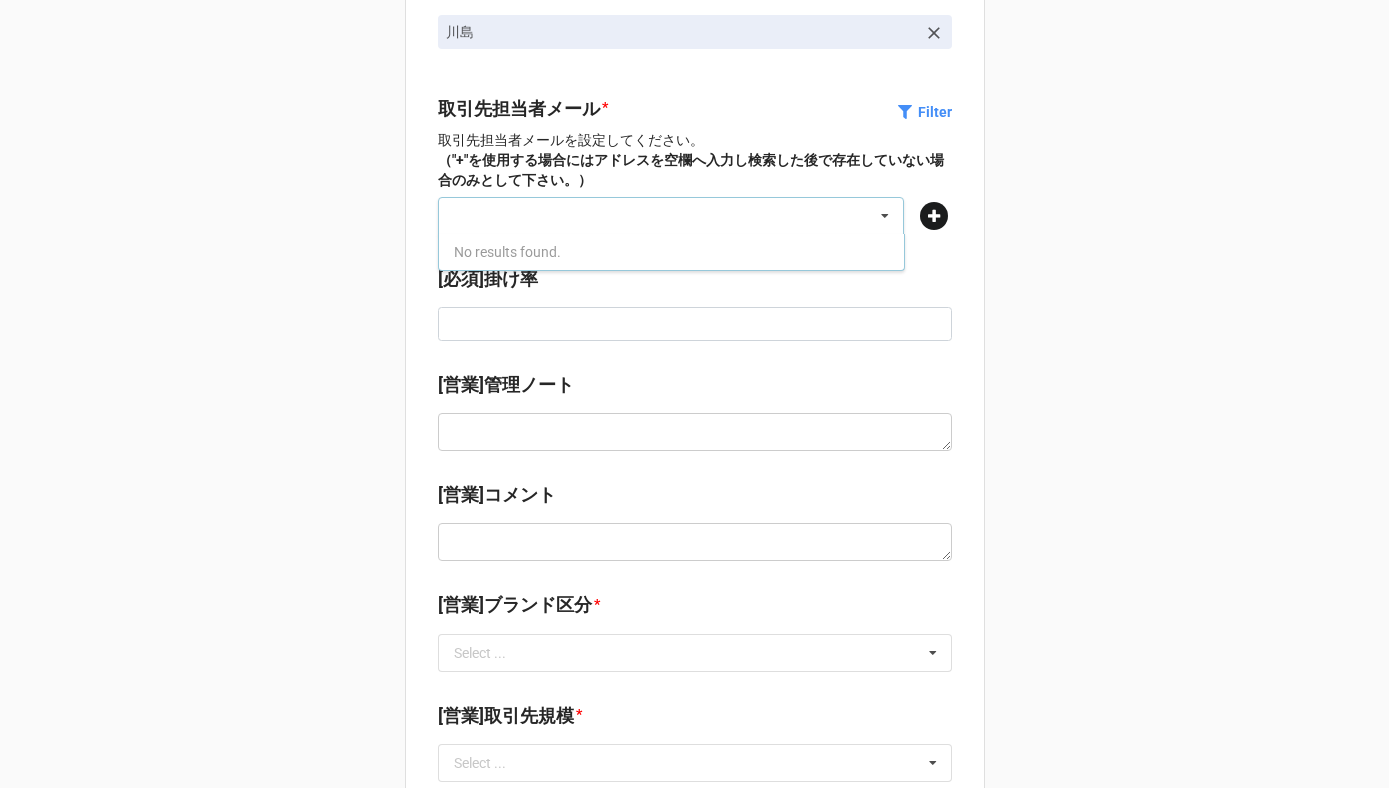 click at bounding box center [934, 216] 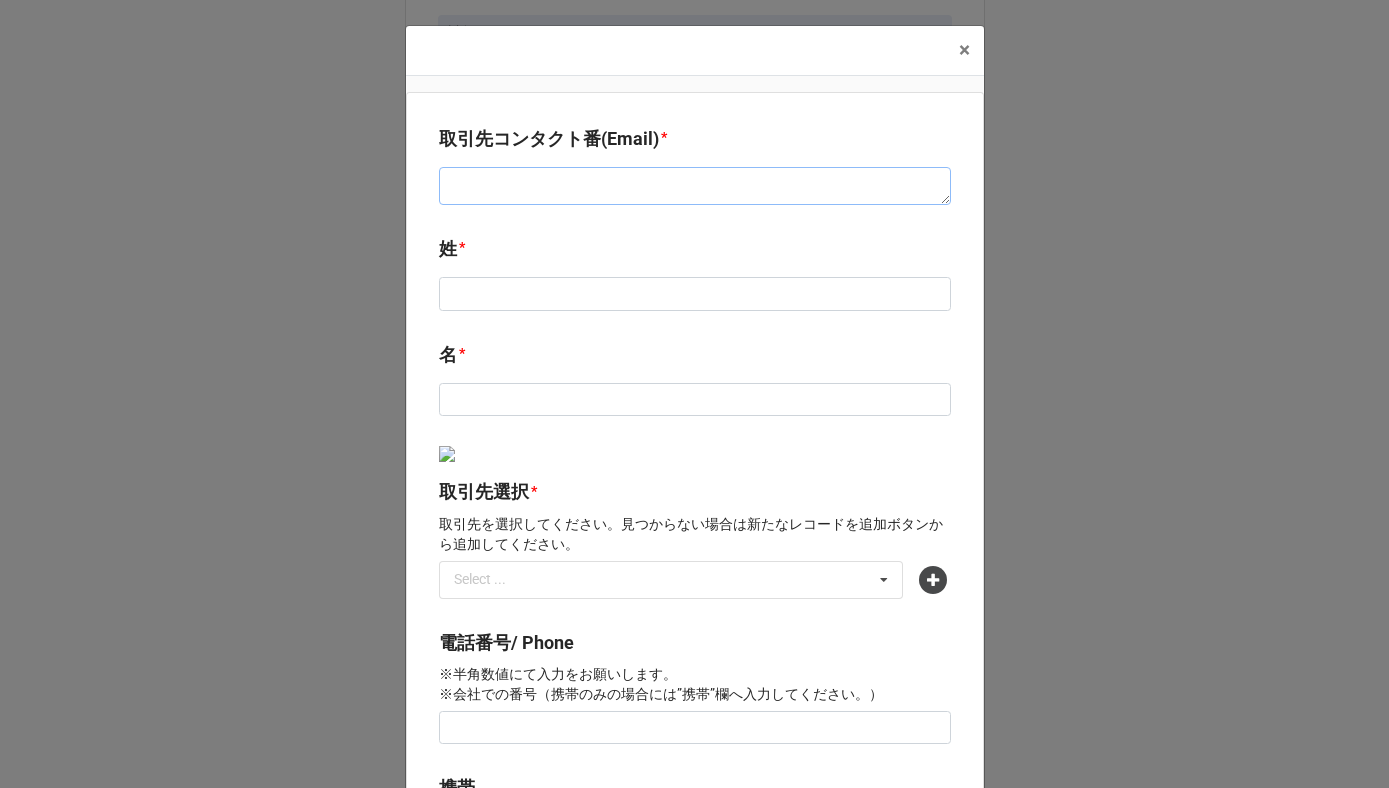 click at bounding box center [695, 186] 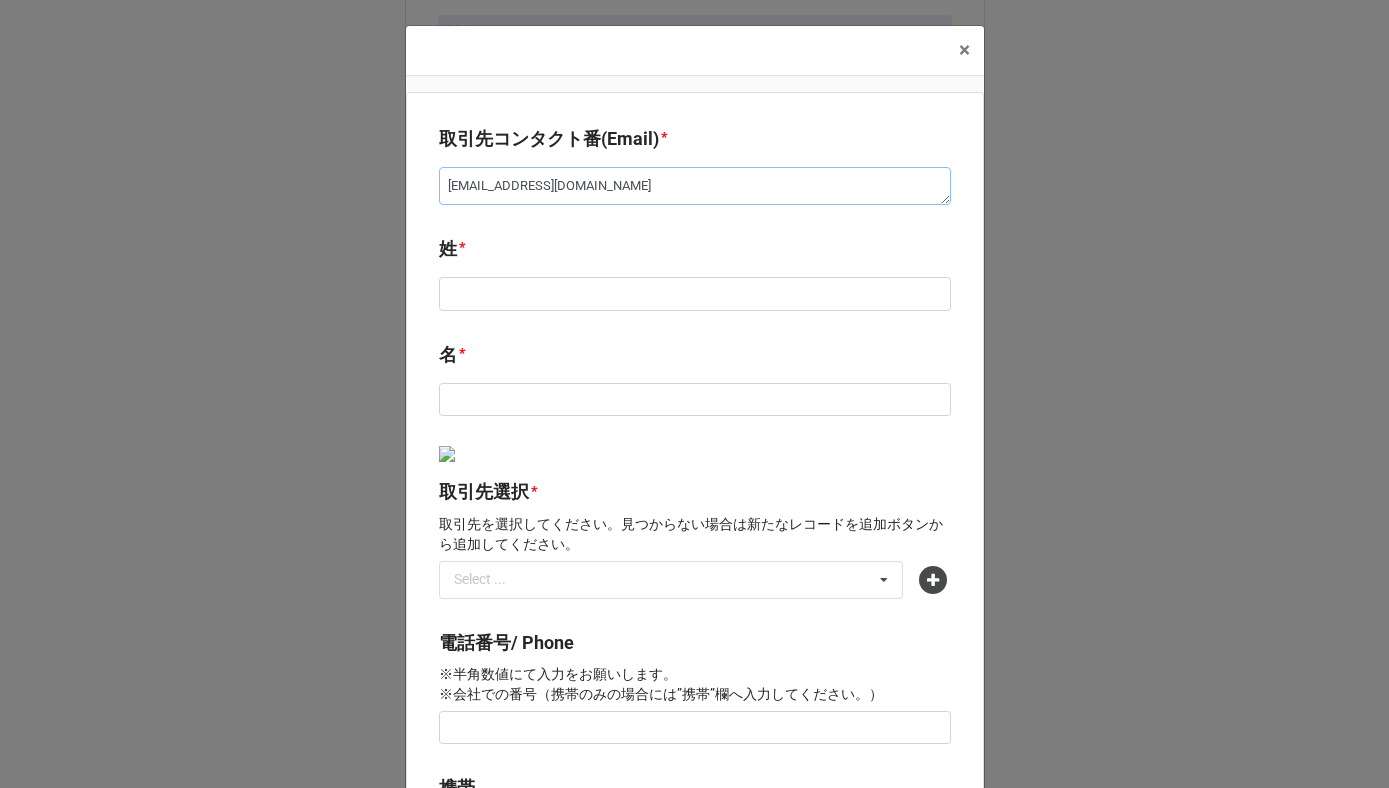 type on "x" 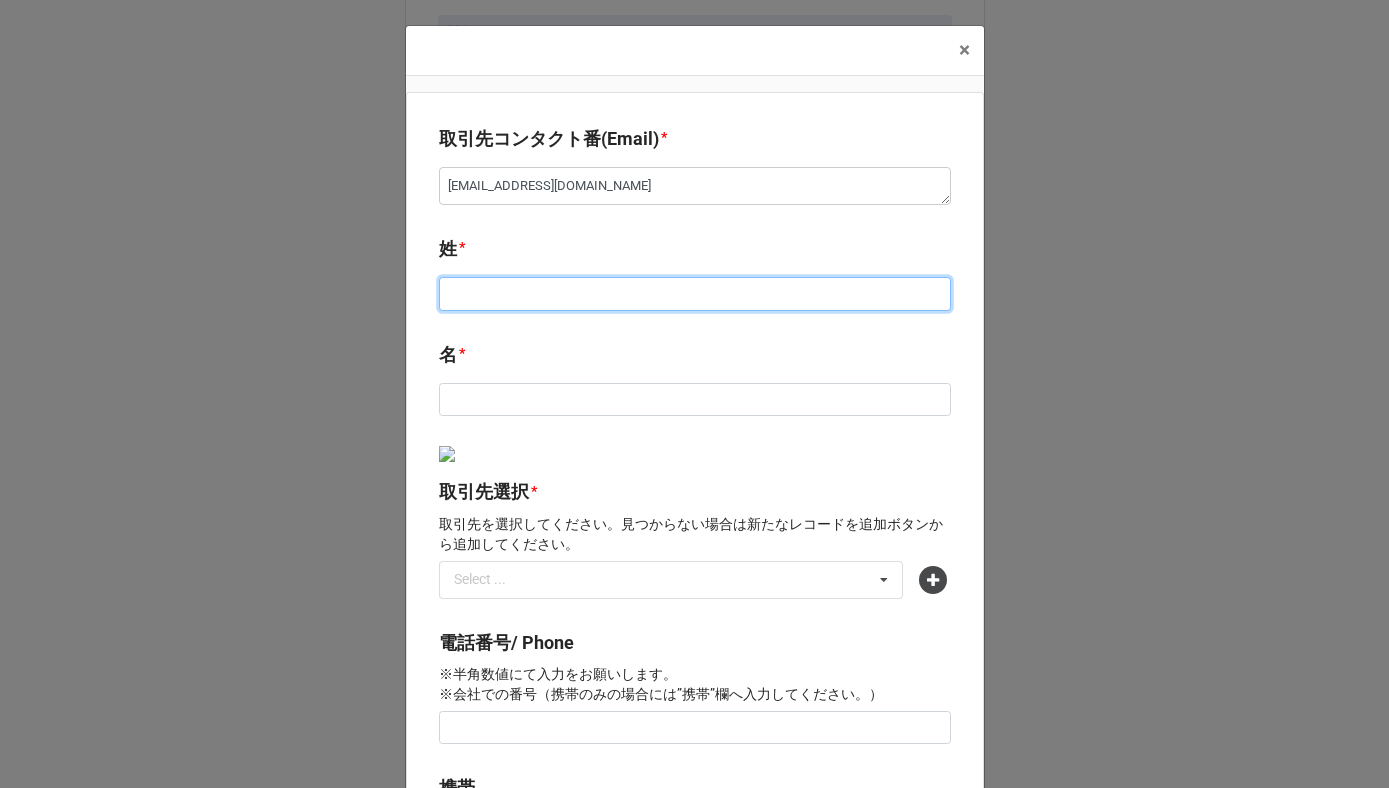 click at bounding box center [695, 294] 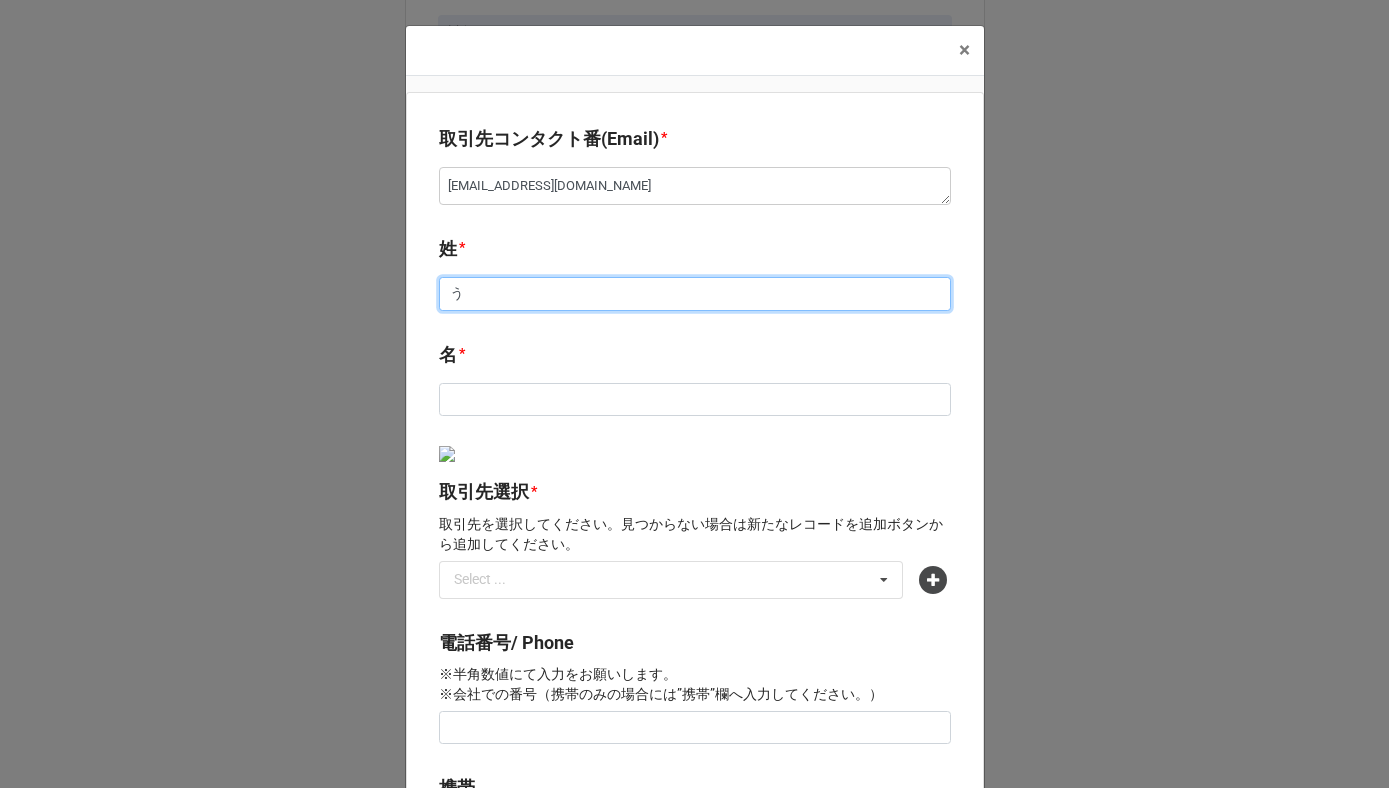 type on "x" 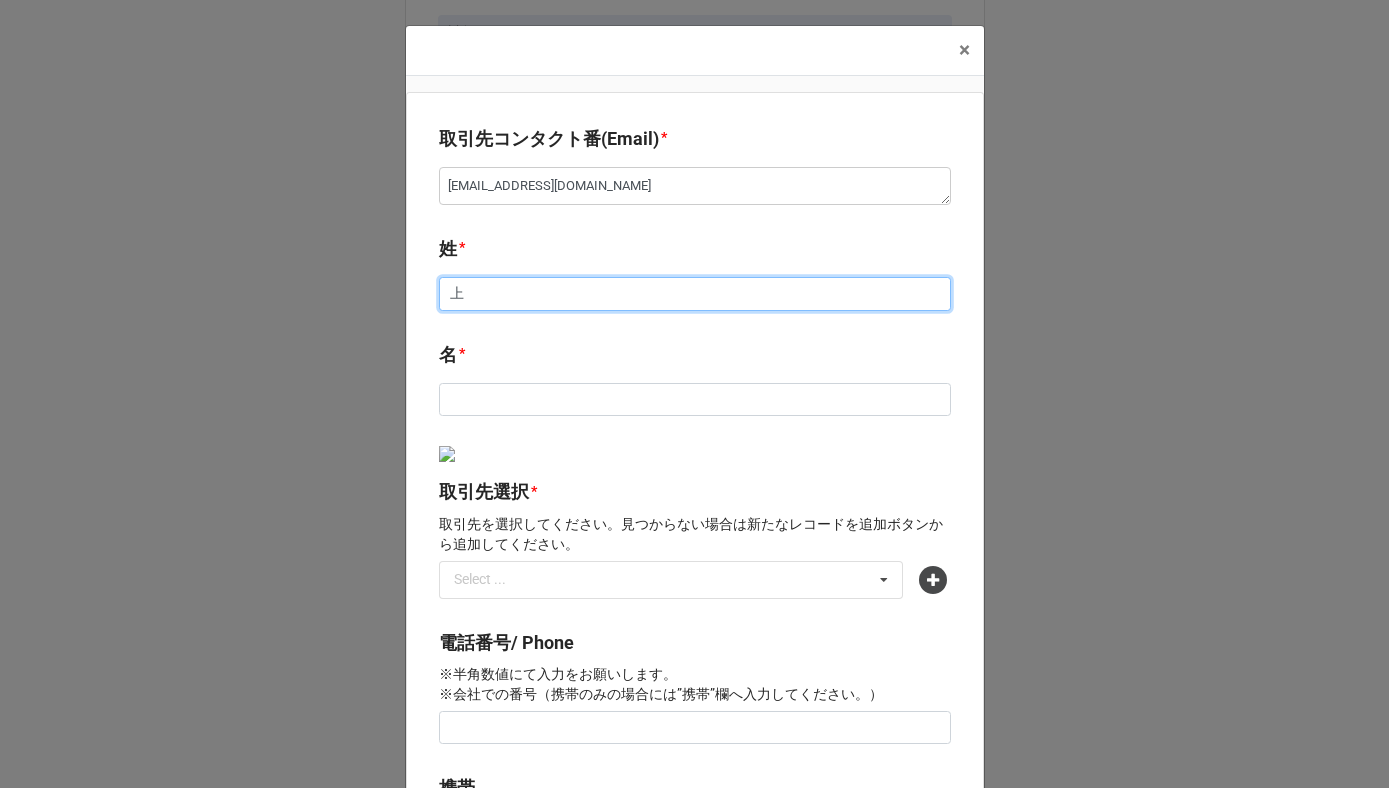 type on "上m" 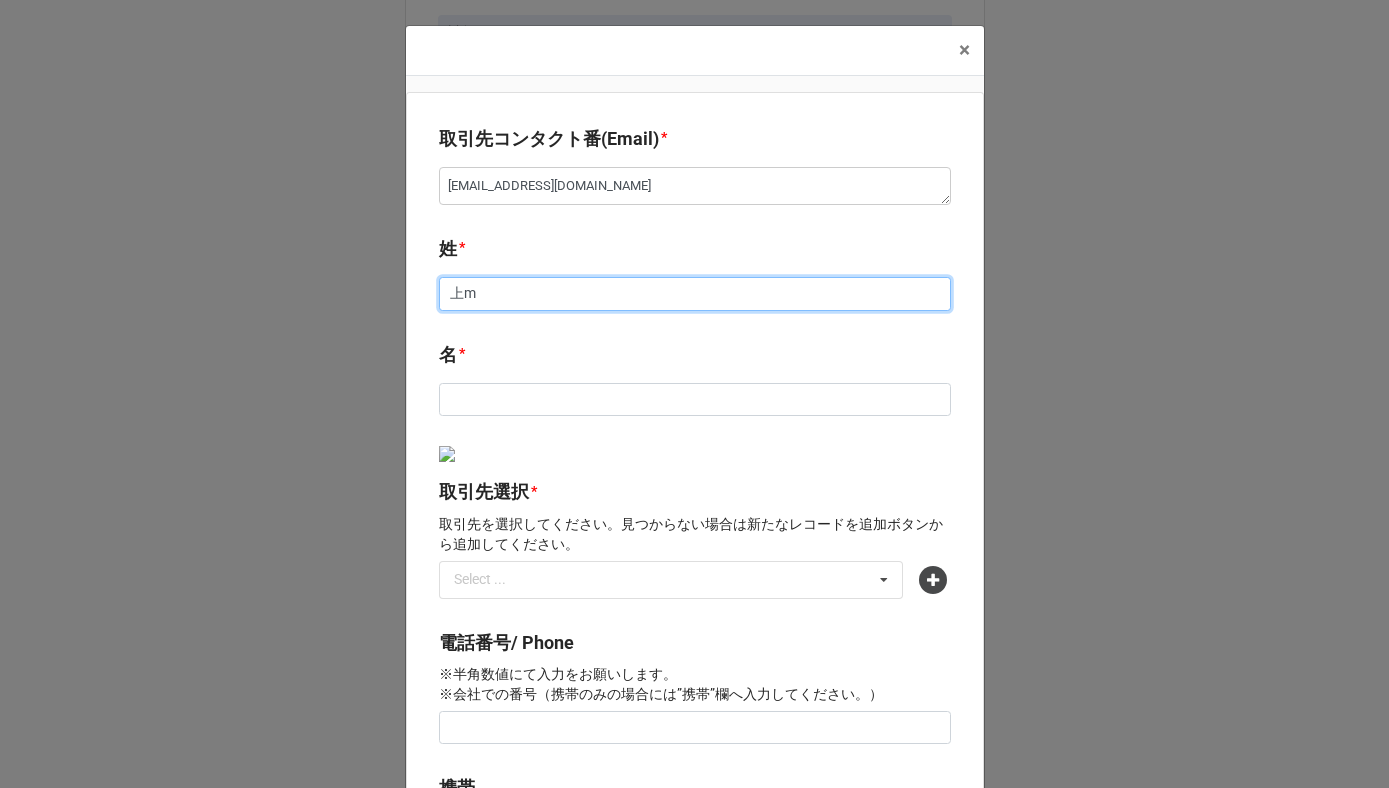 type on "x" 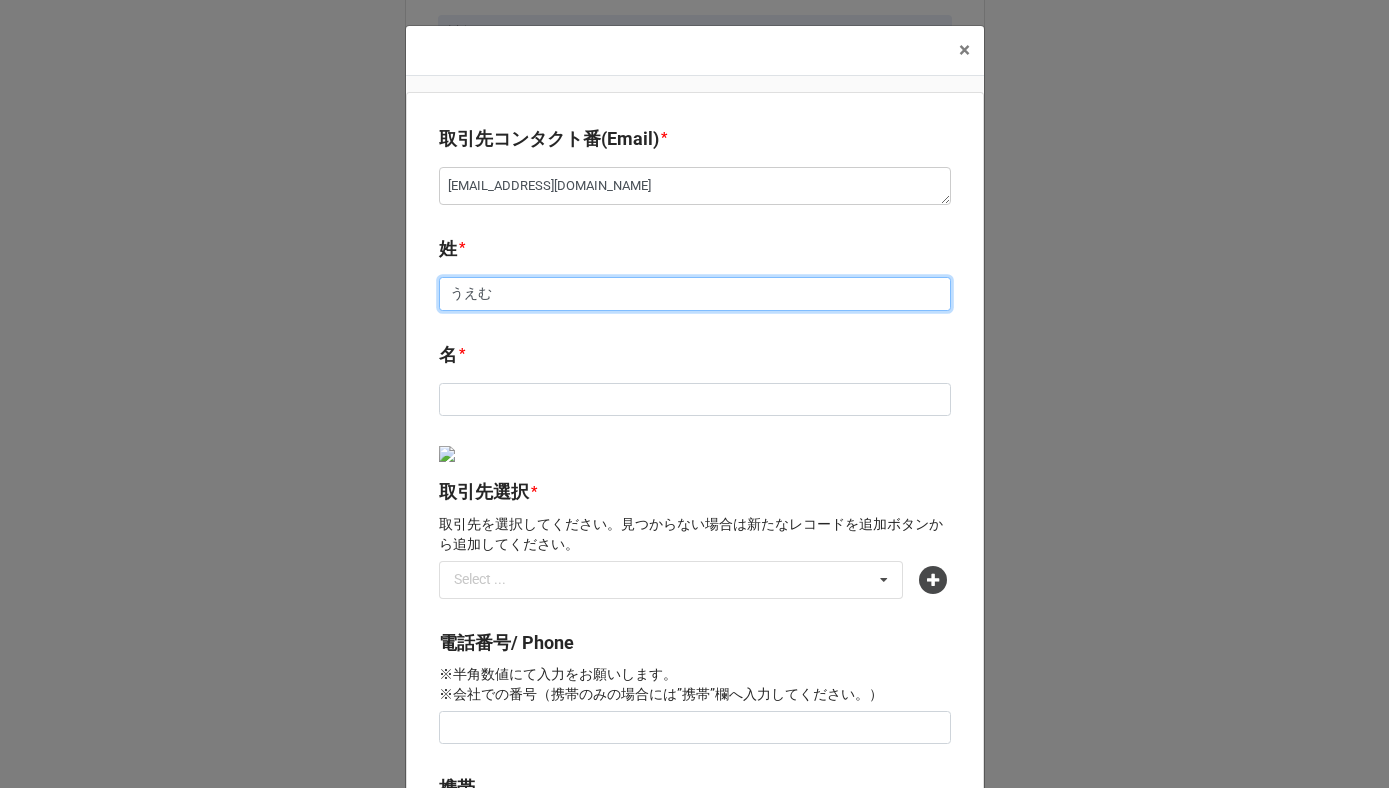 type on "うえむr" 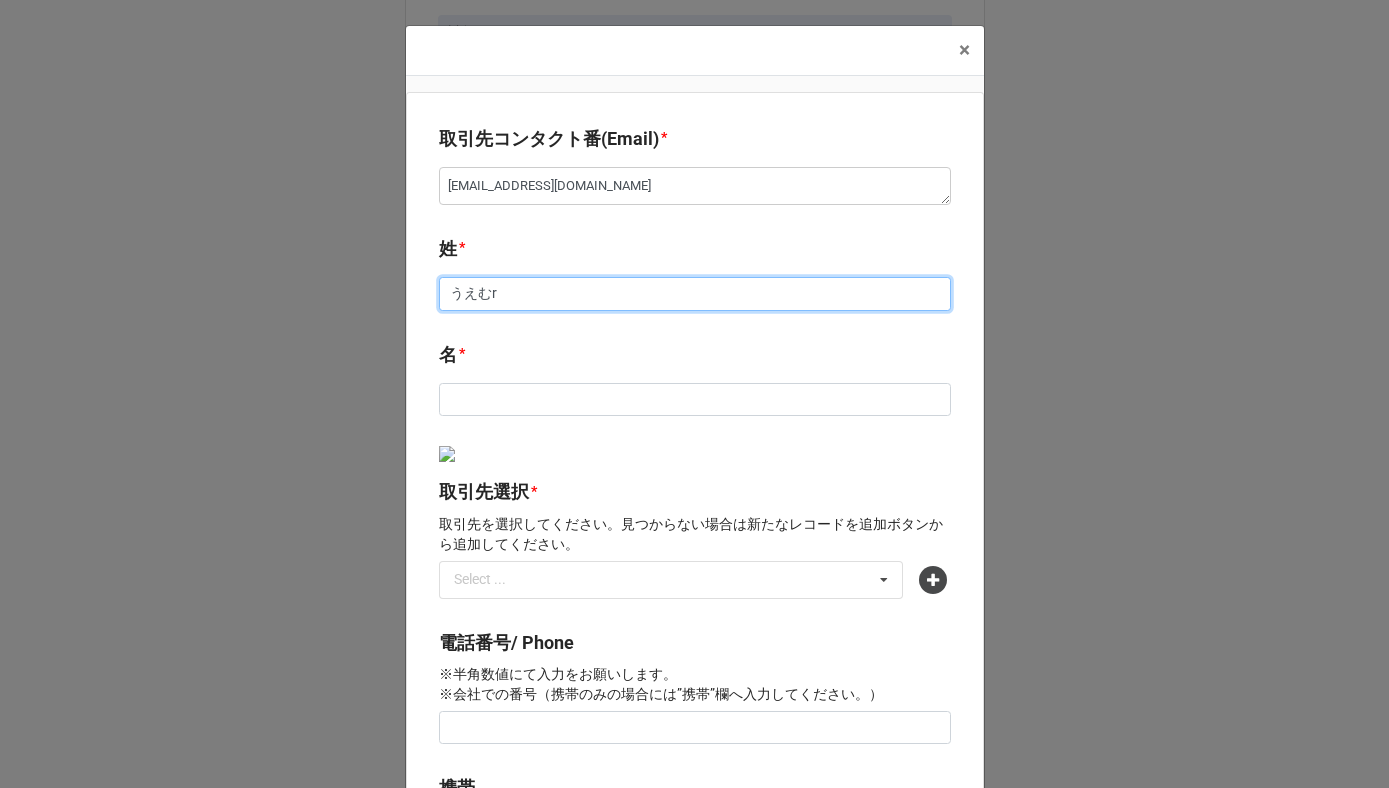 type on "x" 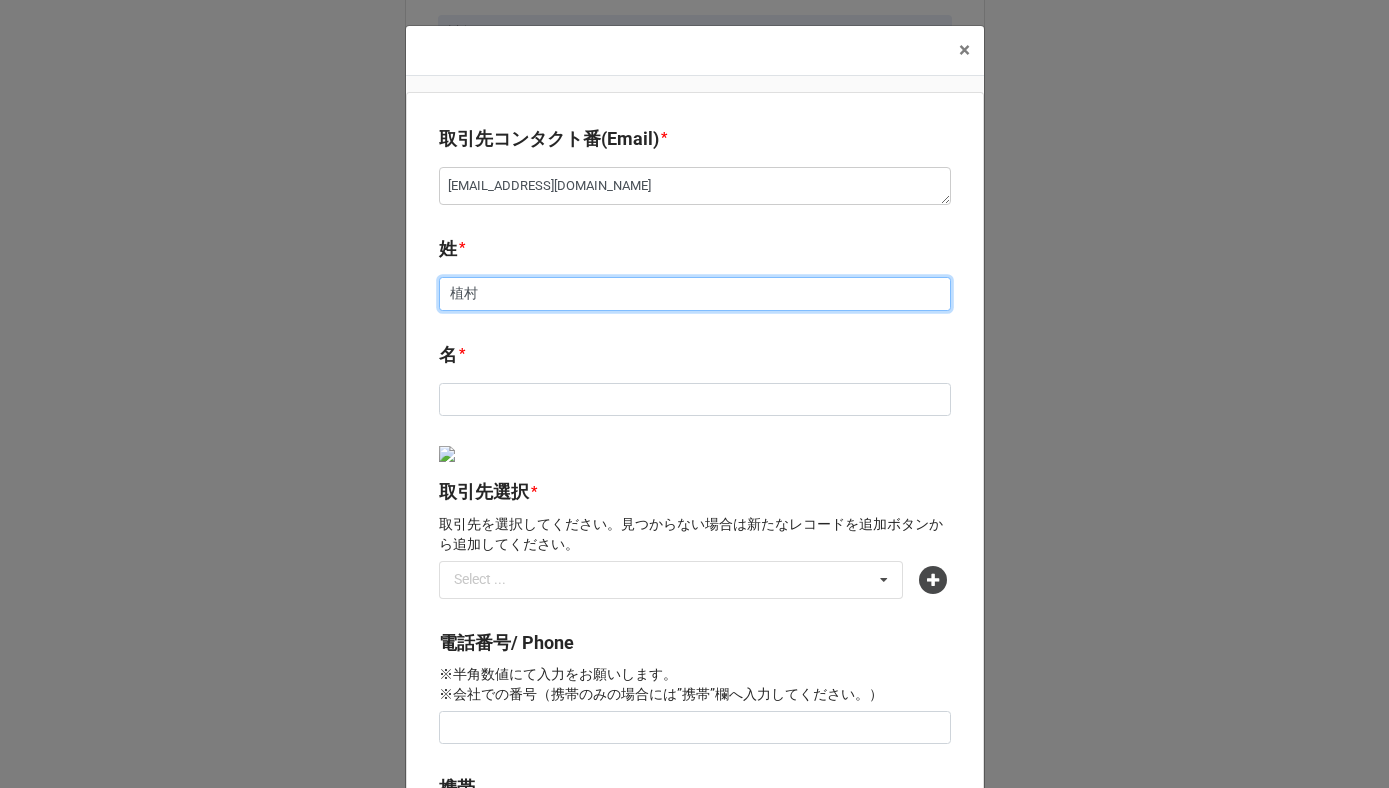 type on "植村" 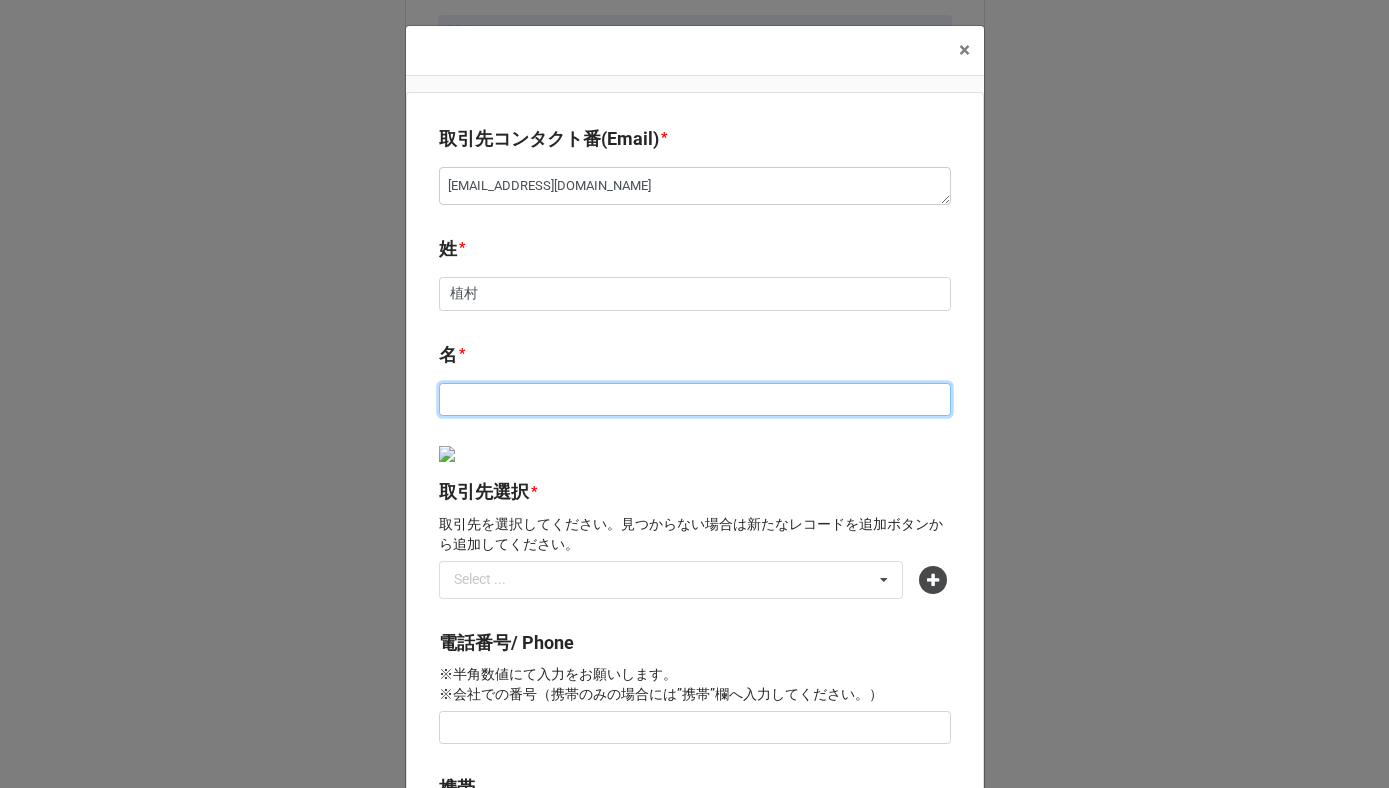 click at bounding box center [695, 400] 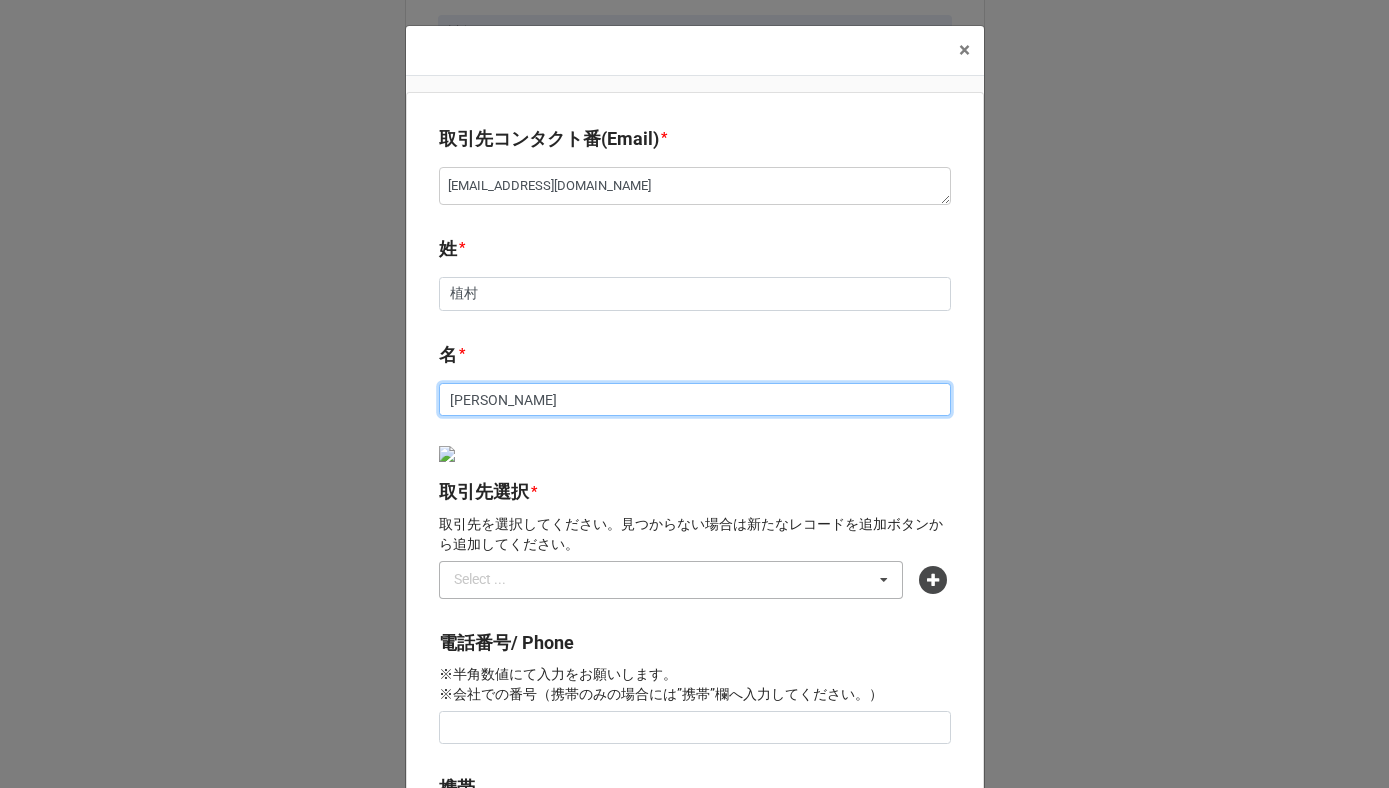 type on "真由里" 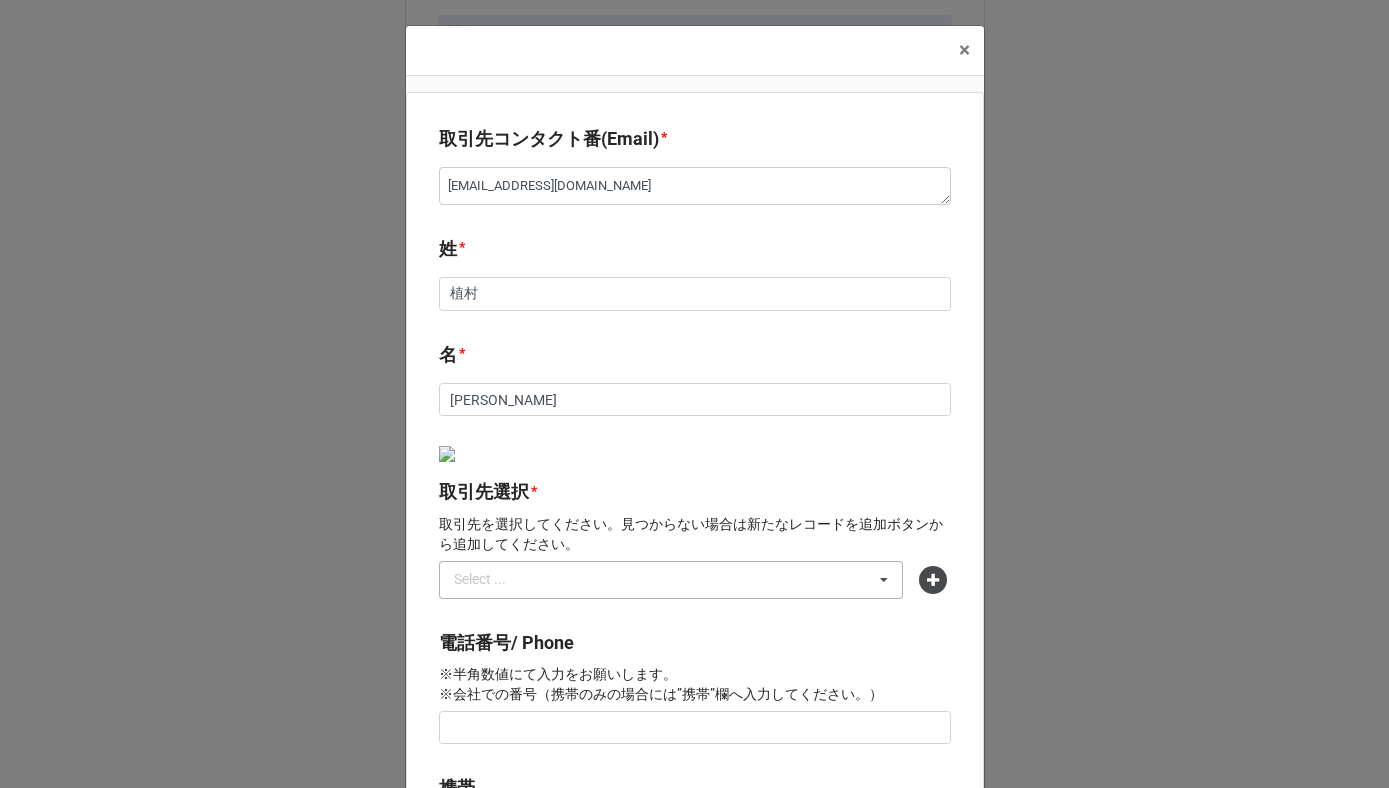 click on "Select ..." at bounding box center [492, 579] 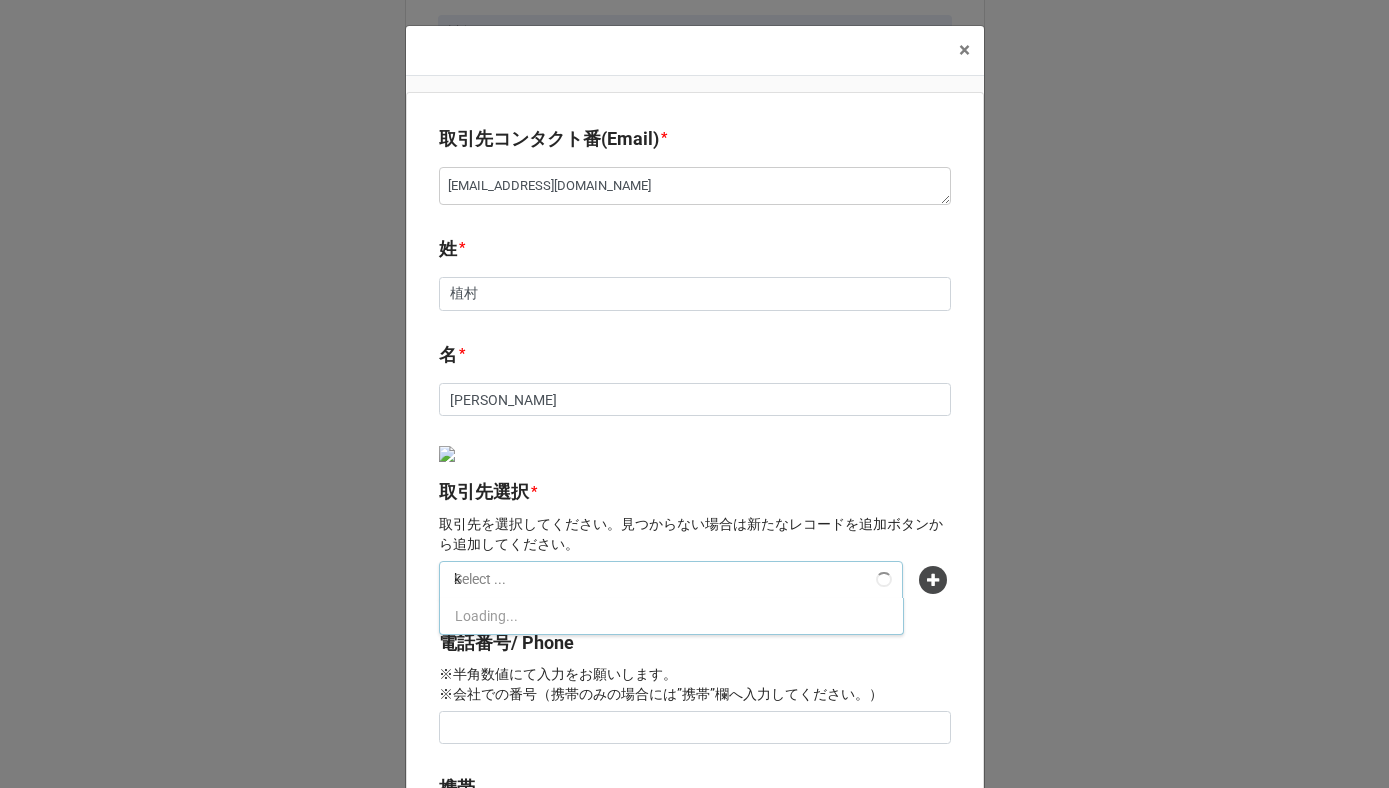 type on "こ" 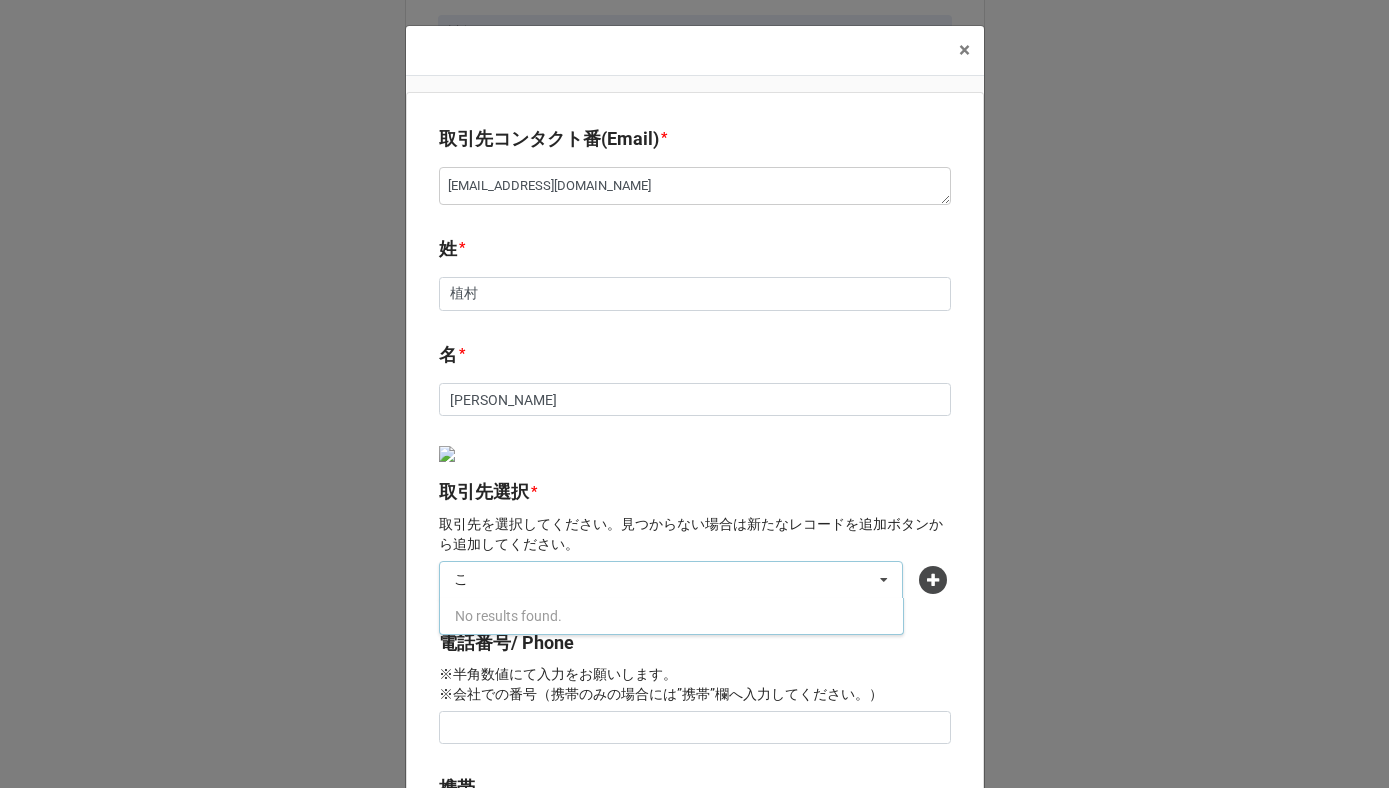 type 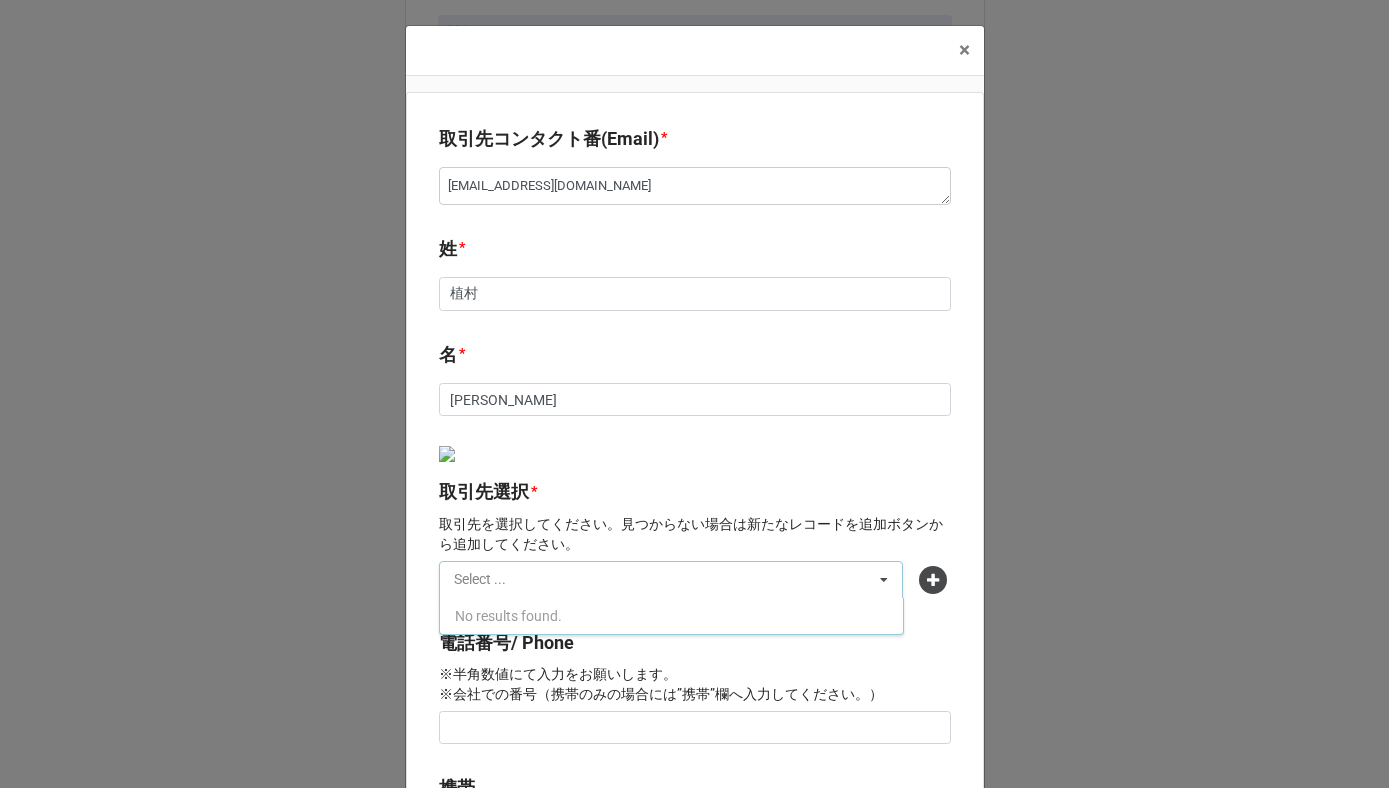 type on "x" 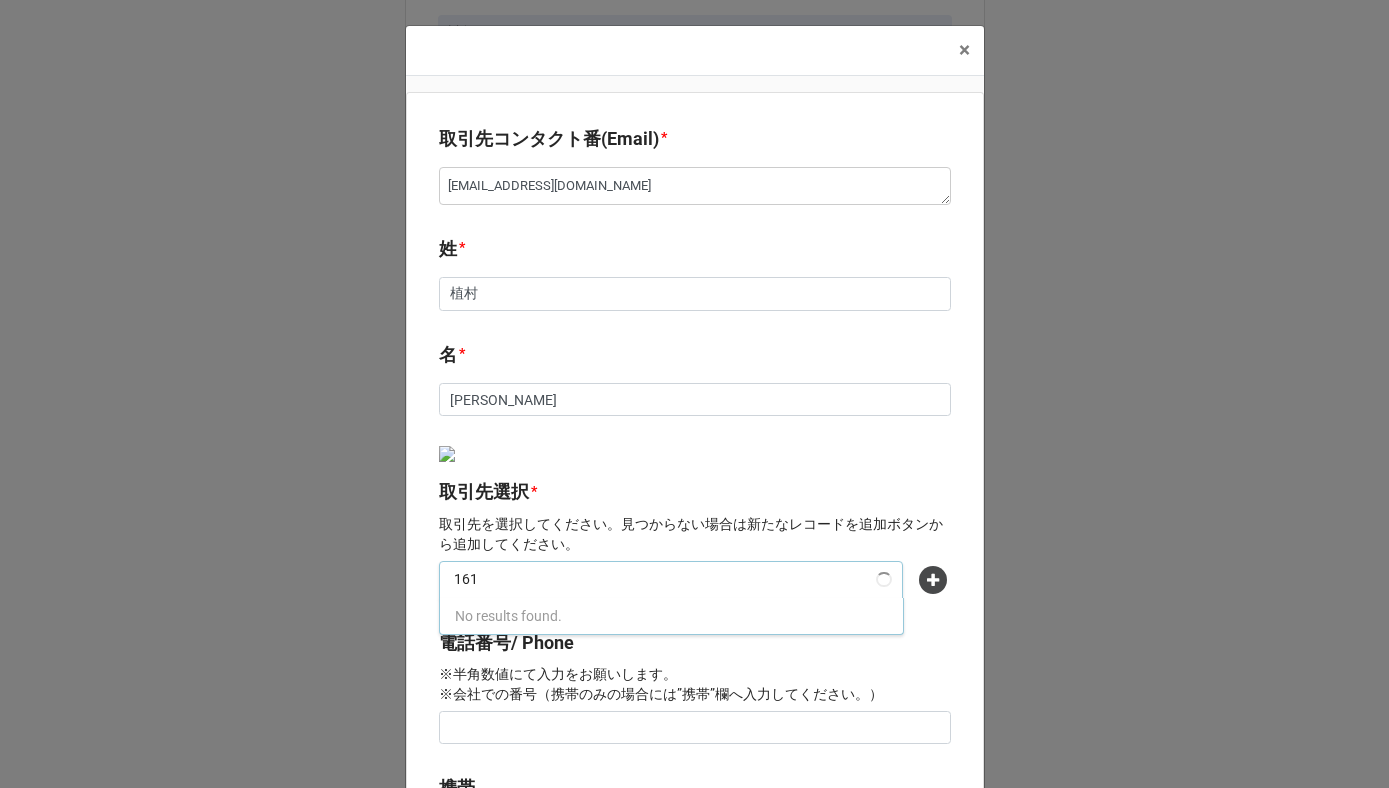 type on "1615" 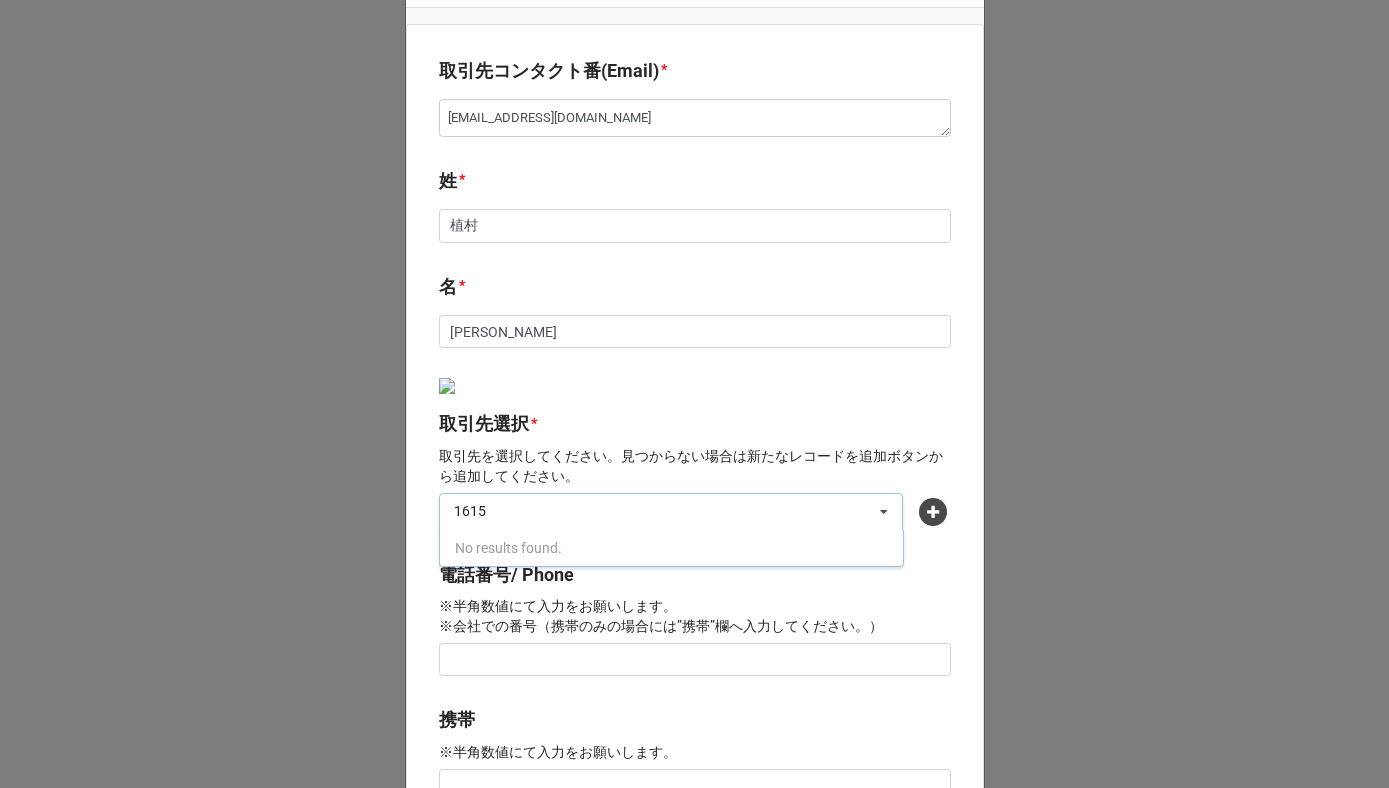 type on "x" 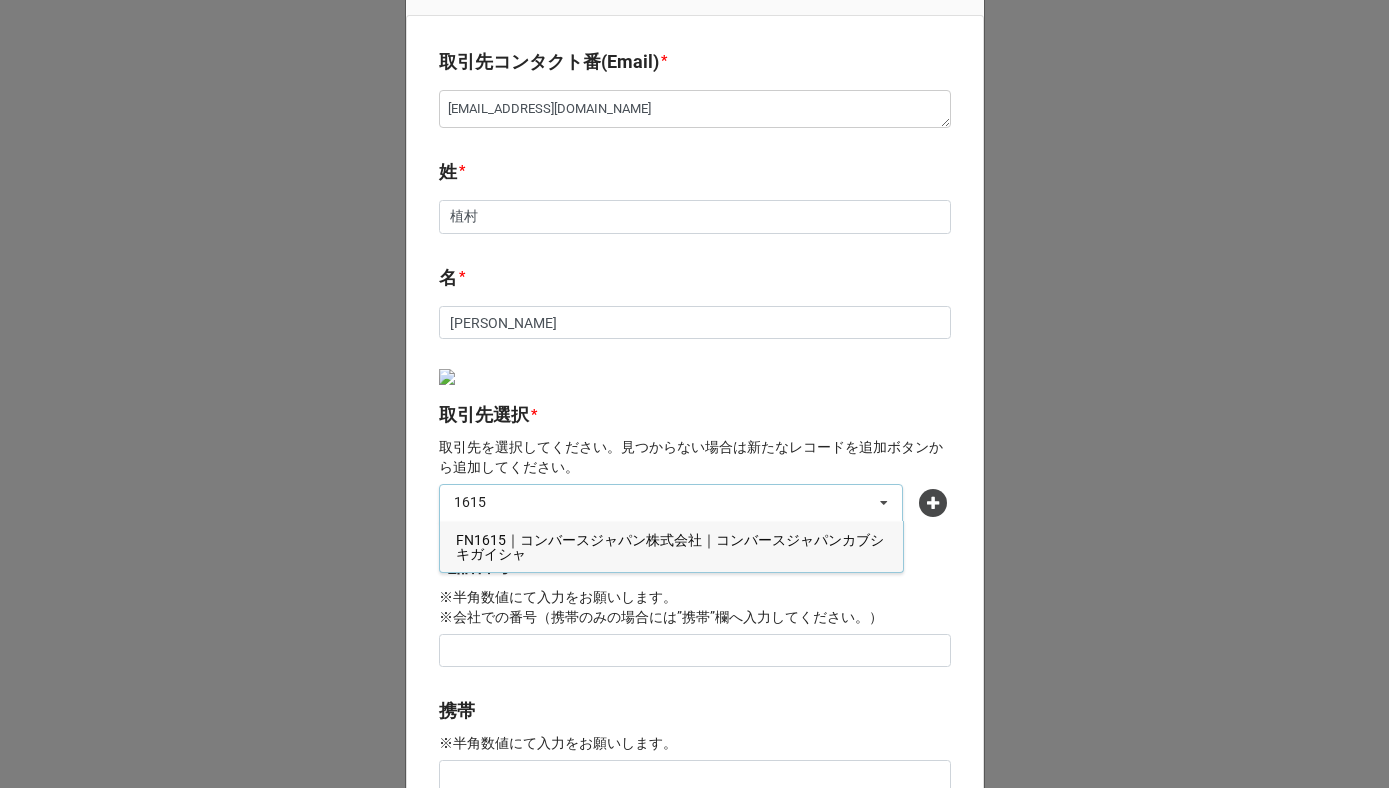 scroll, scrollTop: 94, scrollLeft: 0, axis: vertical 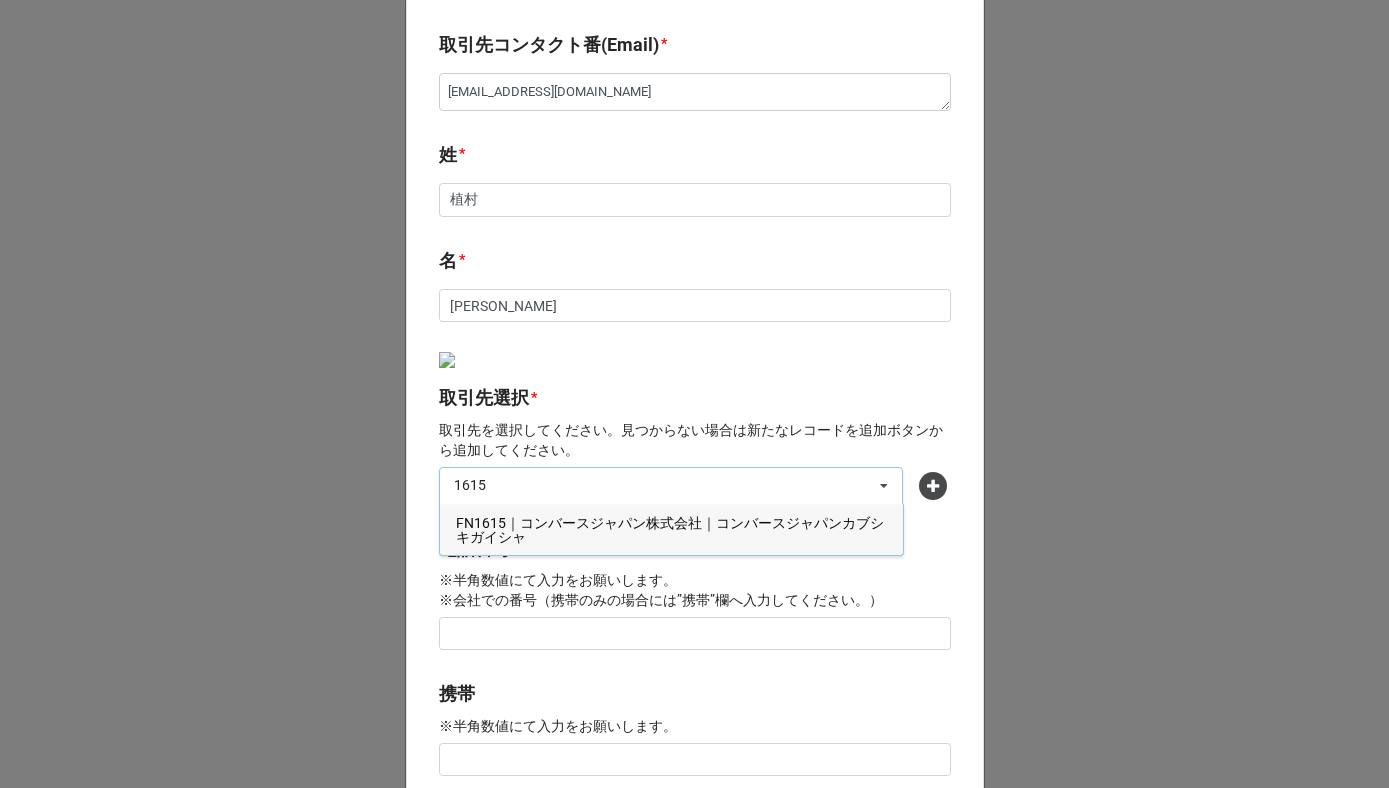 type on "1615" 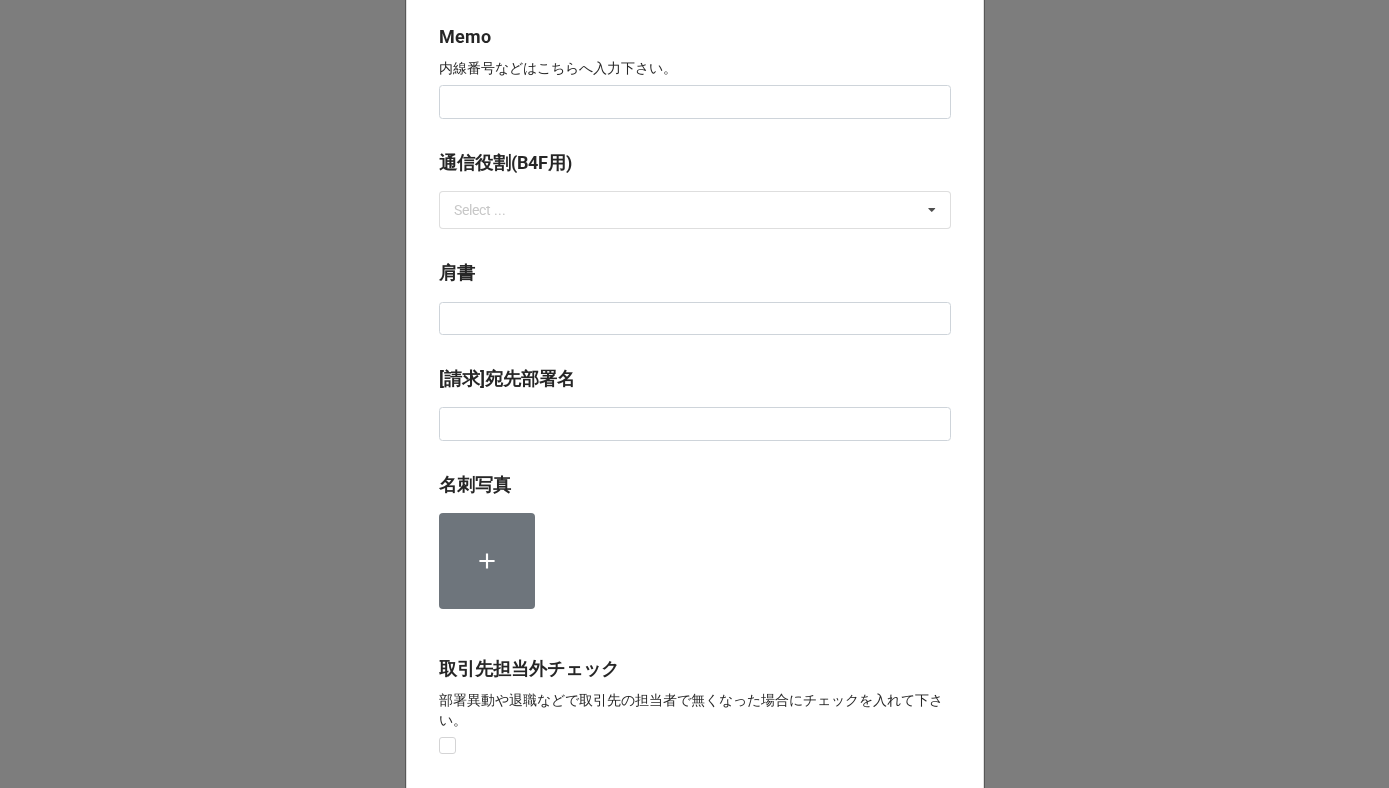 scroll, scrollTop: 1096, scrollLeft: 0, axis: vertical 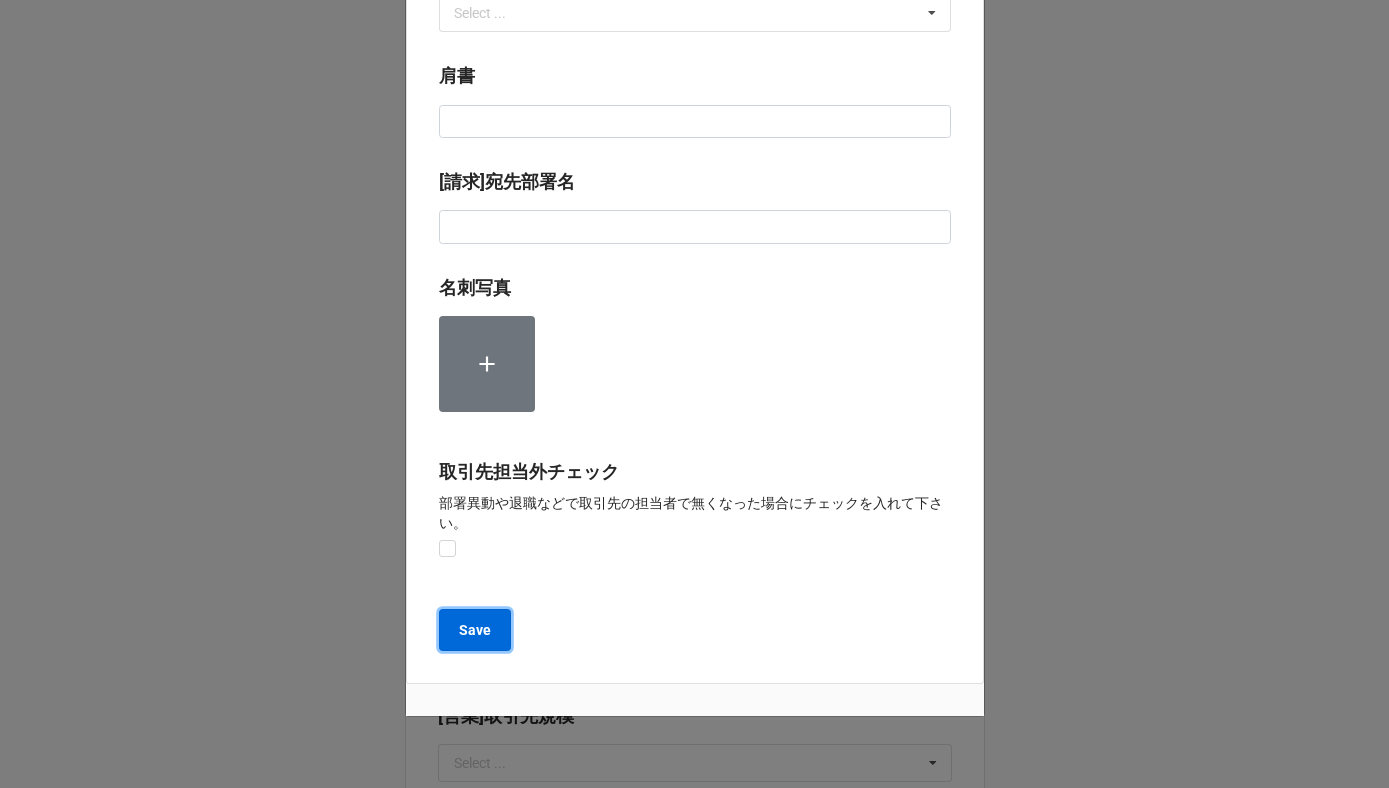 click on "Save" at bounding box center [475, 630] 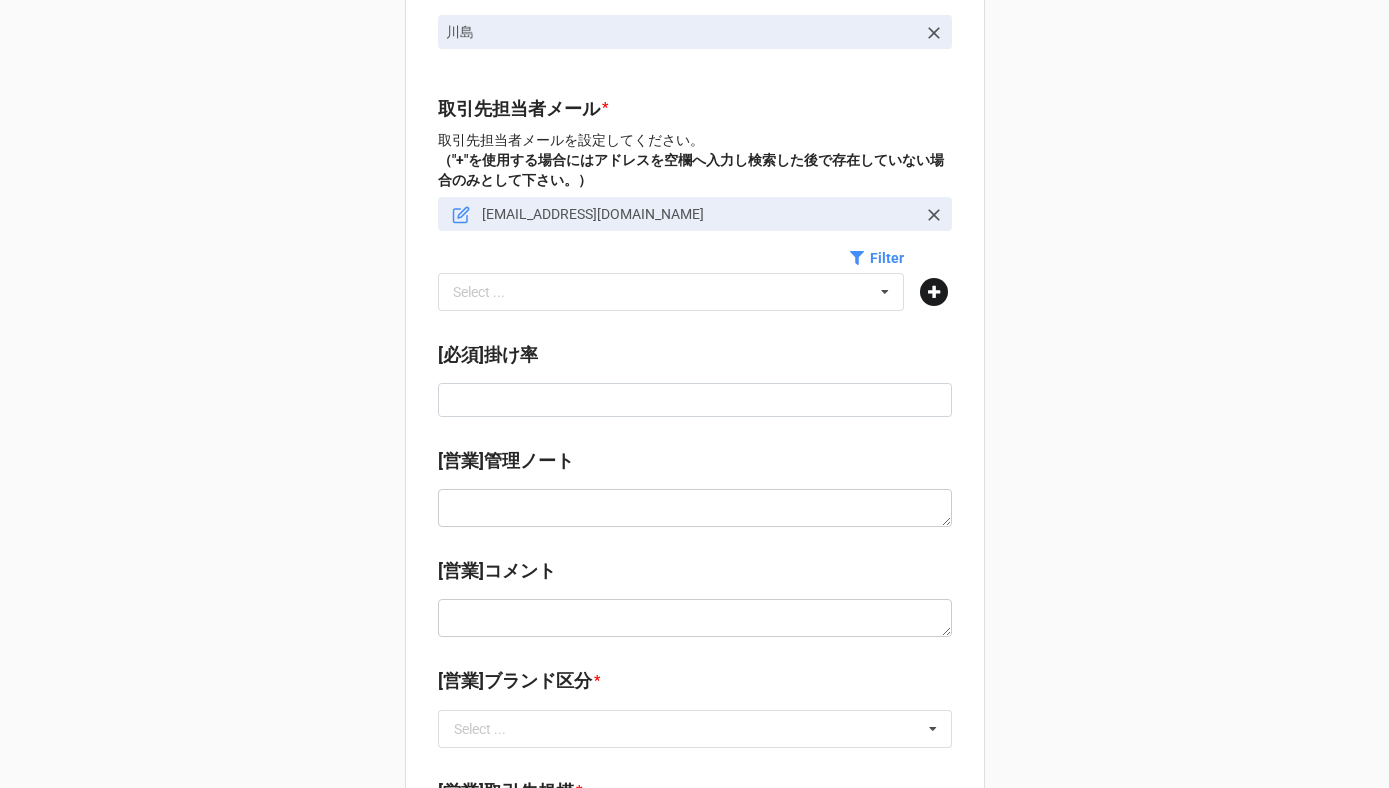 click at bounding box center (934, 292) 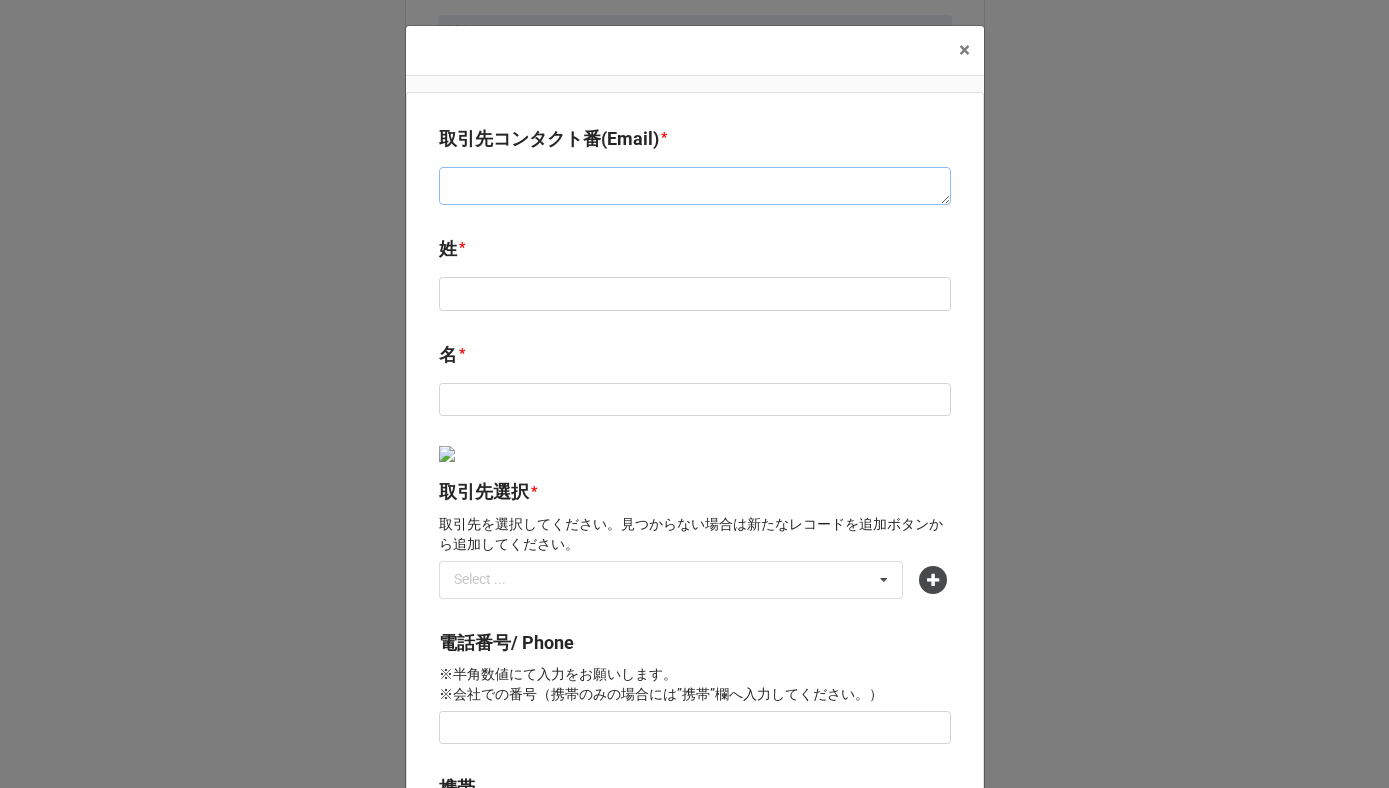 click at bounding box center [695, 186] 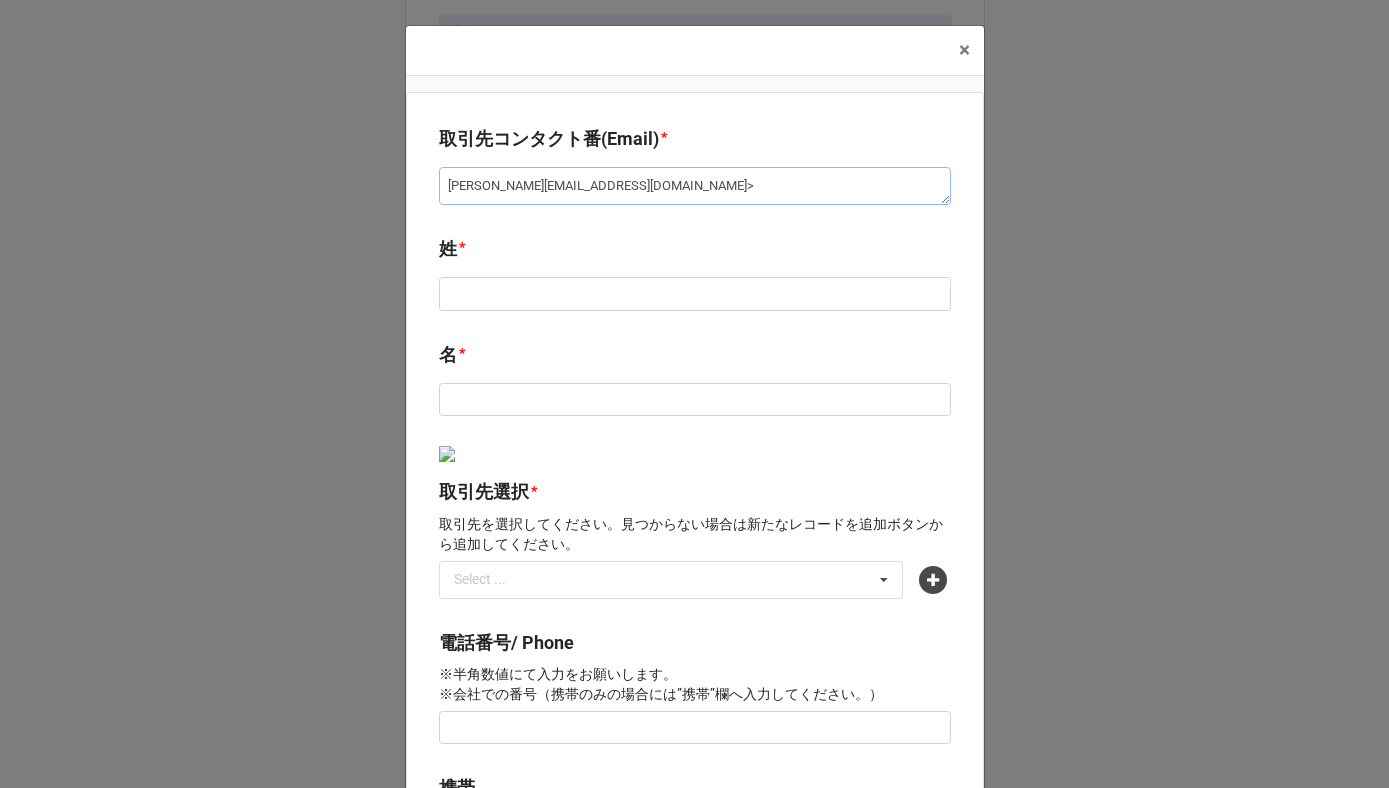 type on "x" 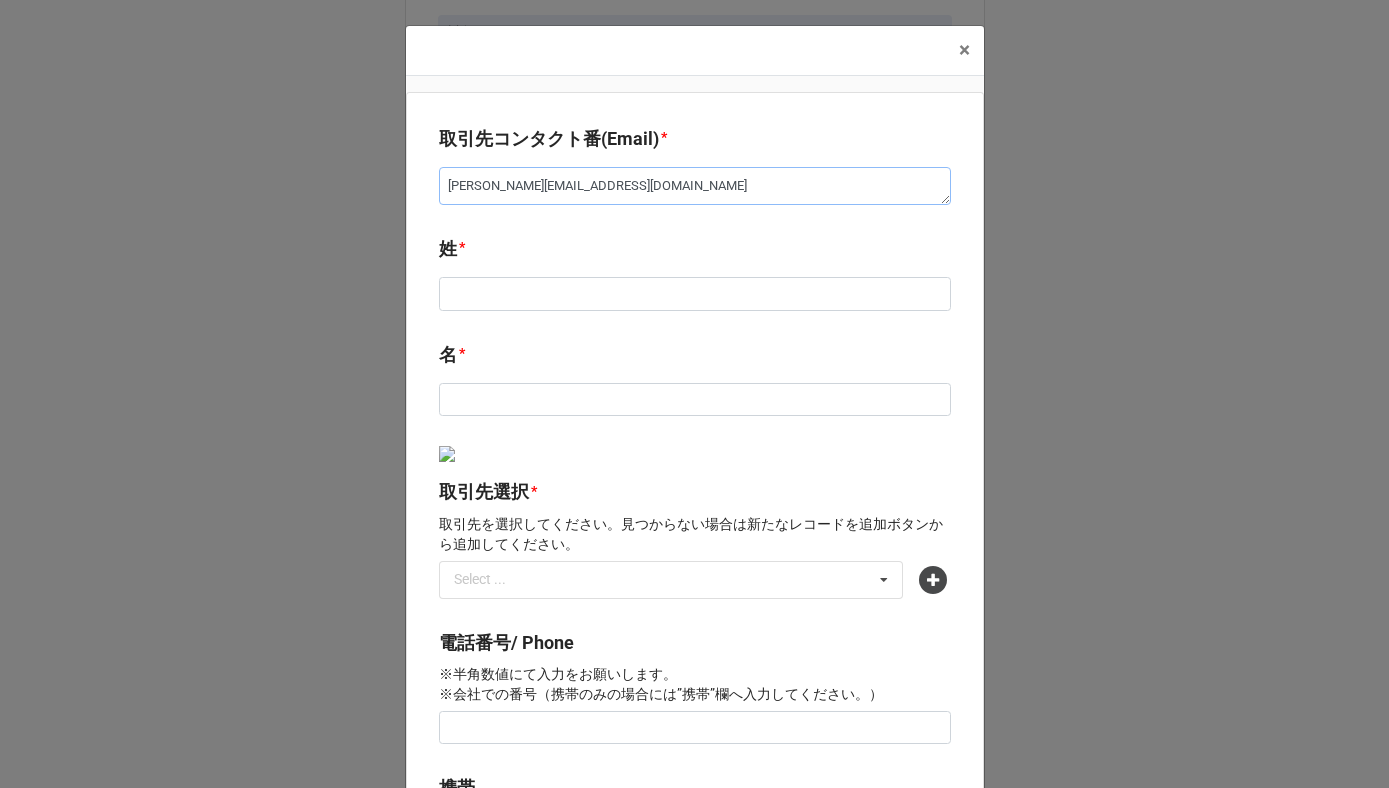 type on "kamijo-takae@converse.co.jp" 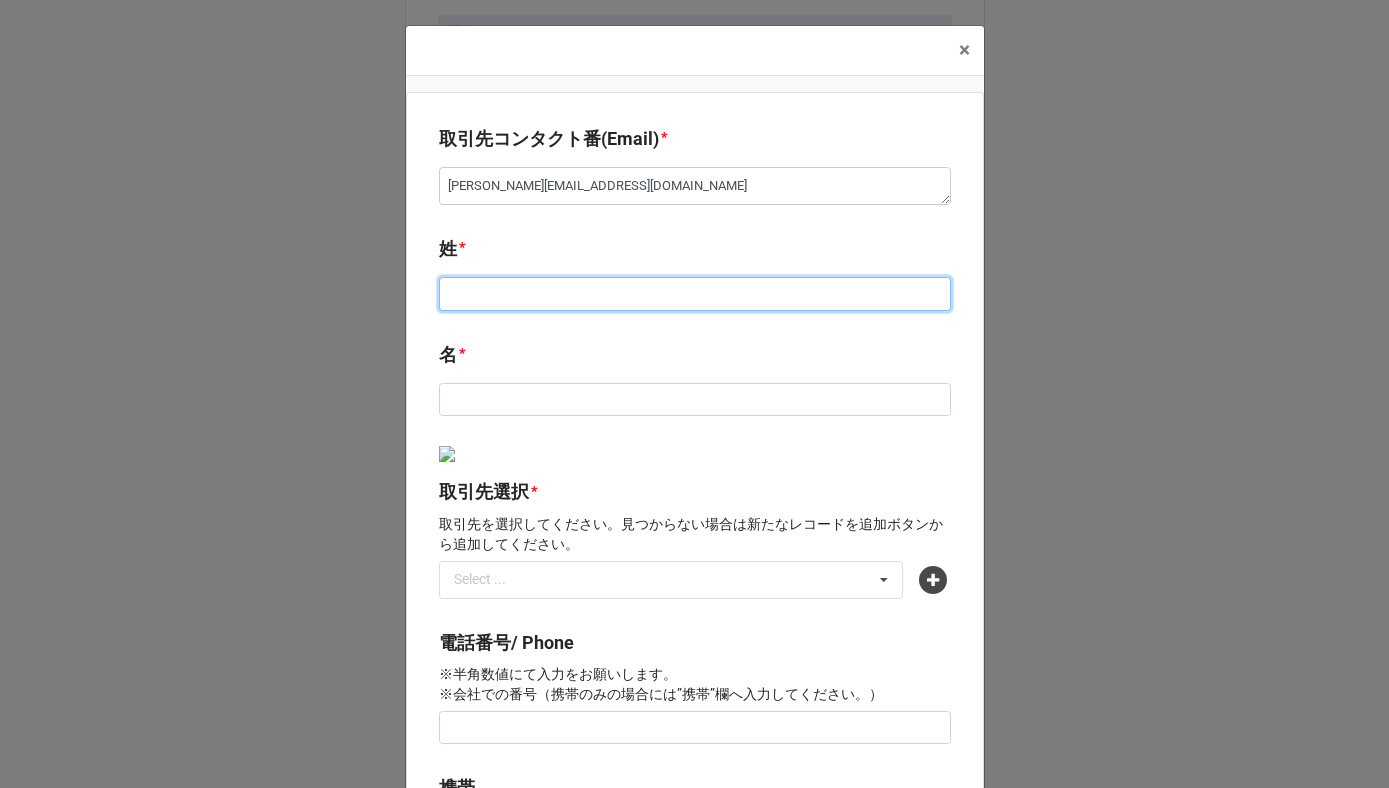click at bounding box center (695, 294) 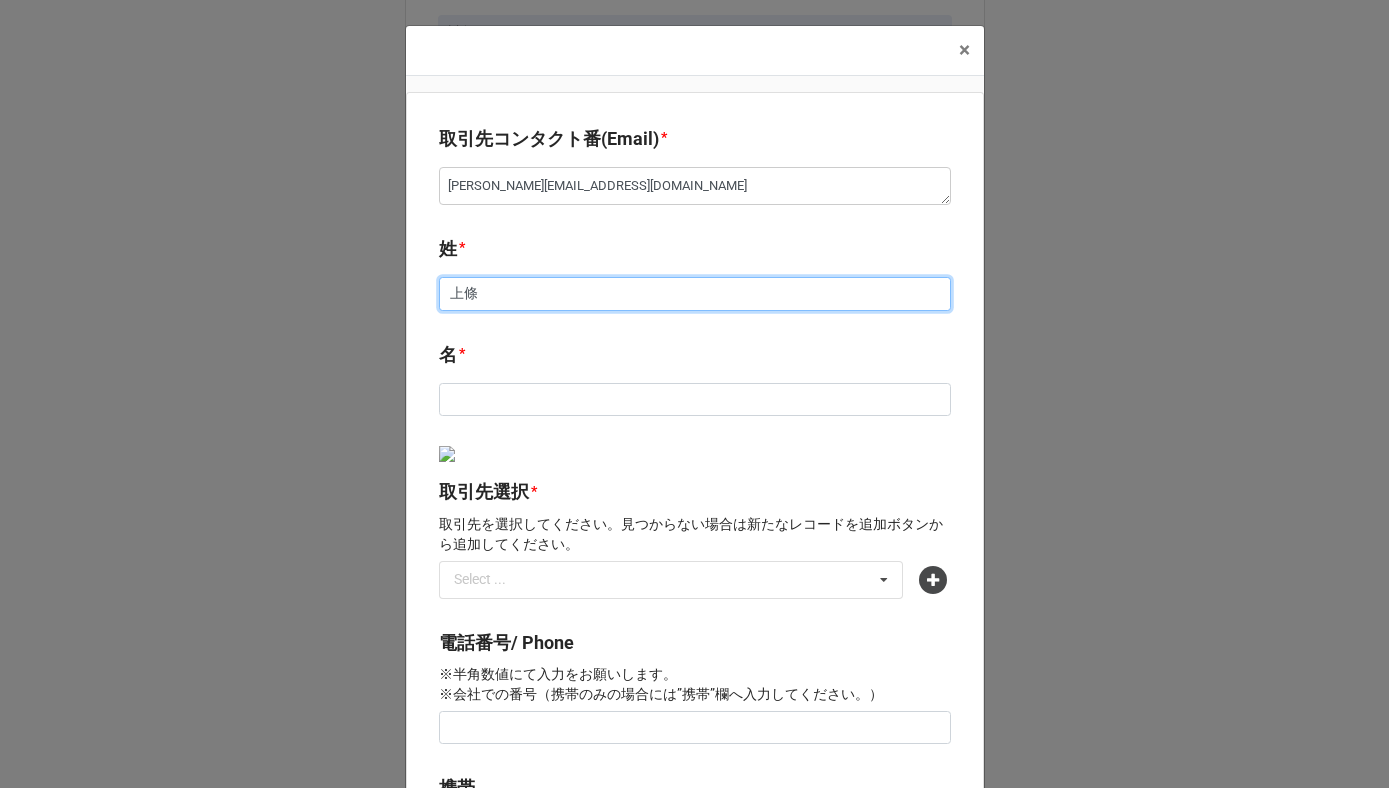 type on "上條" 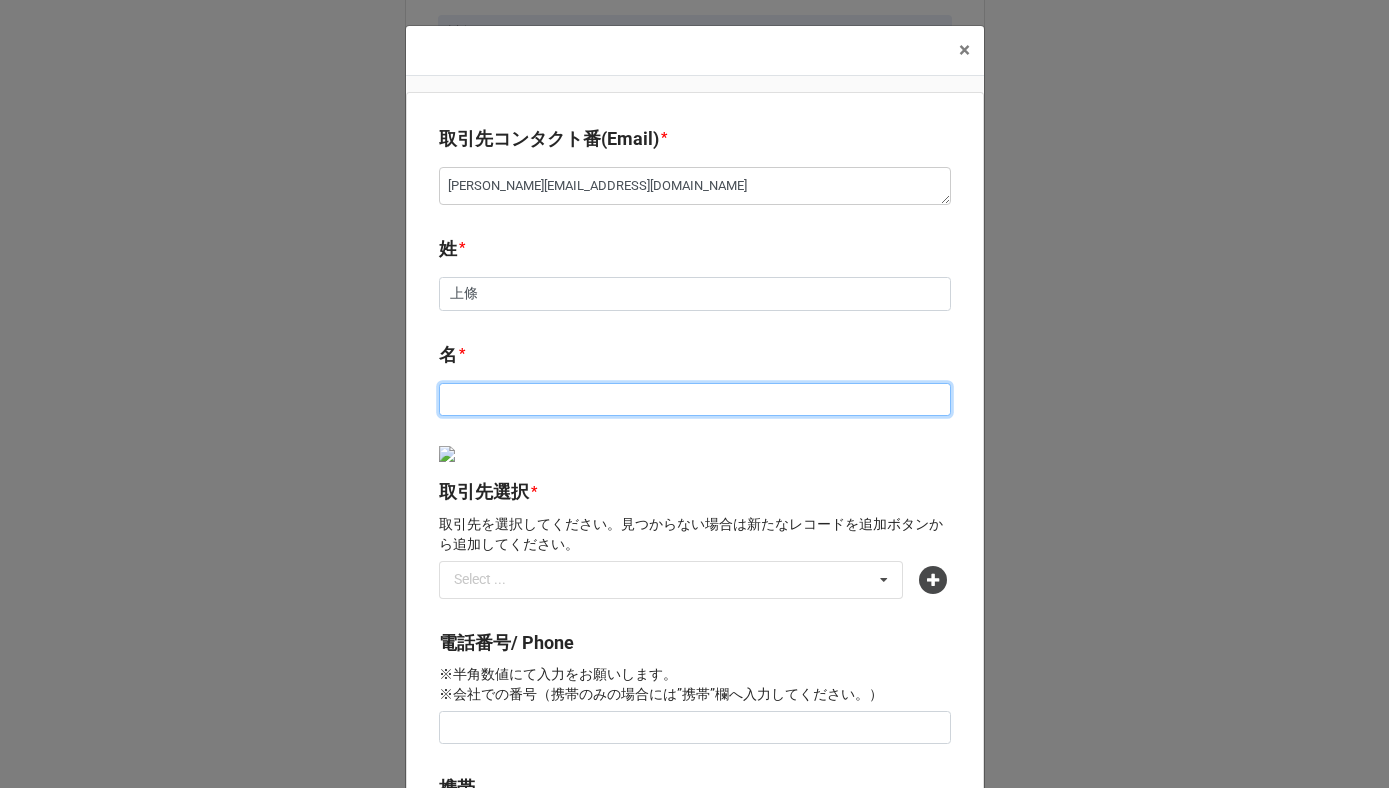 click at bounding box center [695, 400] 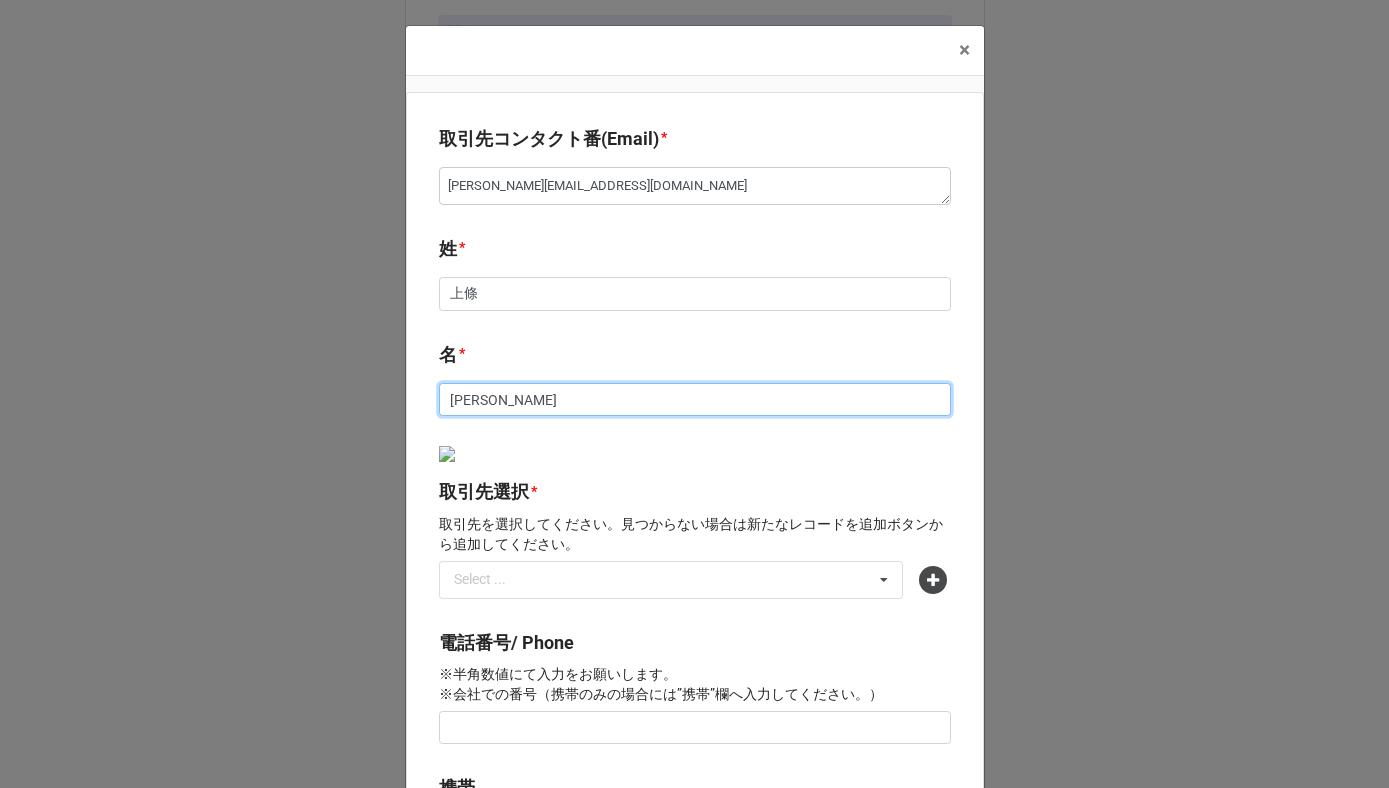 scroll, scrollTop: 107, scrollLeft: 0, axis: vertical 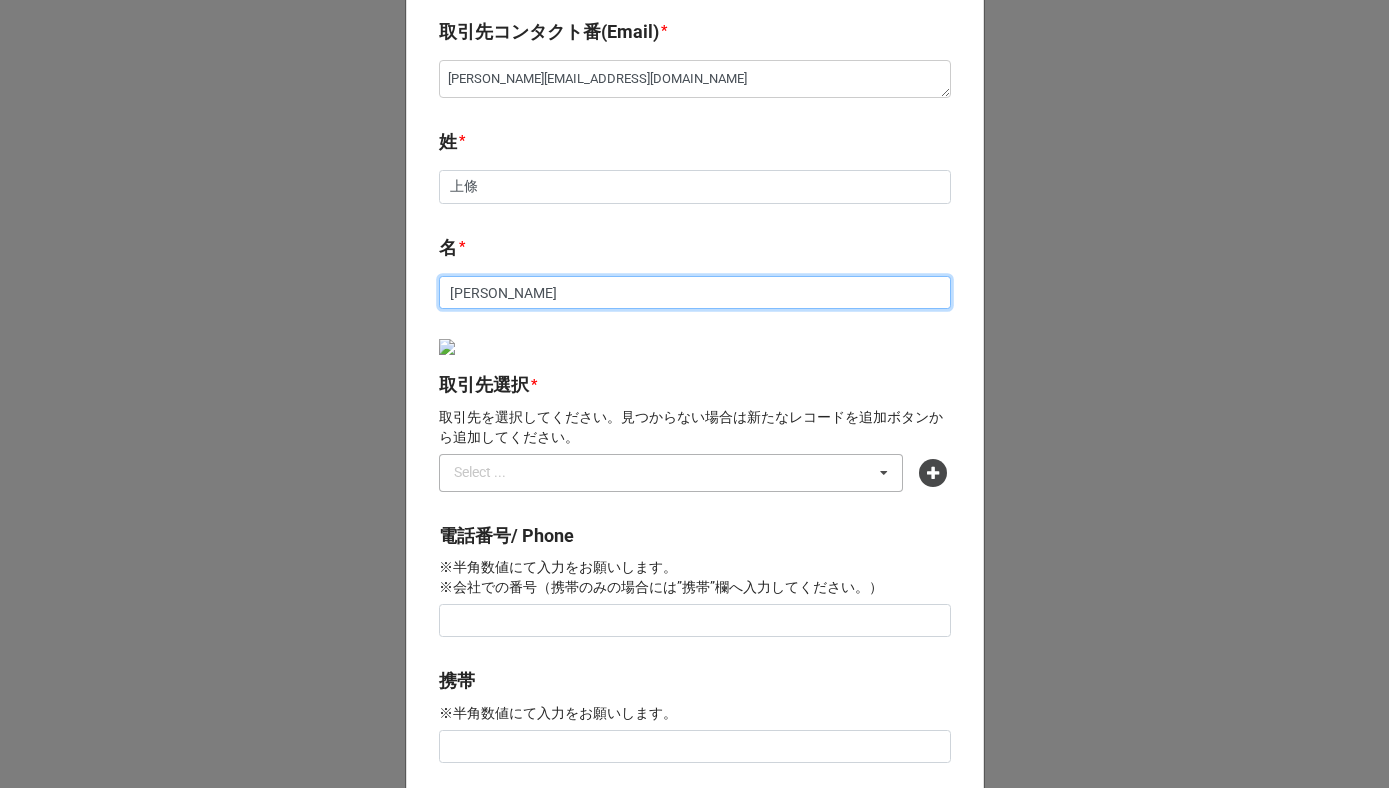 type on "孝恵" 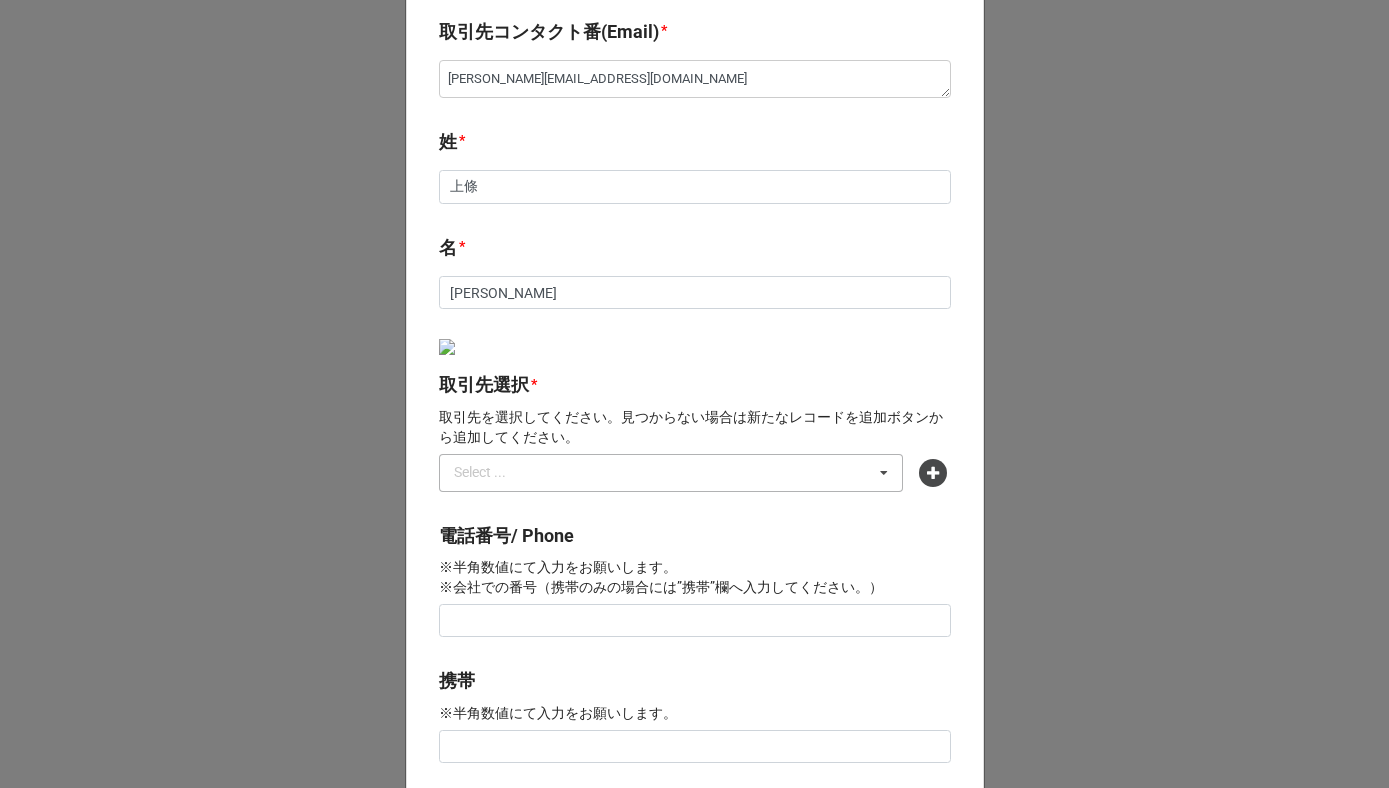click on "Select ..." at bounding box center [492, 472] 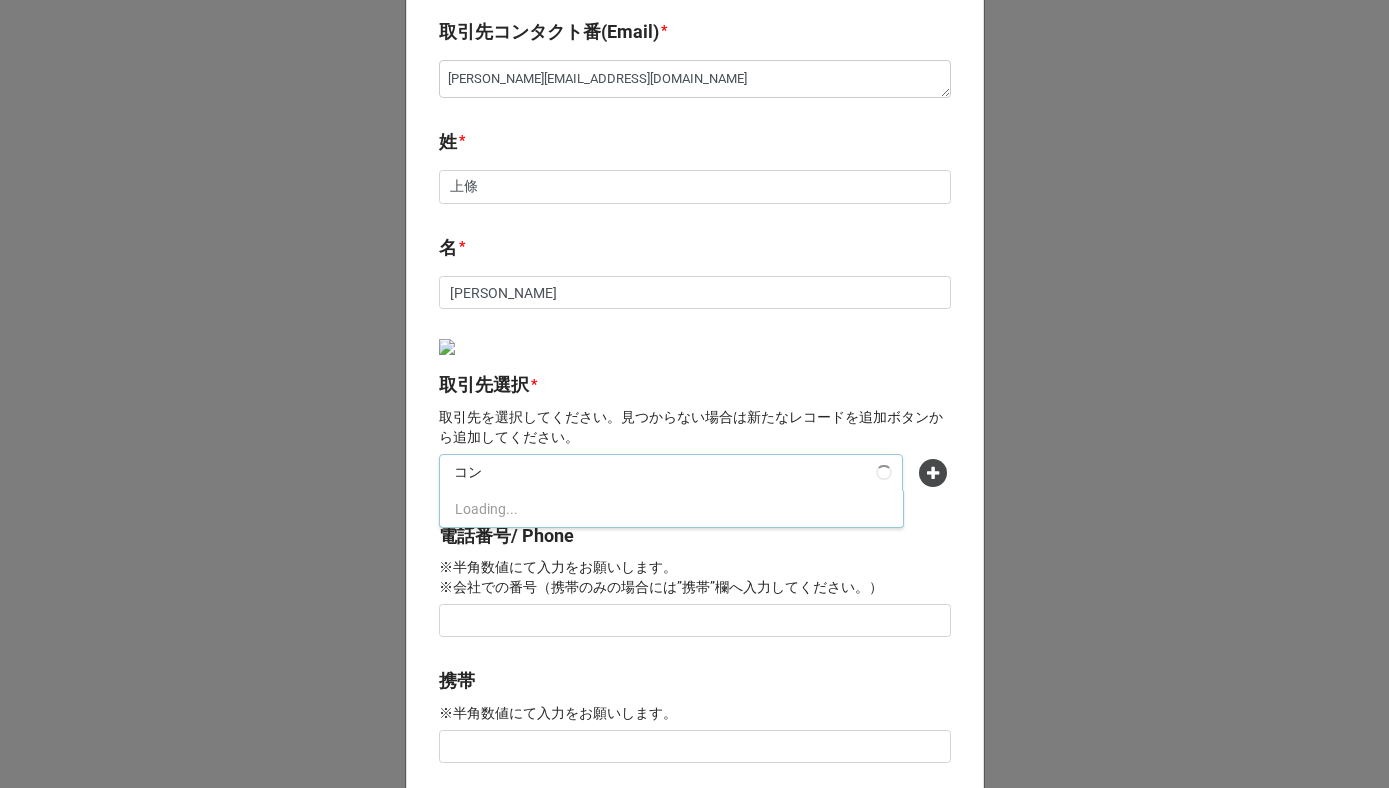 type on "コ" 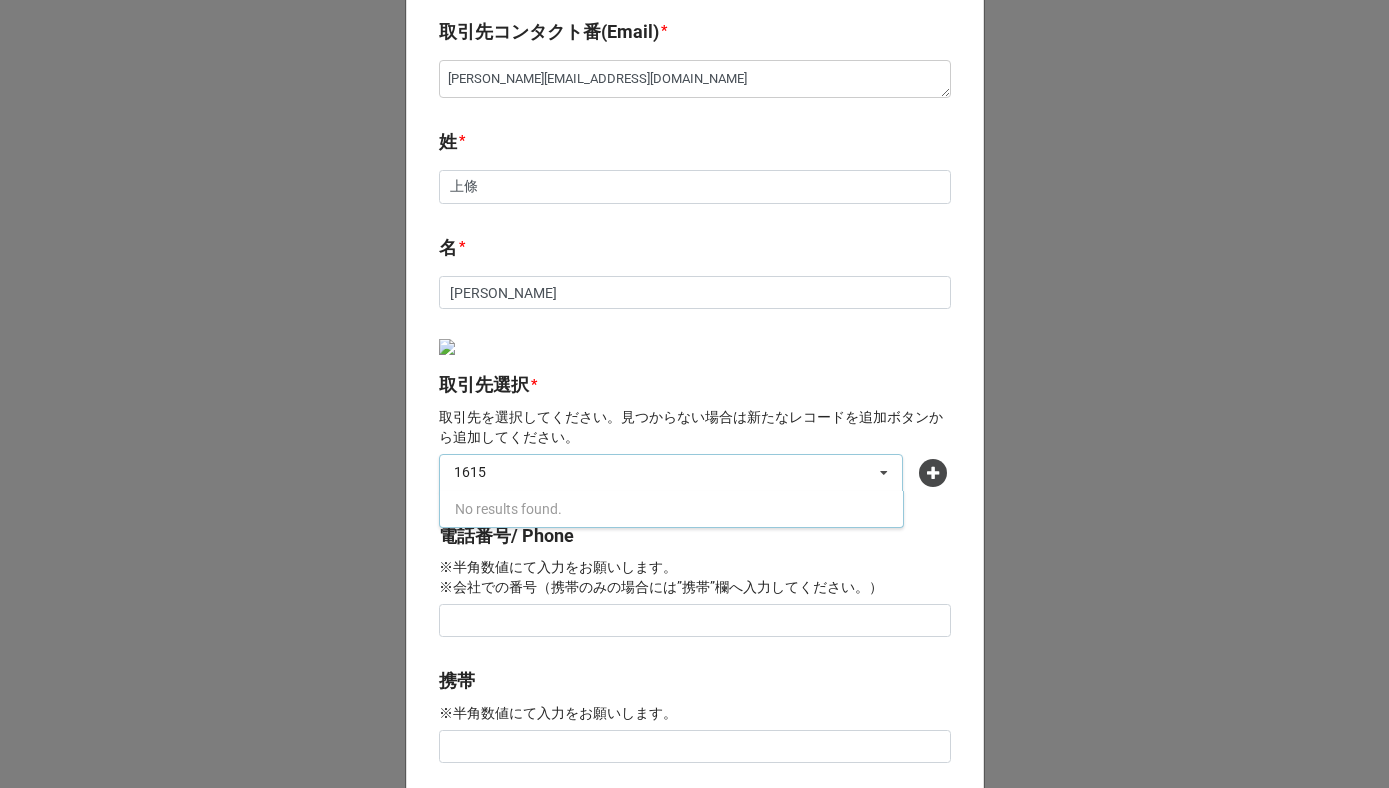 click on "1615" at bounding box center (493, 472) 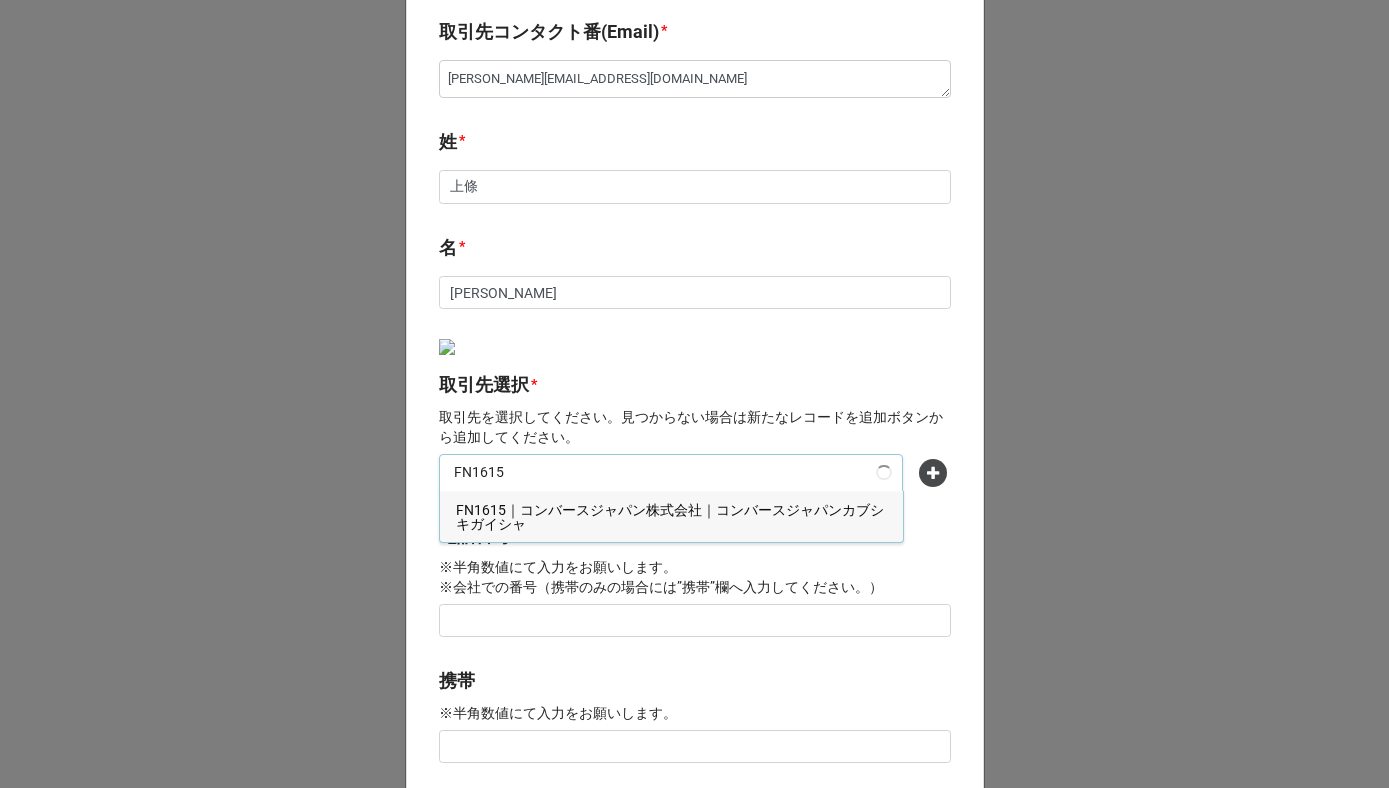 type on "FN1615" 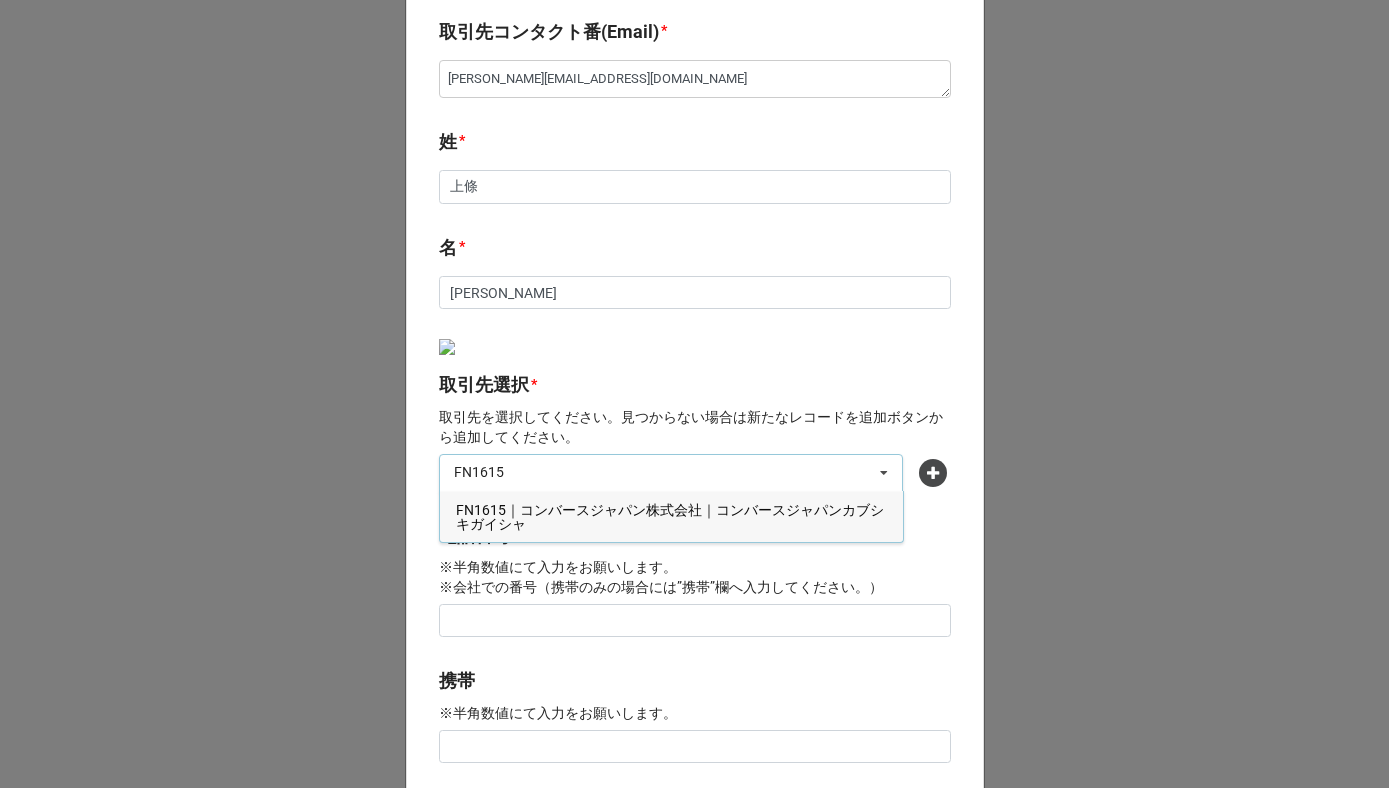 click on "FN1615｜コンバースジャパン株式会社｜コンバースジャパンカブシキガイシャ" at bounding box center (670, 517) 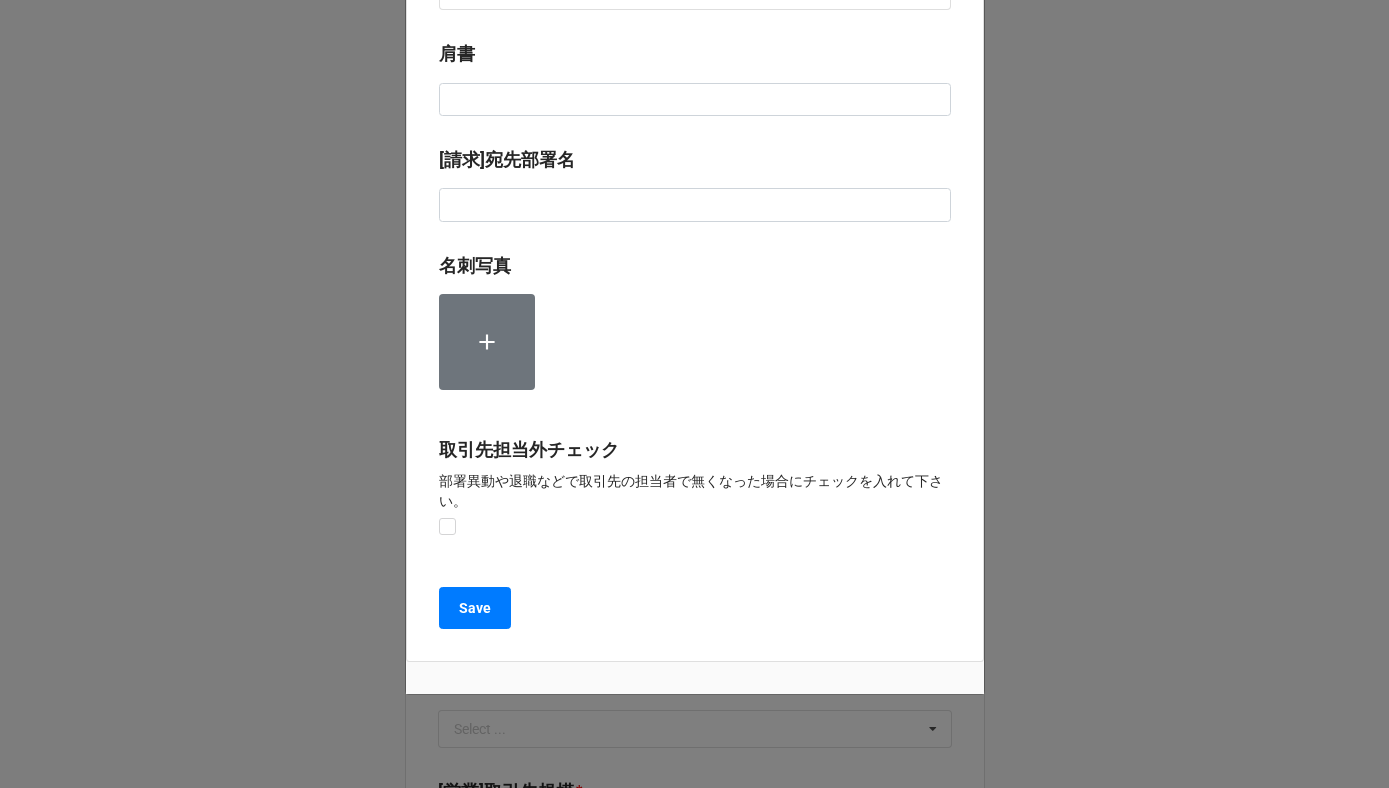 scroll, scrollTop: 1150, scrollLeft: 0, axis: vertical 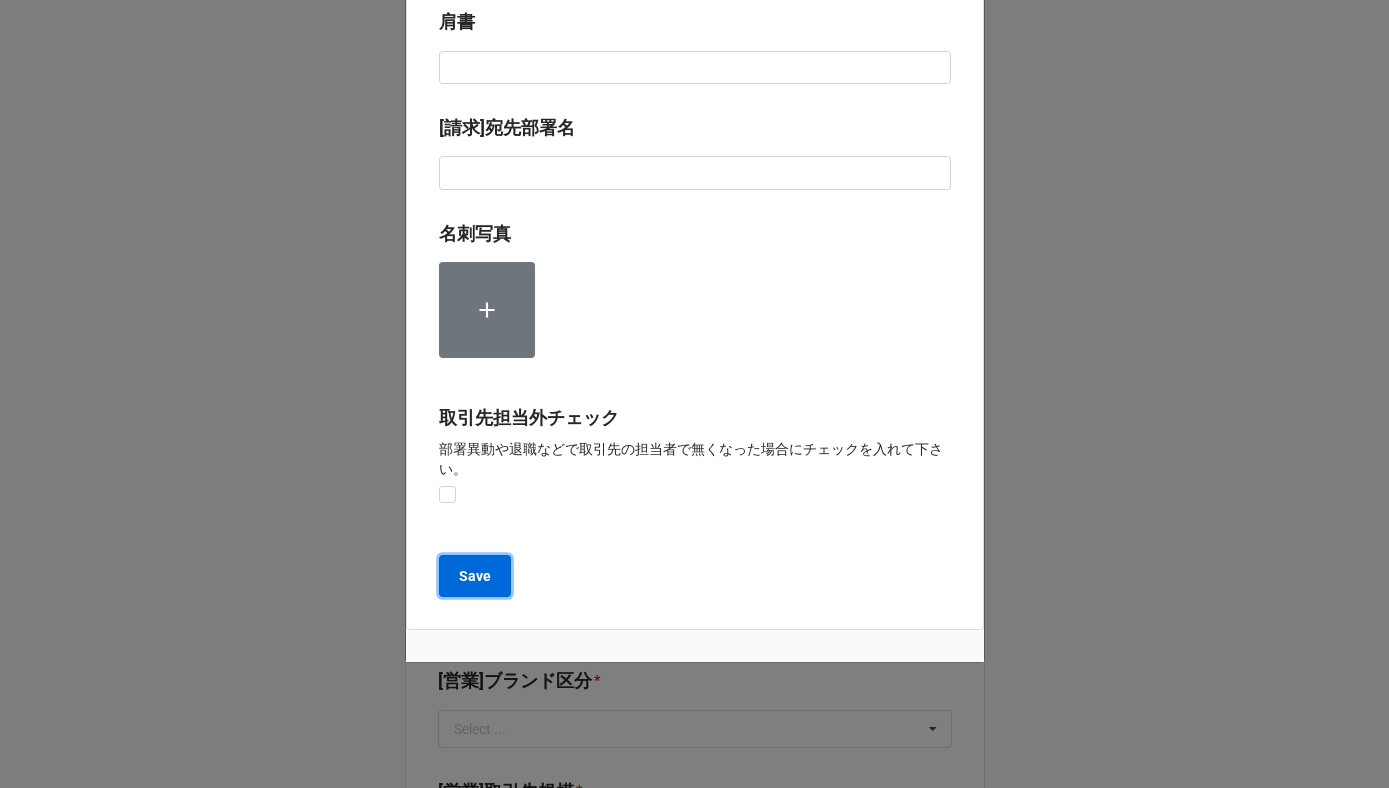 click on "Save" at bounding box center (475, 576) 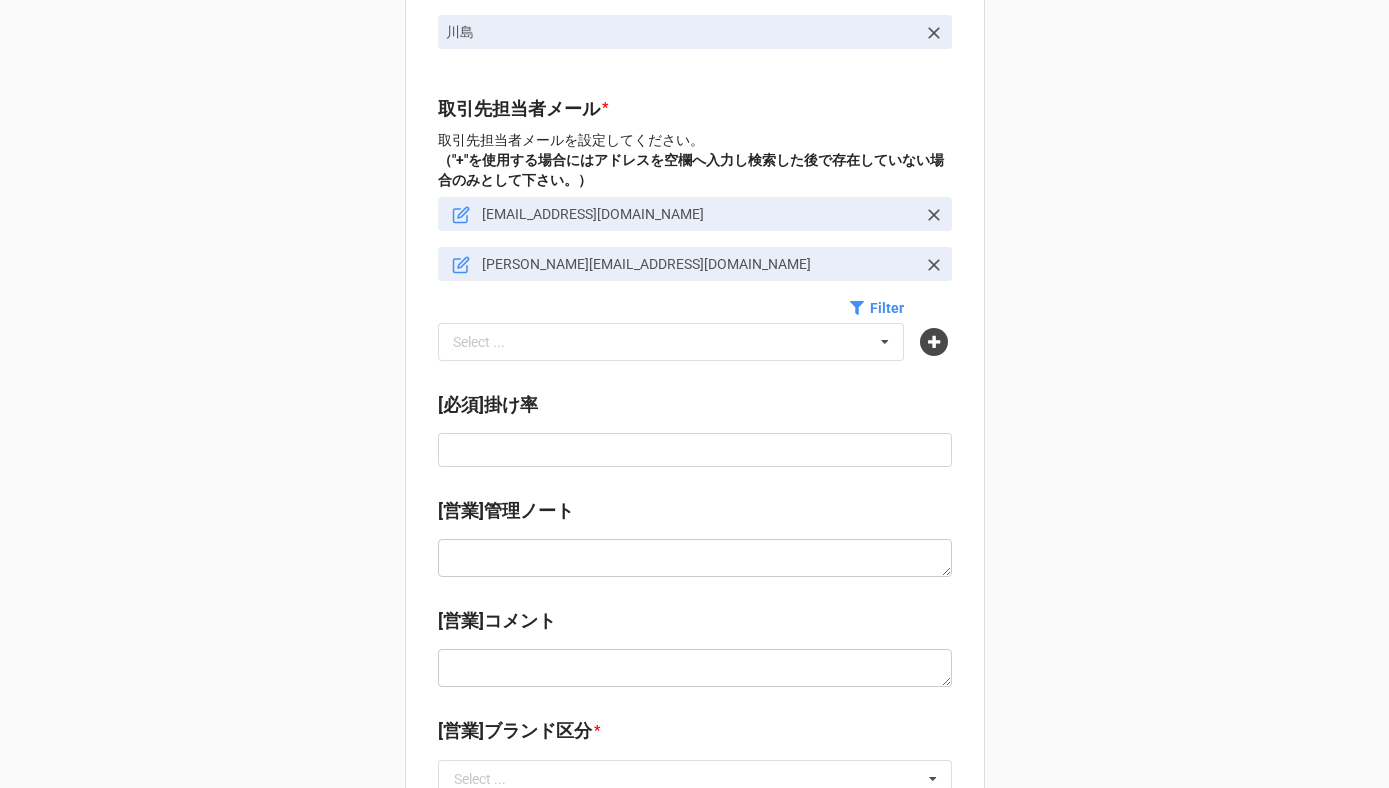 click 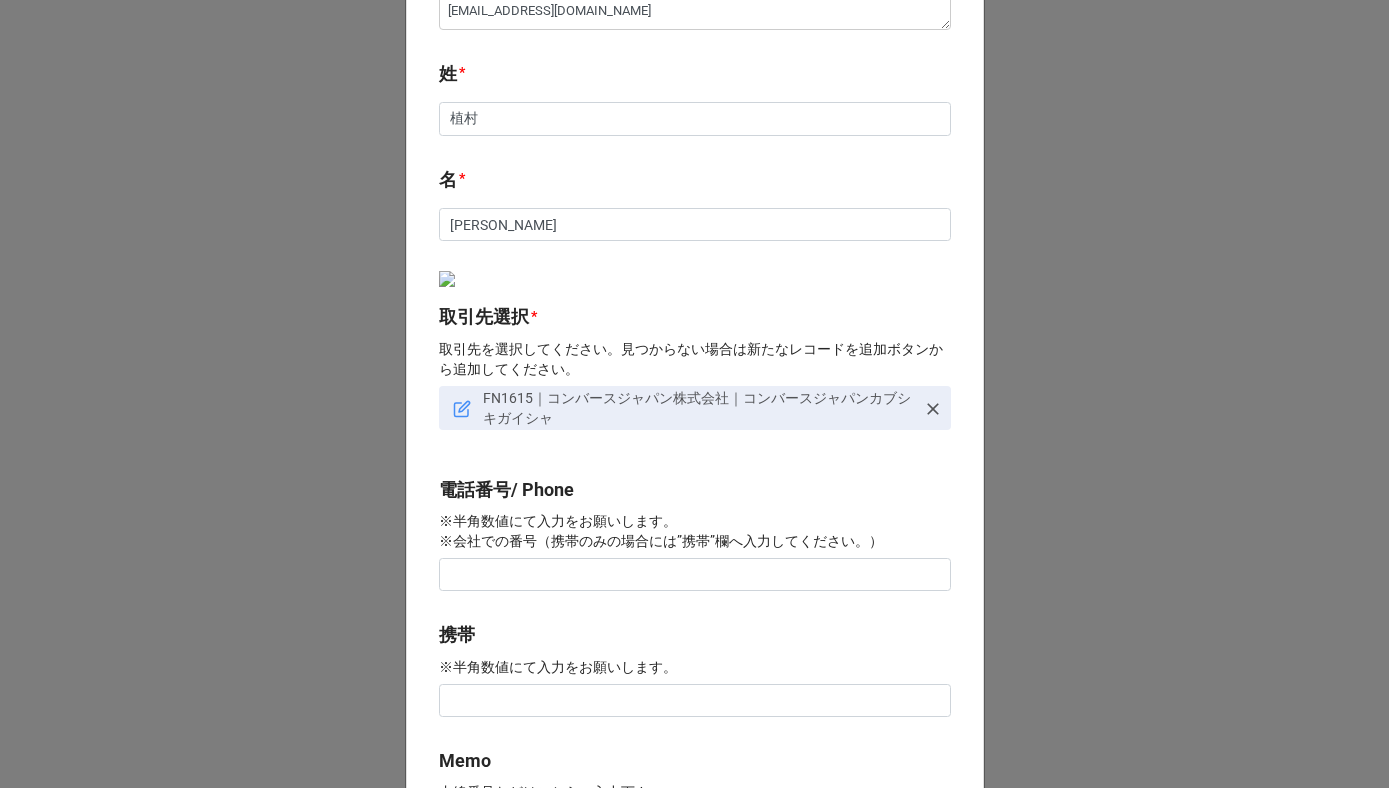 scroll, scrollTop: 425, scrollLeft: 0, axis: vertical 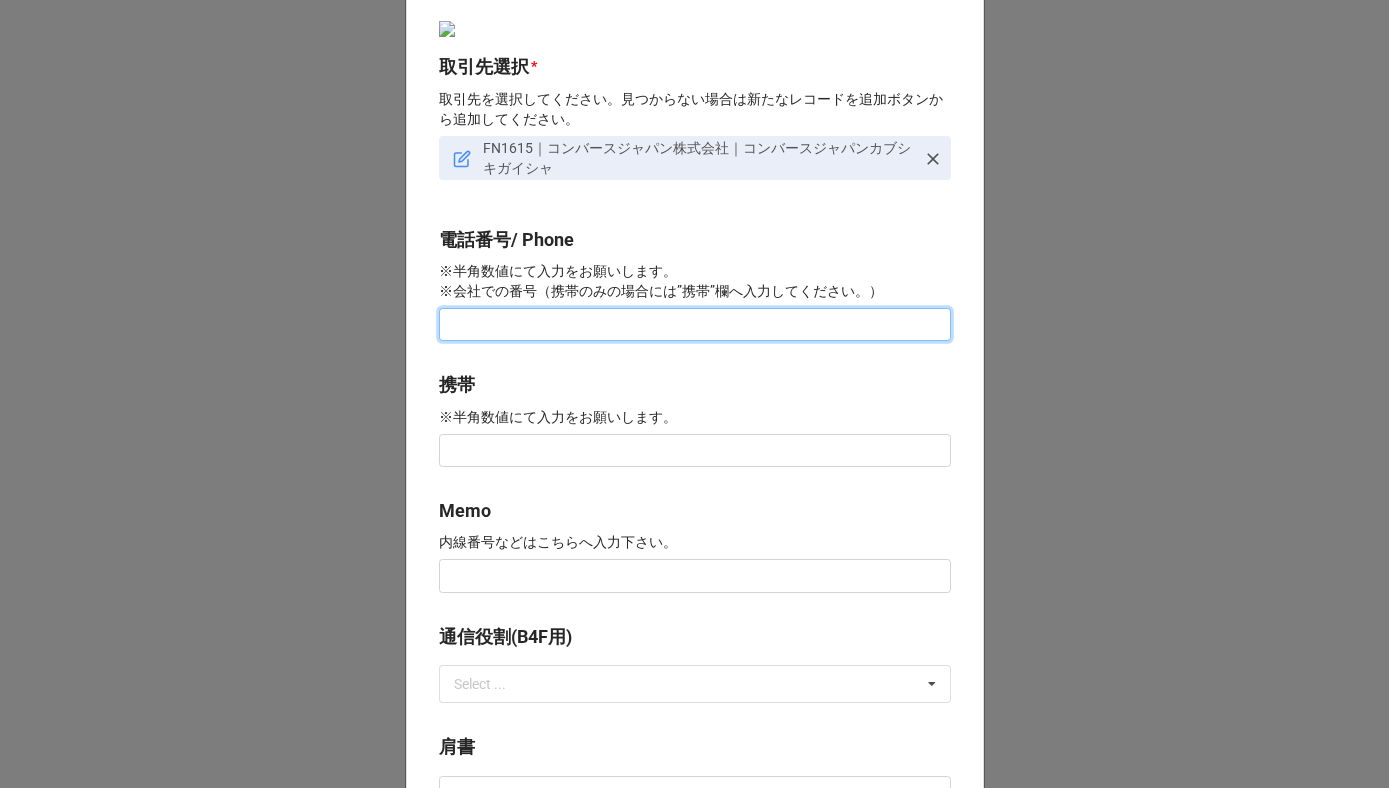 click at bounding box center [695, 325] 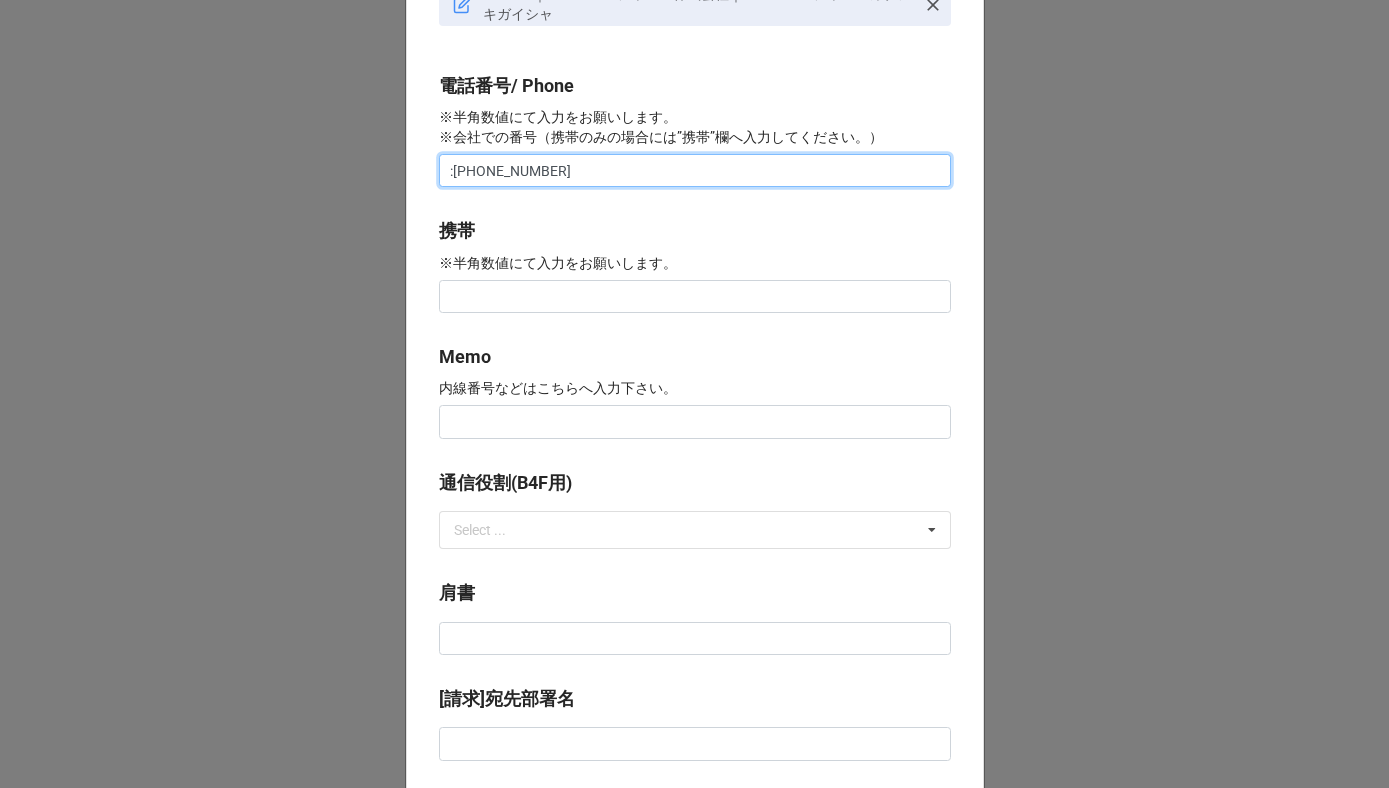 scroll, scrollTop: 438, scrollLeft: 0, axis: vertical 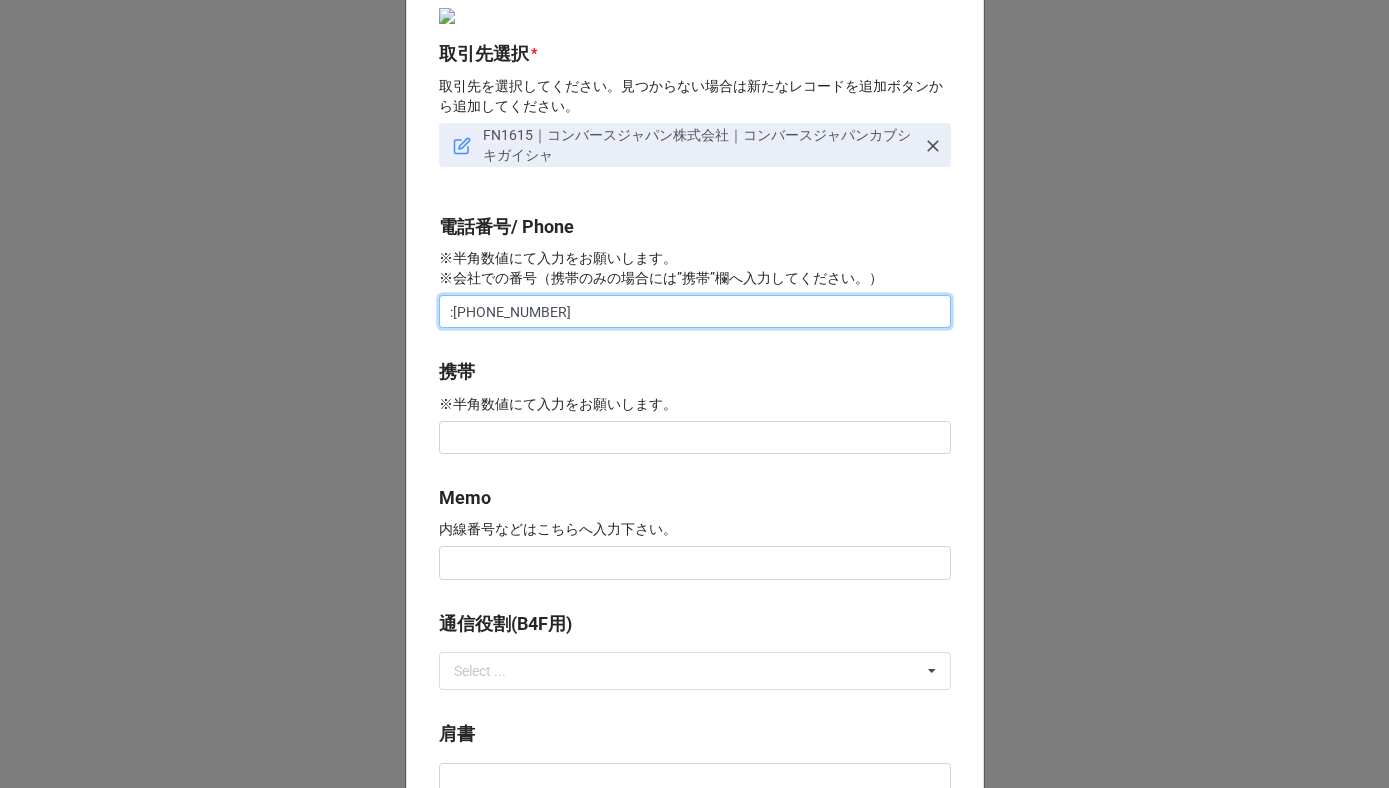 click on ":080-7009-1260" at bounding box center [695, 312] 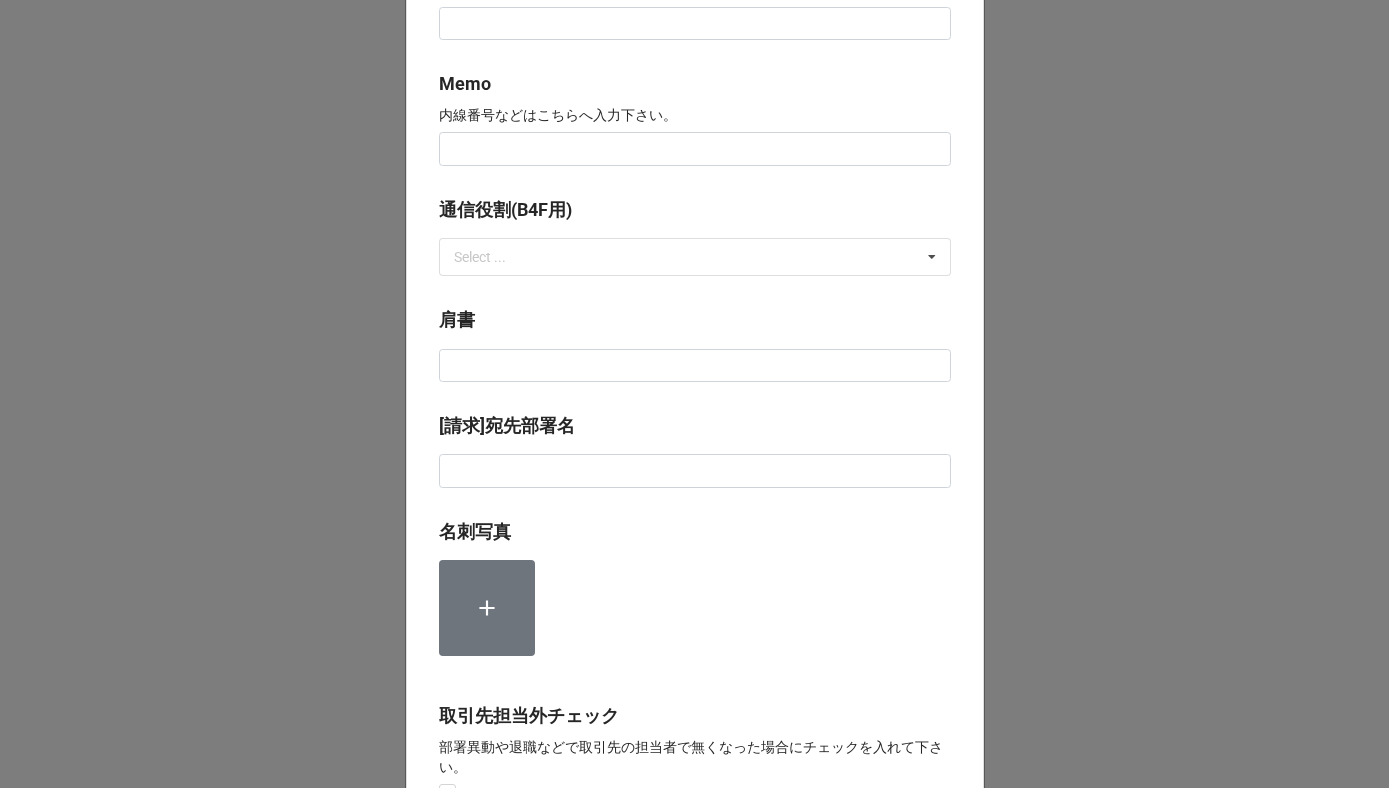 scroll, scrollTop: 1150, scrollLeft: 0, axis: vertical 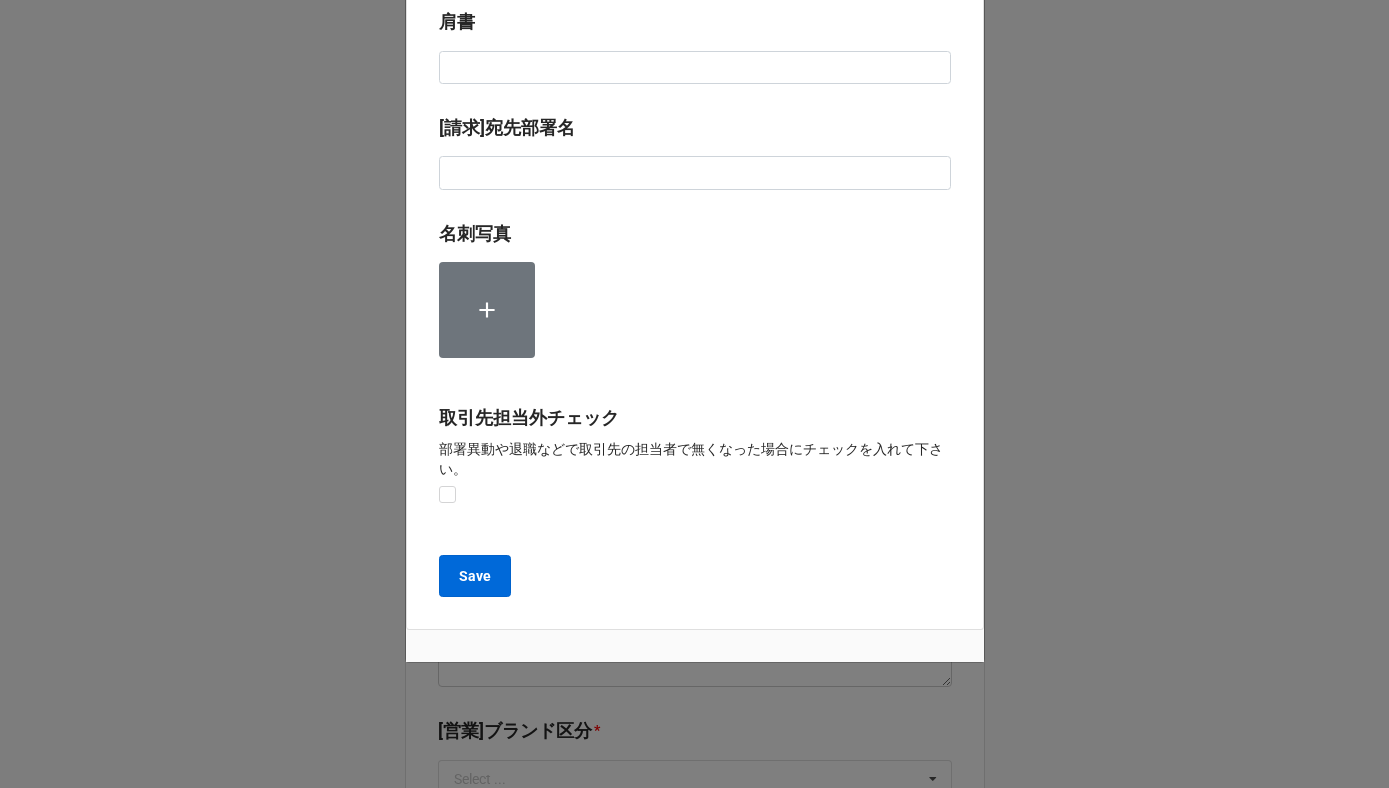type on "080-7009-1260" 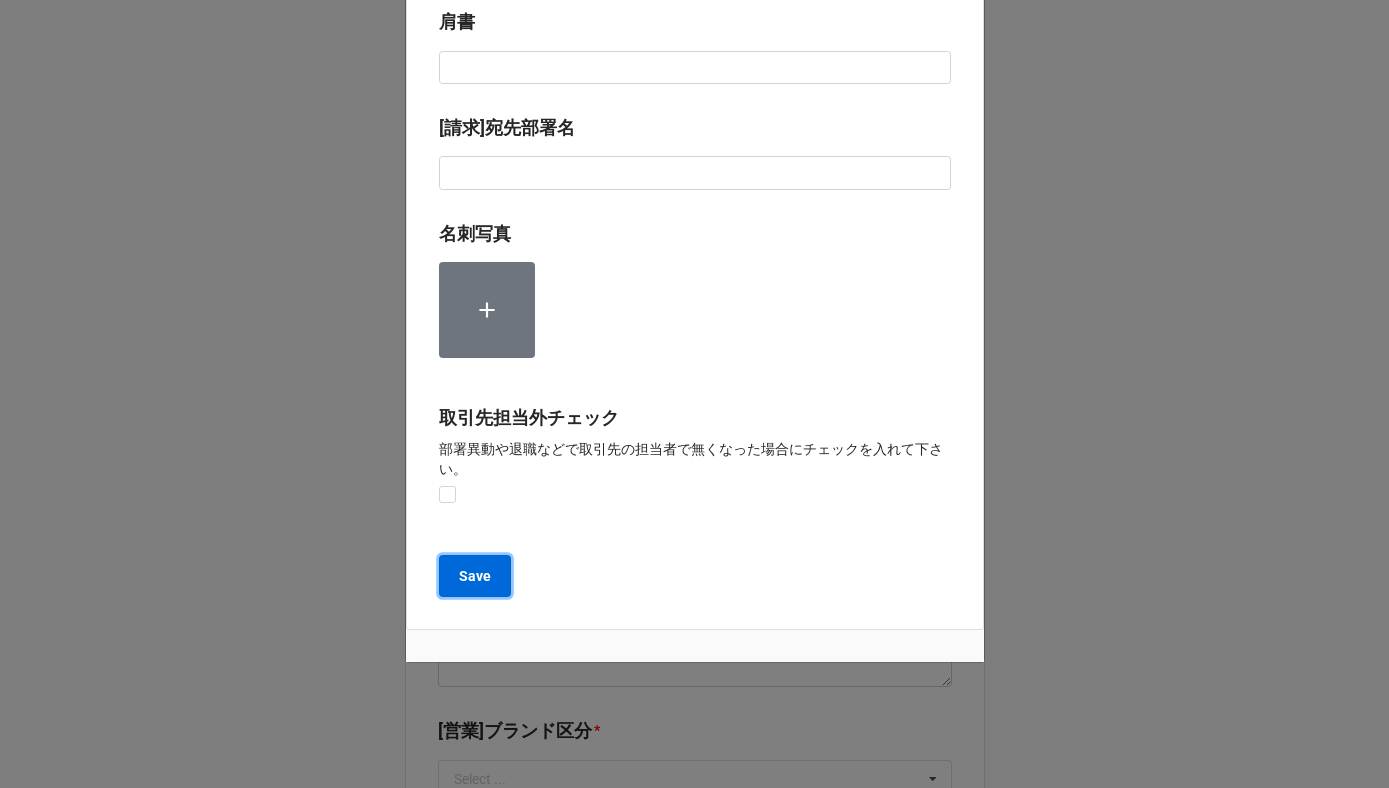click on "Save" at bounding box center [475, 576] 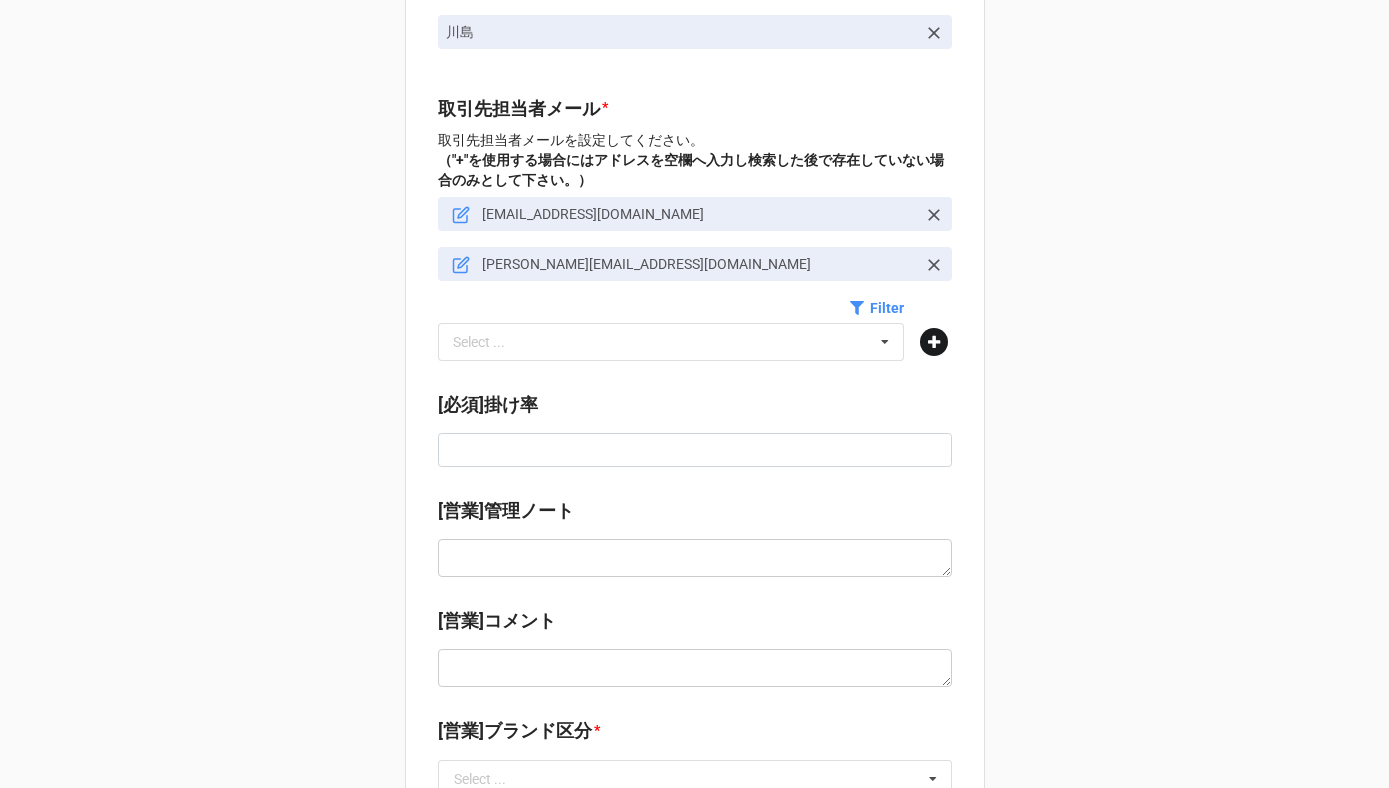 click at bounding box center [934, 342] 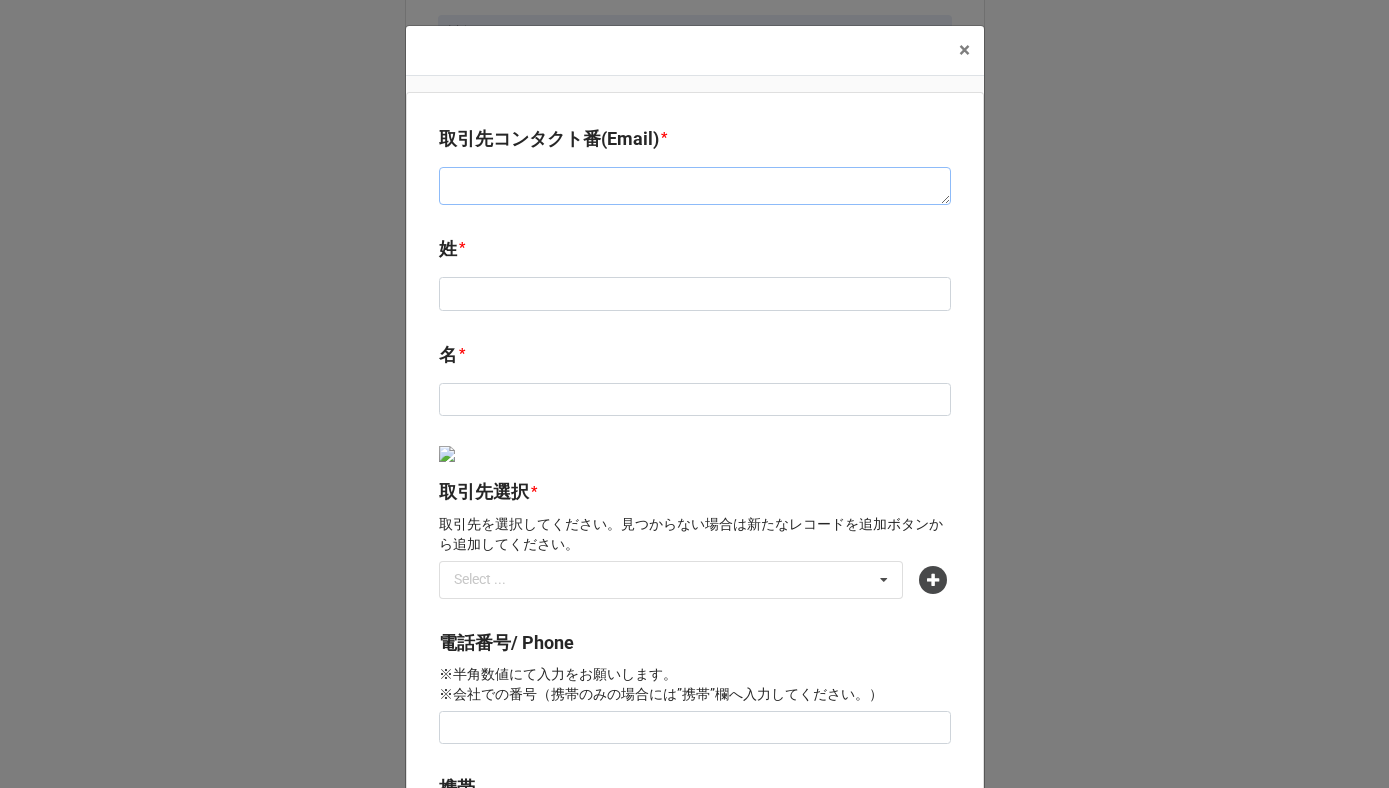 click at bounding box center [695, 186] 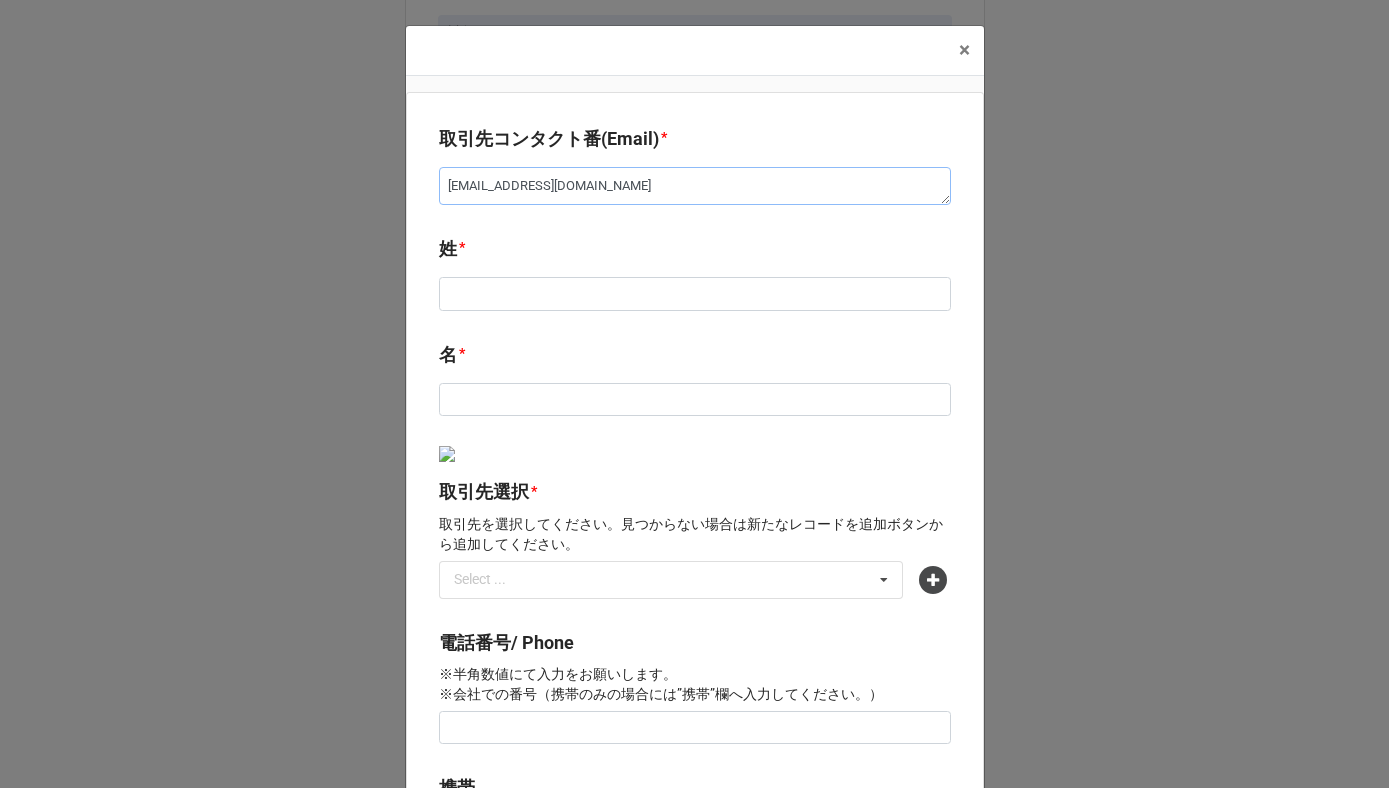 type on "ec@converse.co.jp" 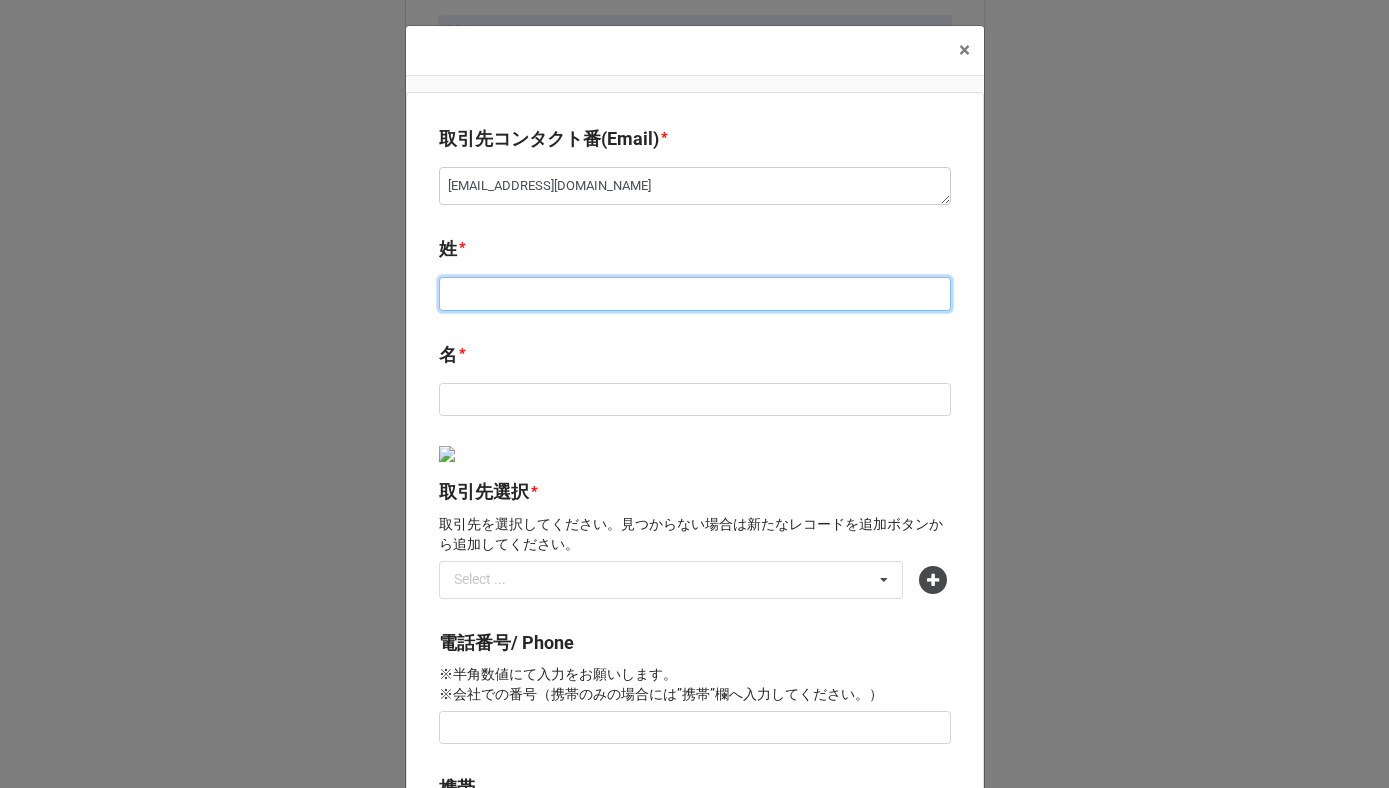 click at bounding box center (695, 294) 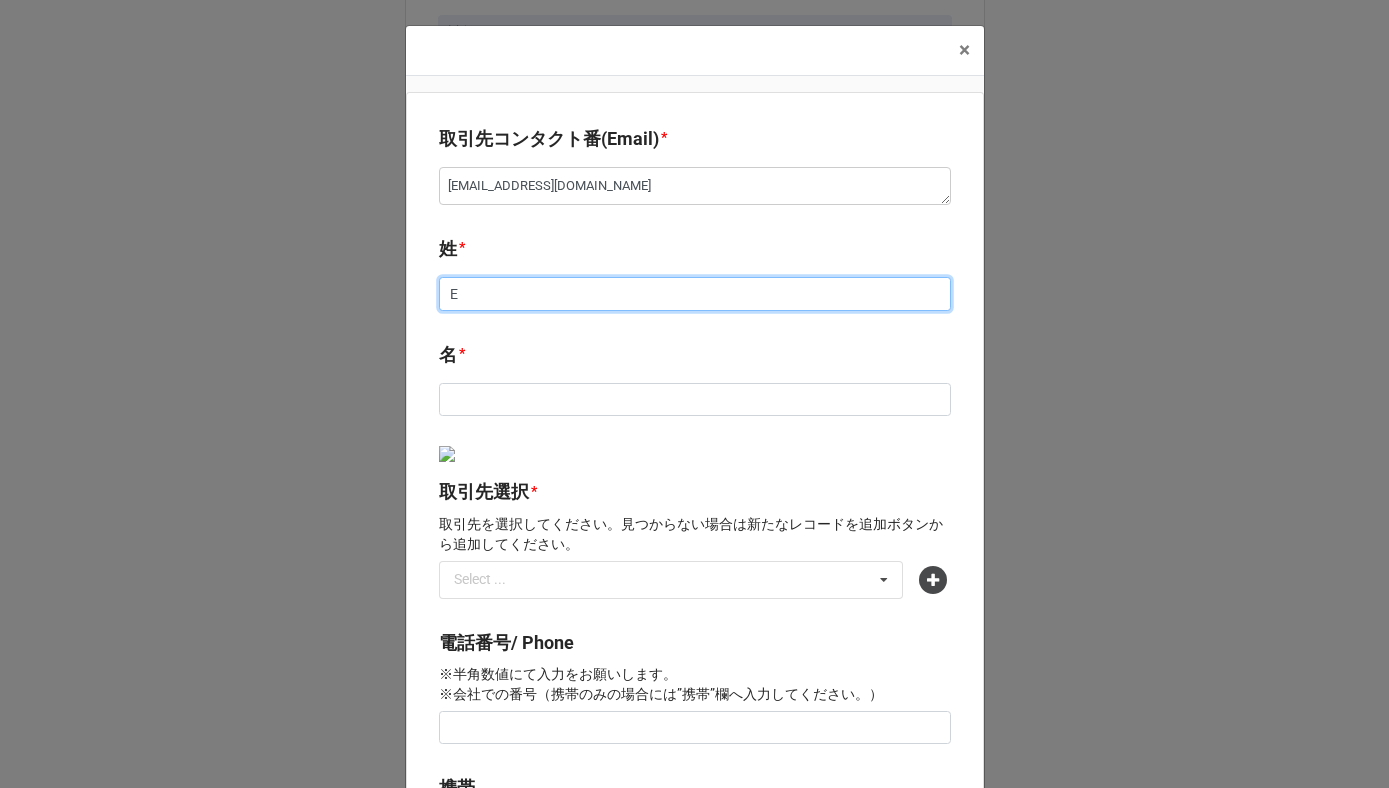type on "x" 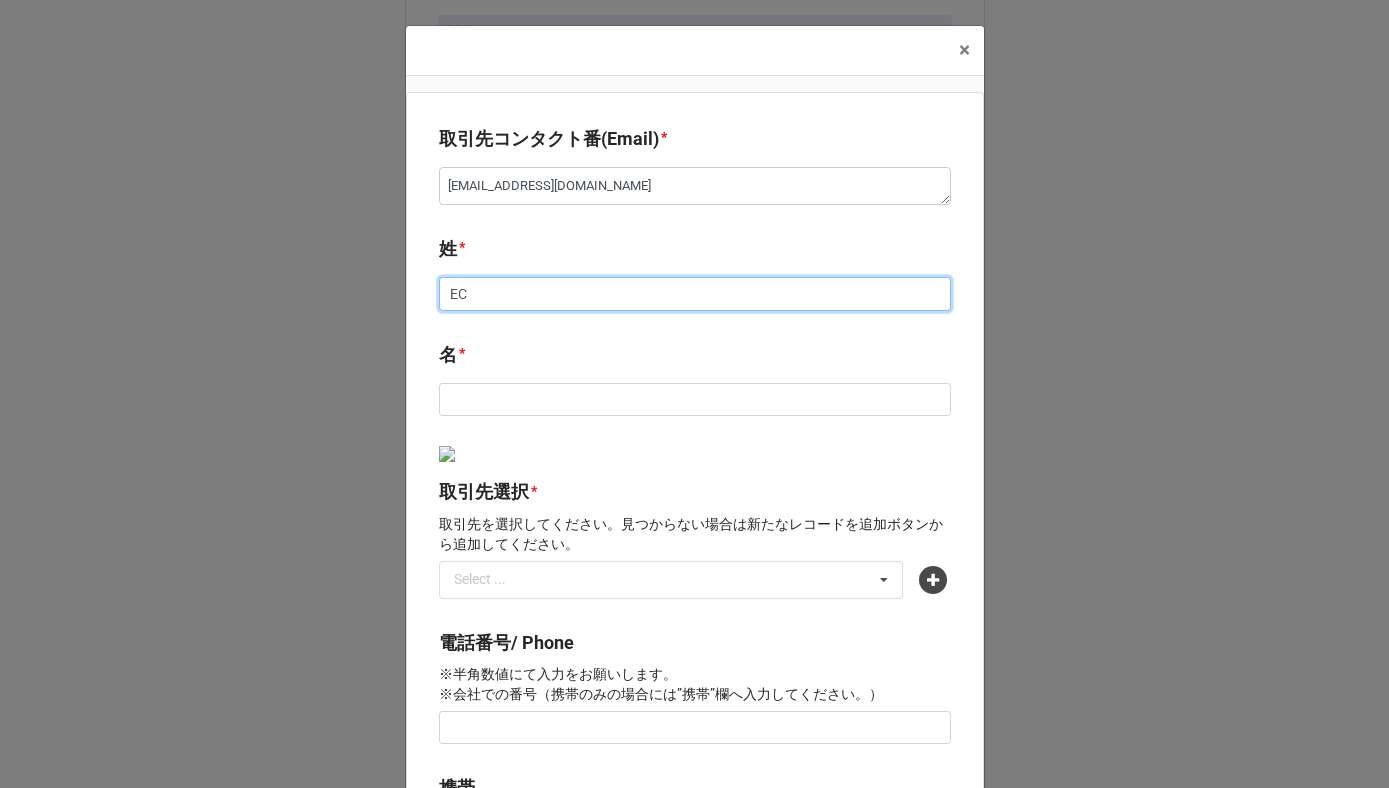 type on "x" 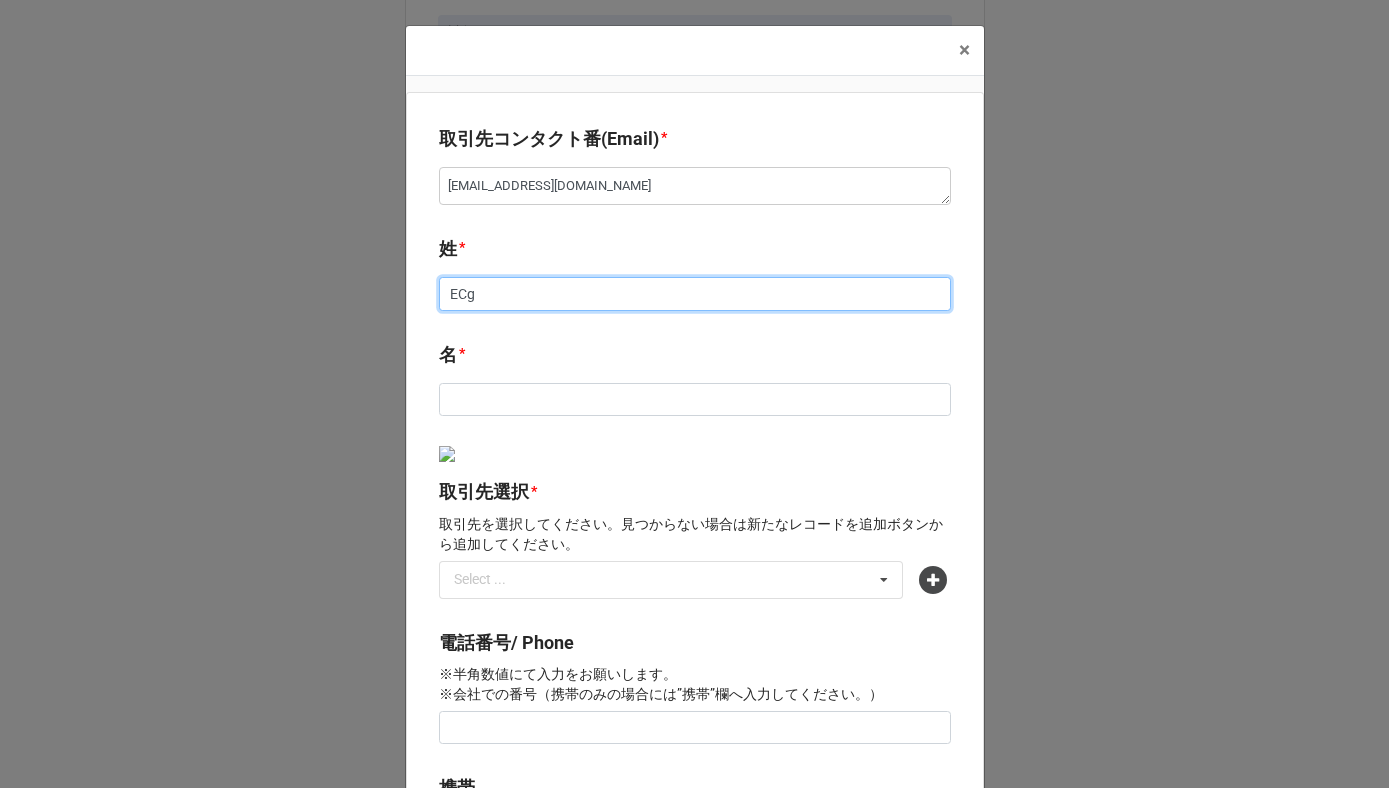 type on "ECご" 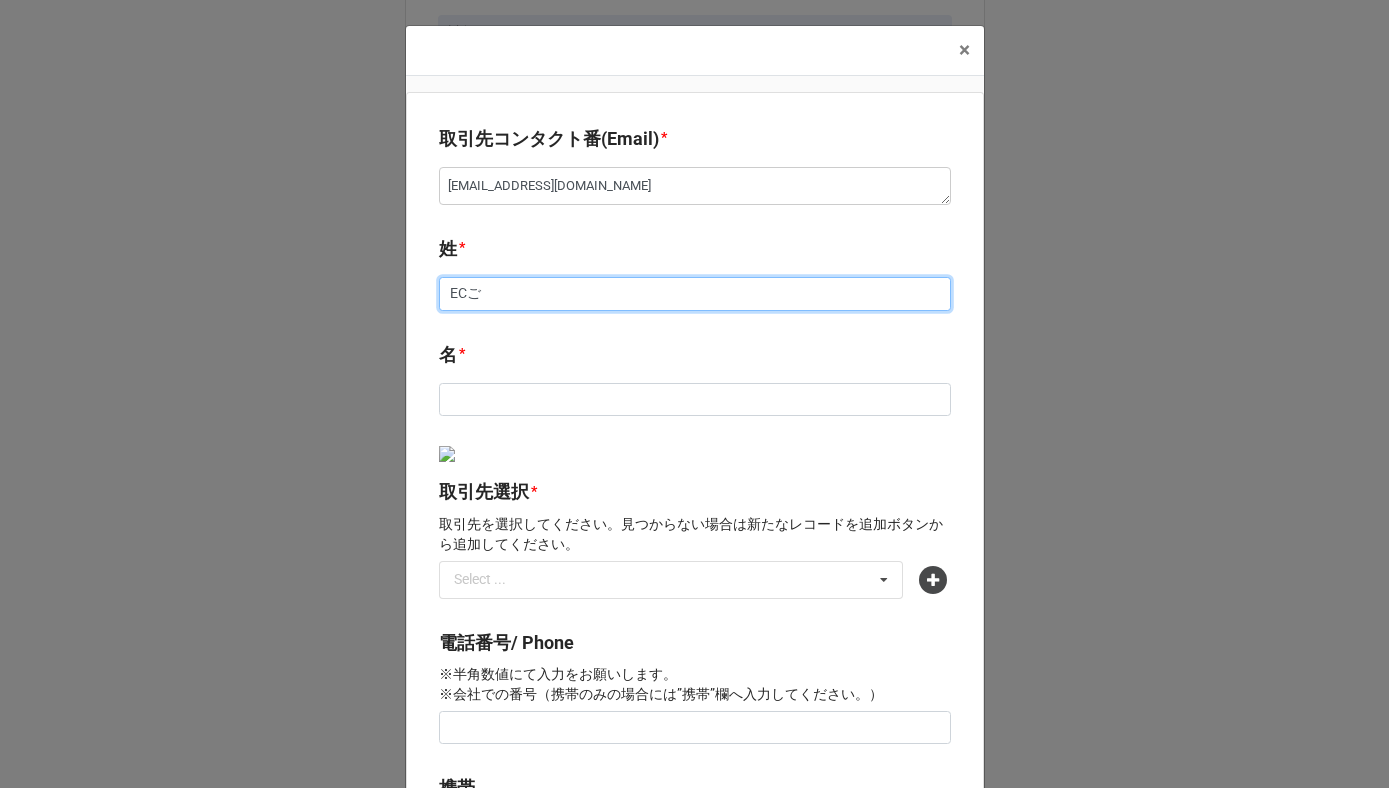 type on "x" 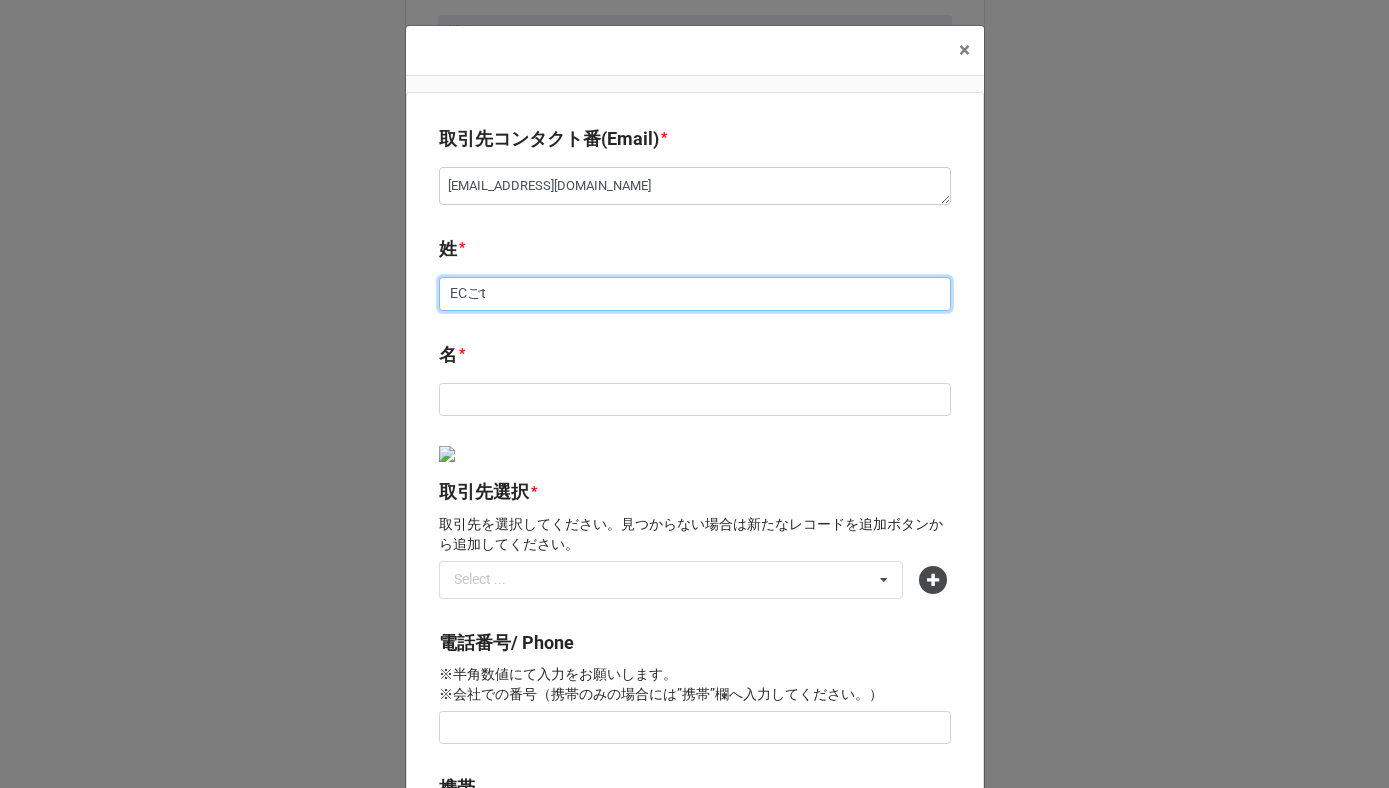 type on "x" 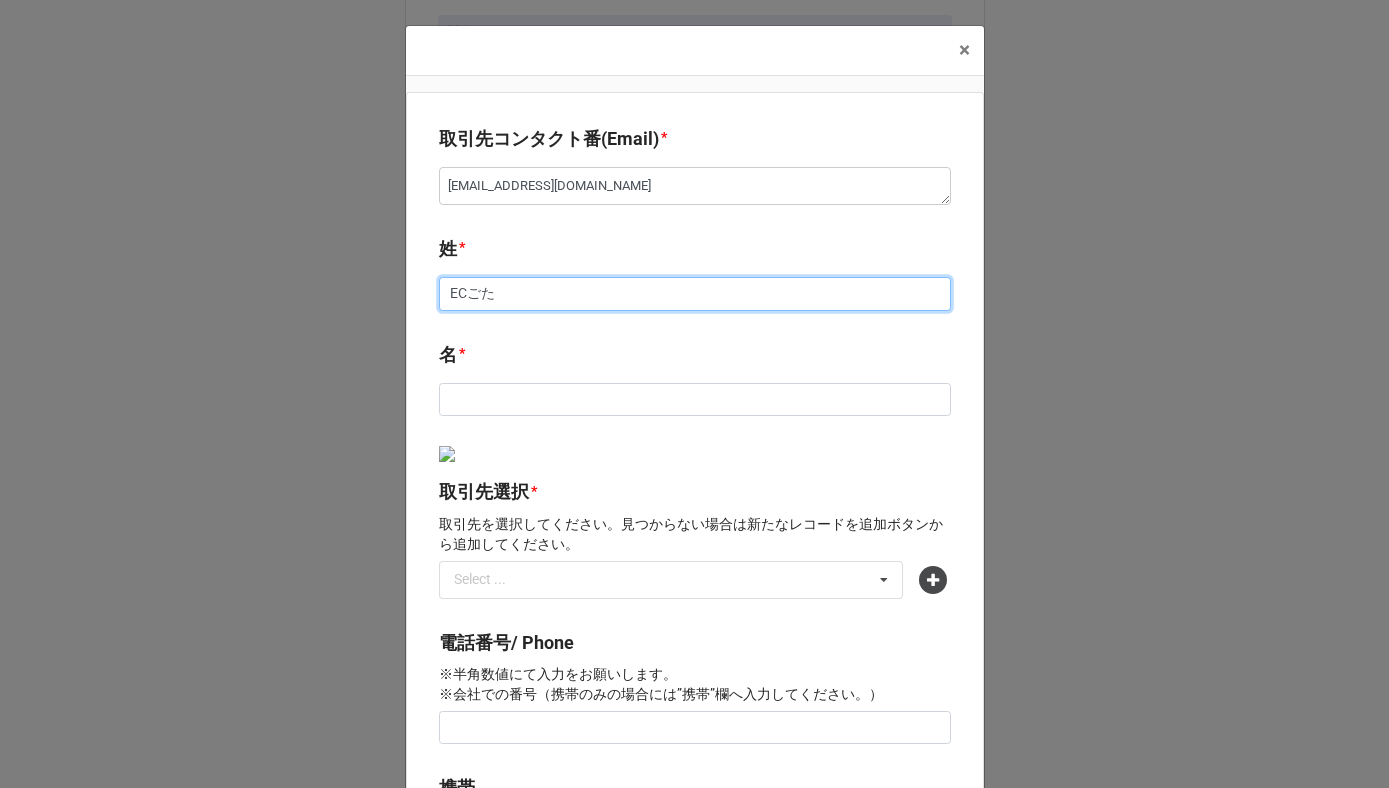 type on "ECごたn" 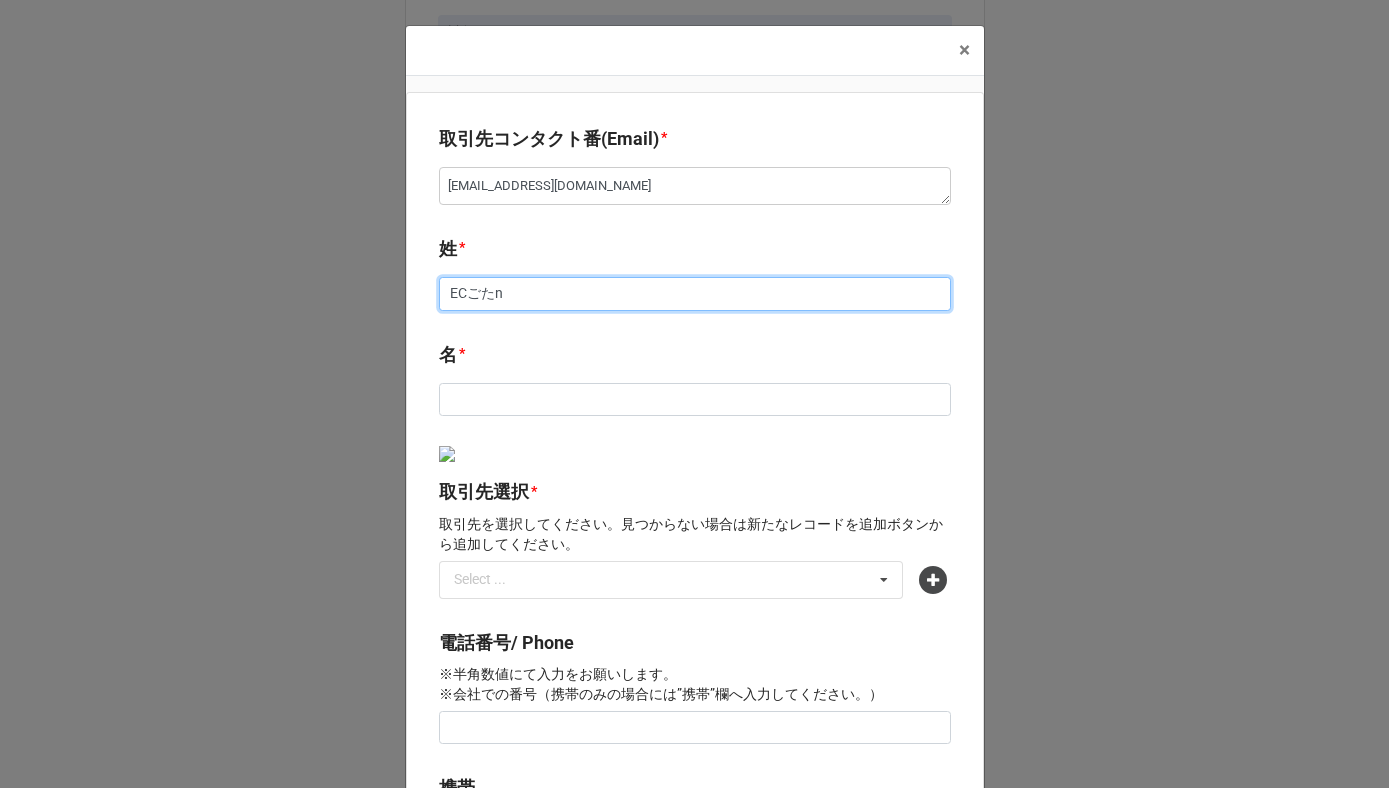 type on "x" 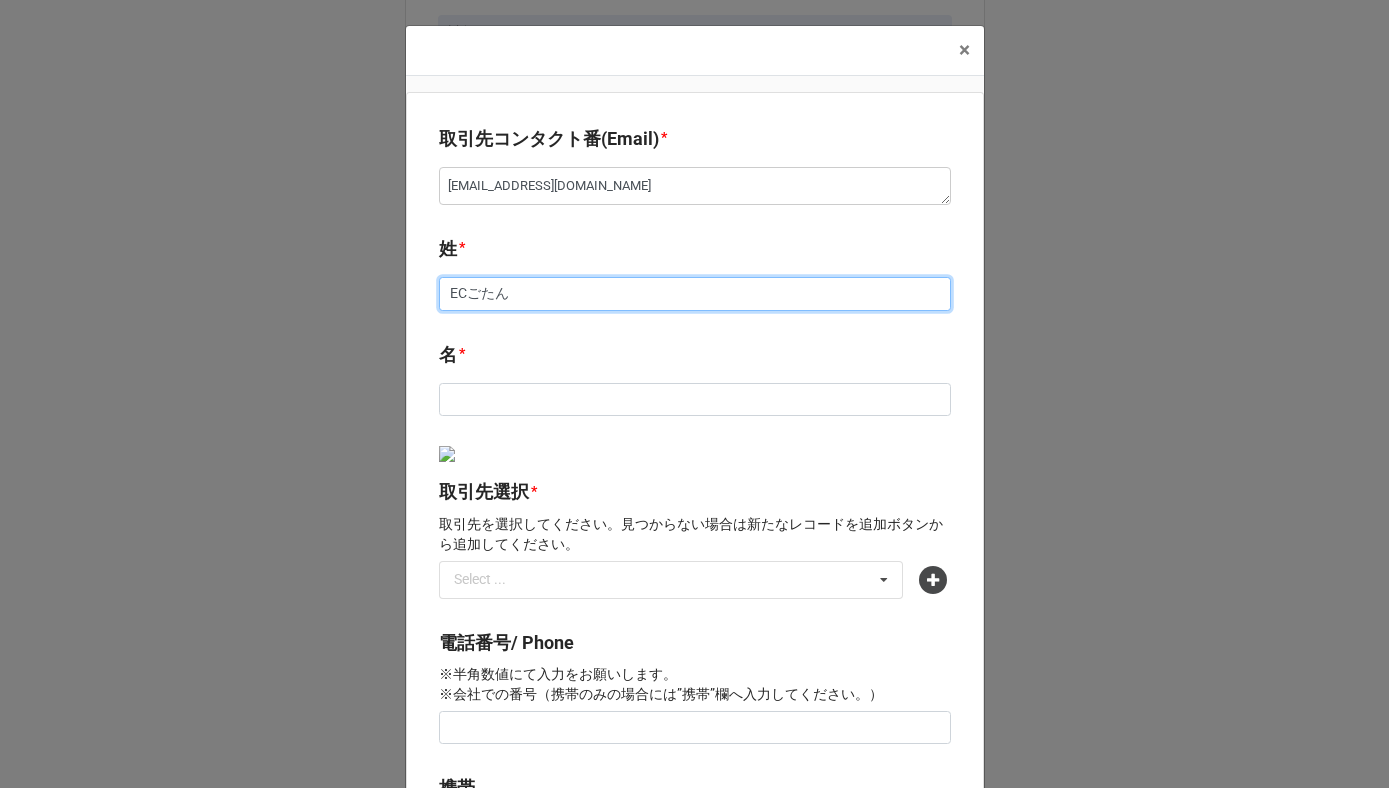 type on "x" 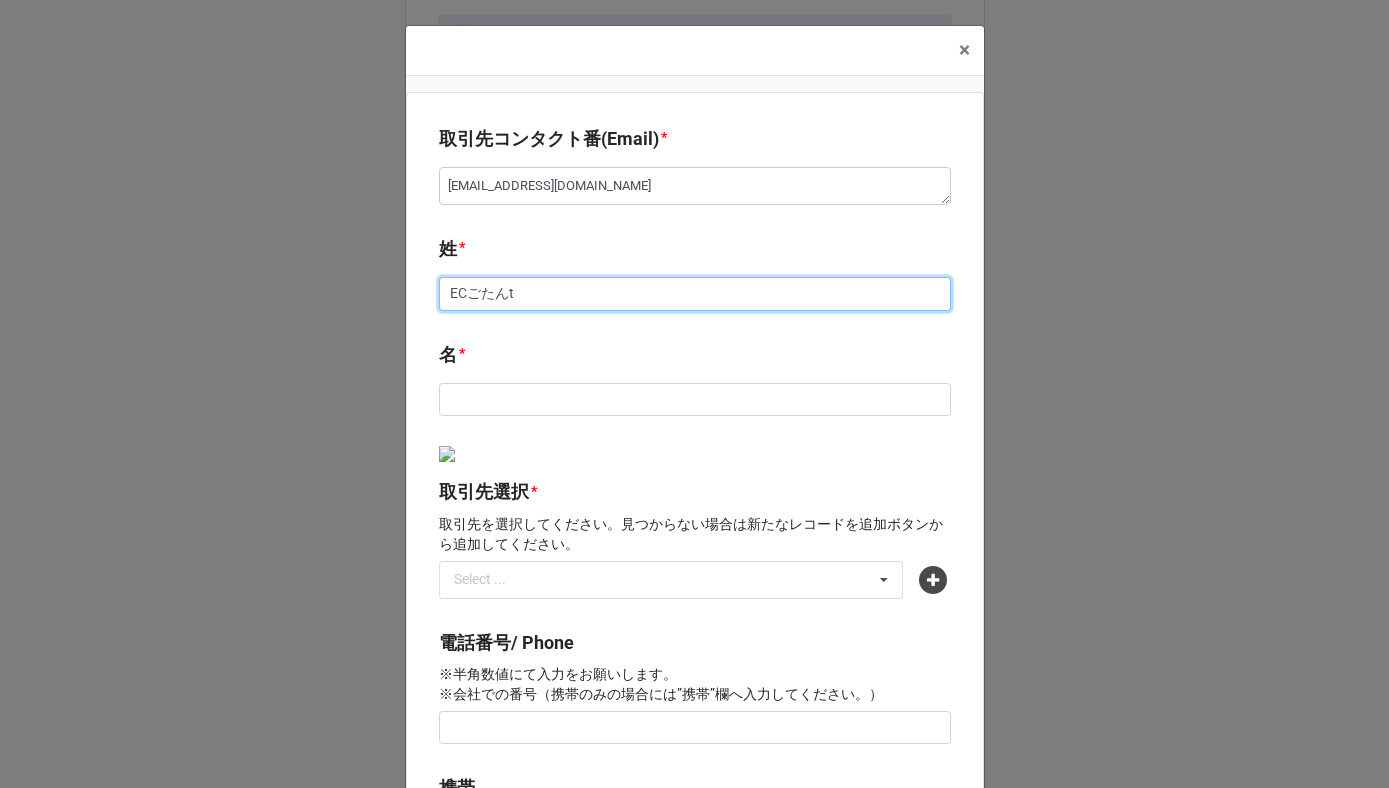 type on "x" 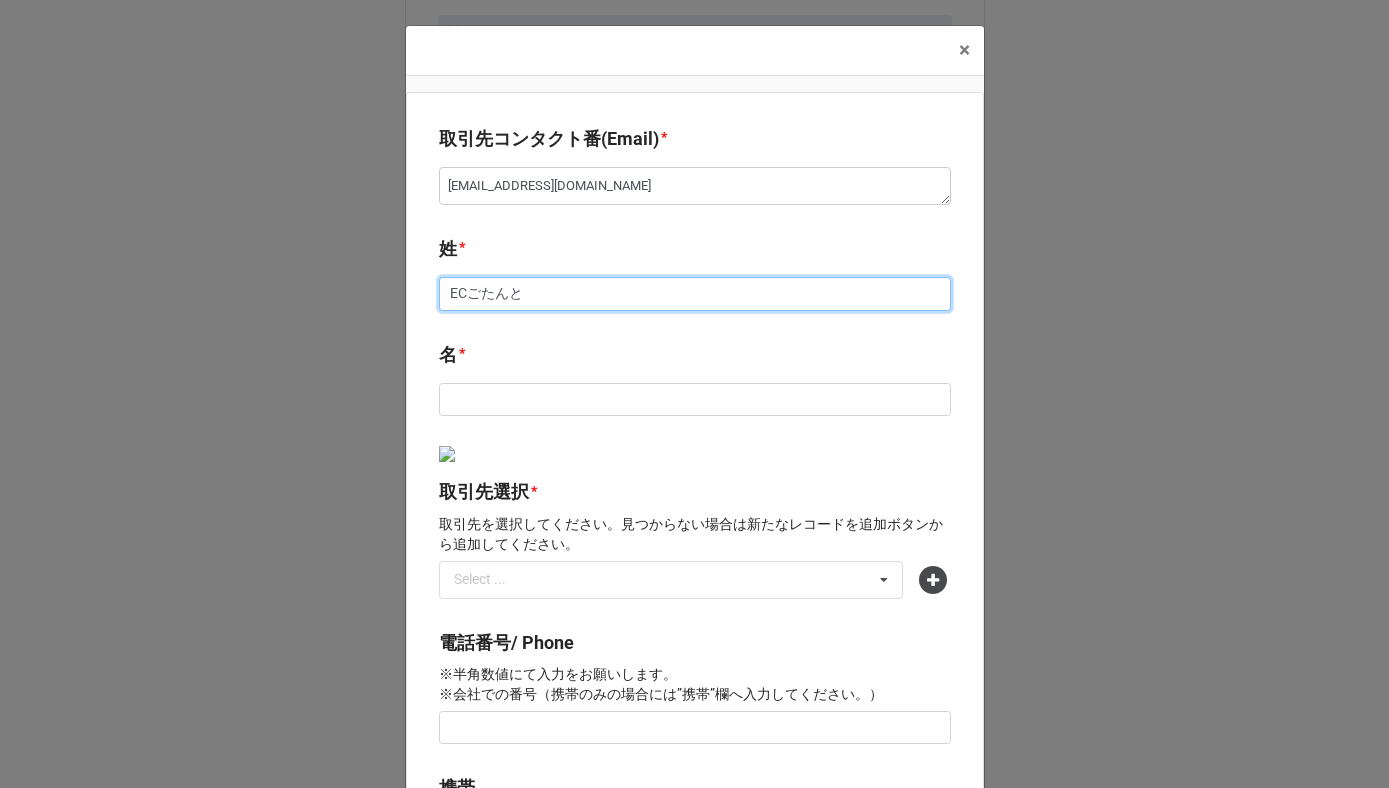 type on "x" 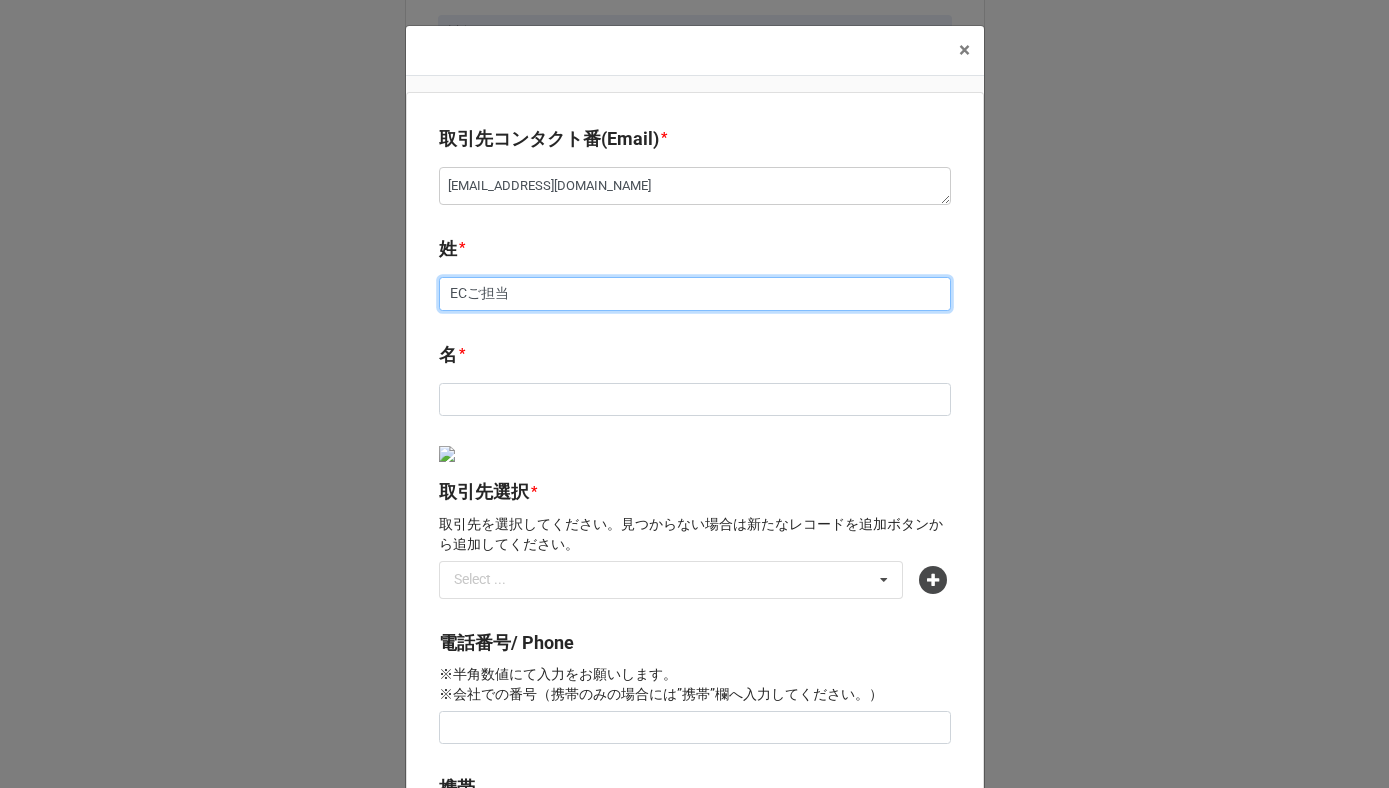 type on "ECご担当s" 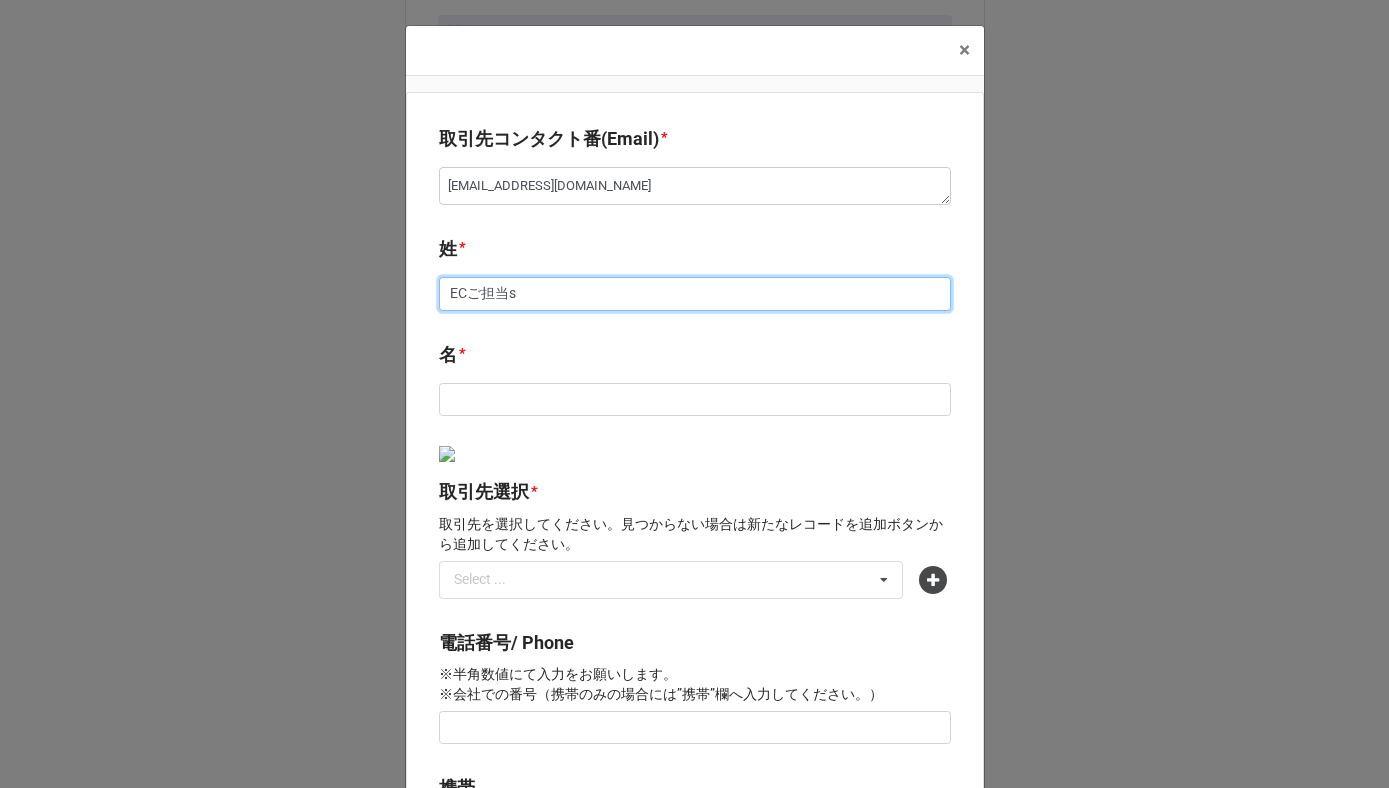 type on "x" 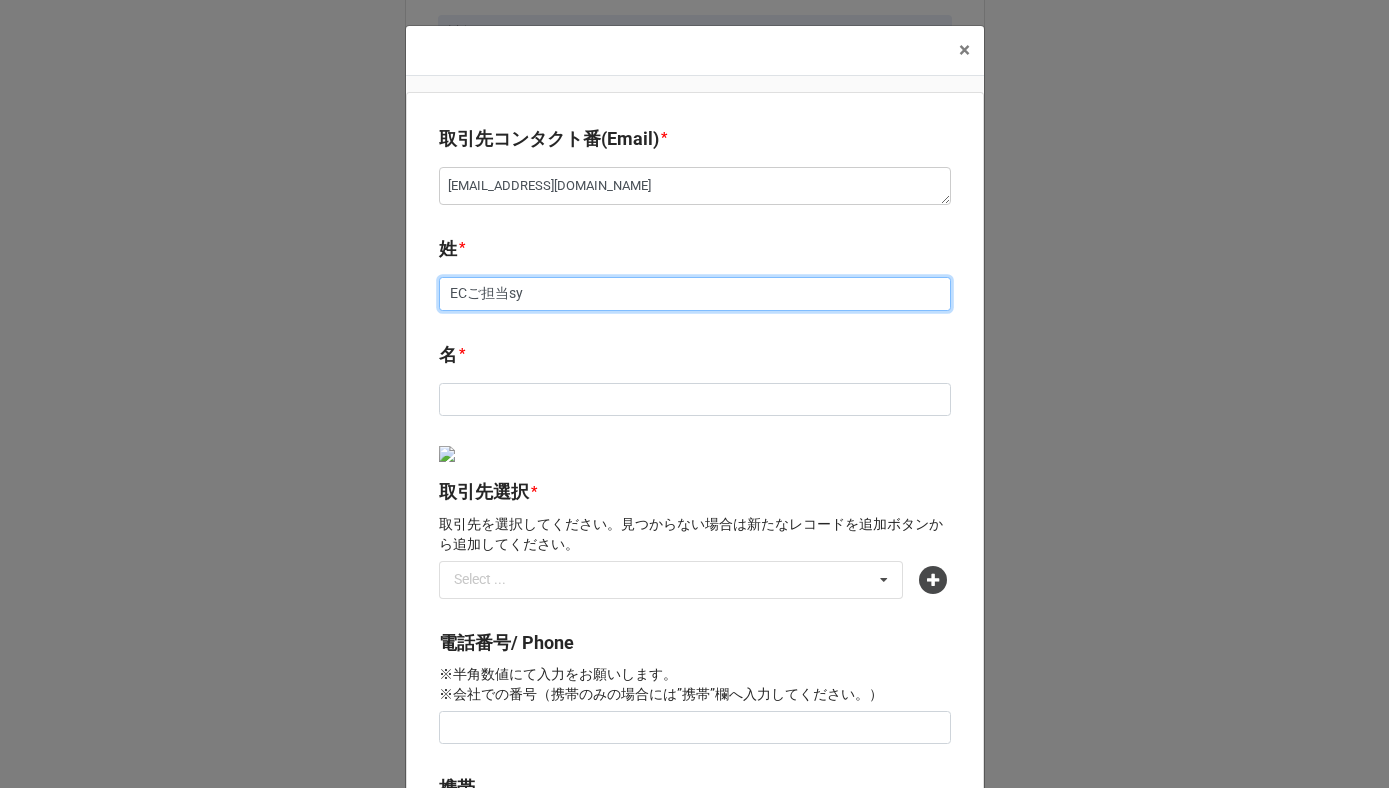 type on "x" 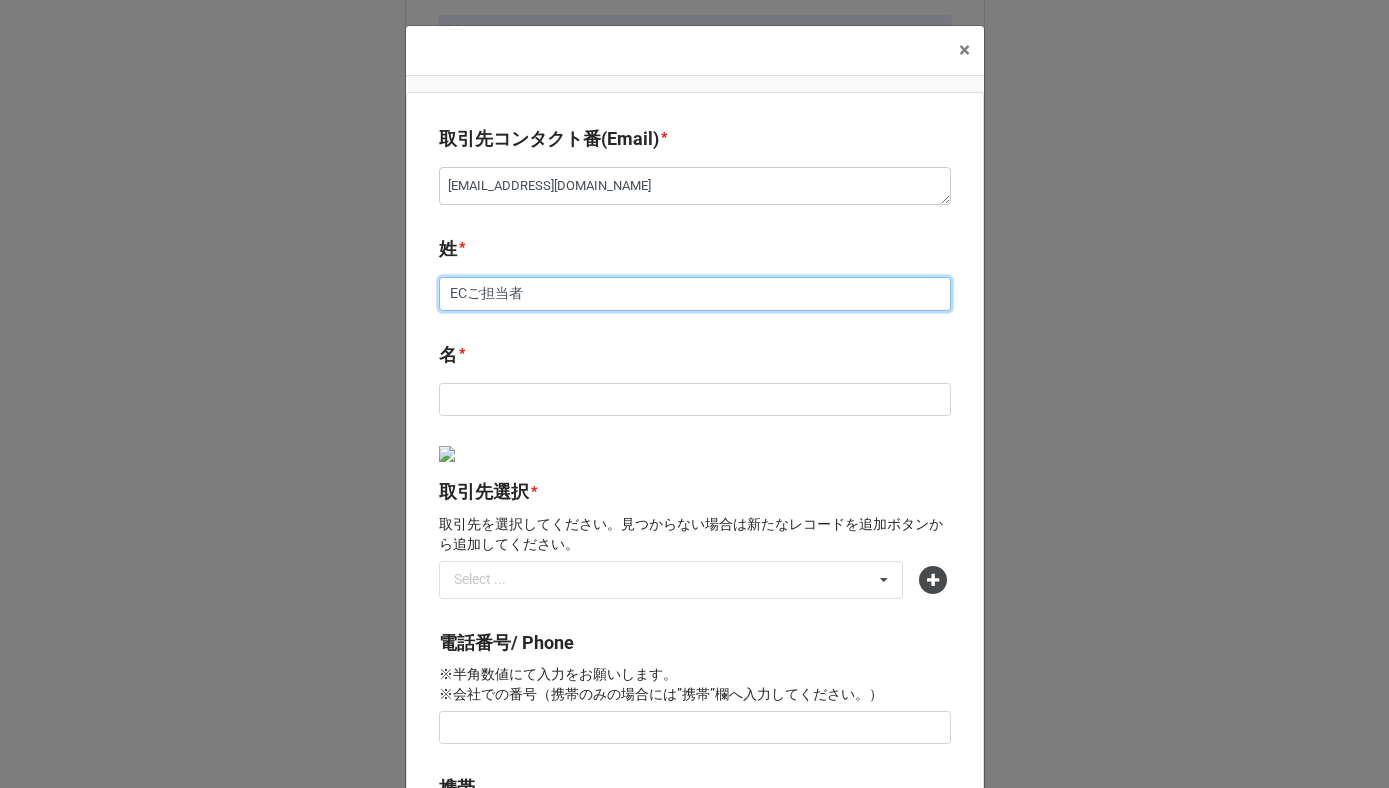 type on "ECご担当者" 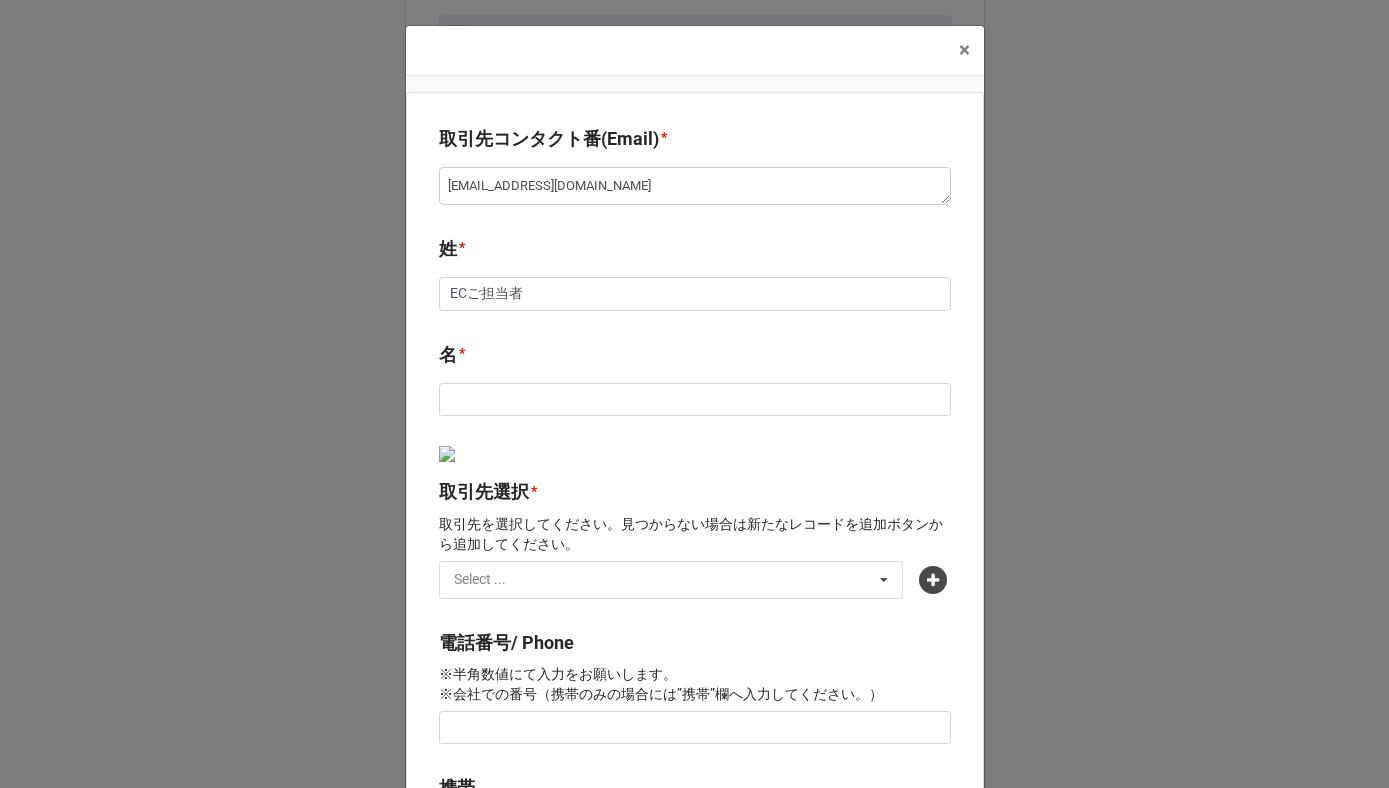 click at bounding box center [695, 400] 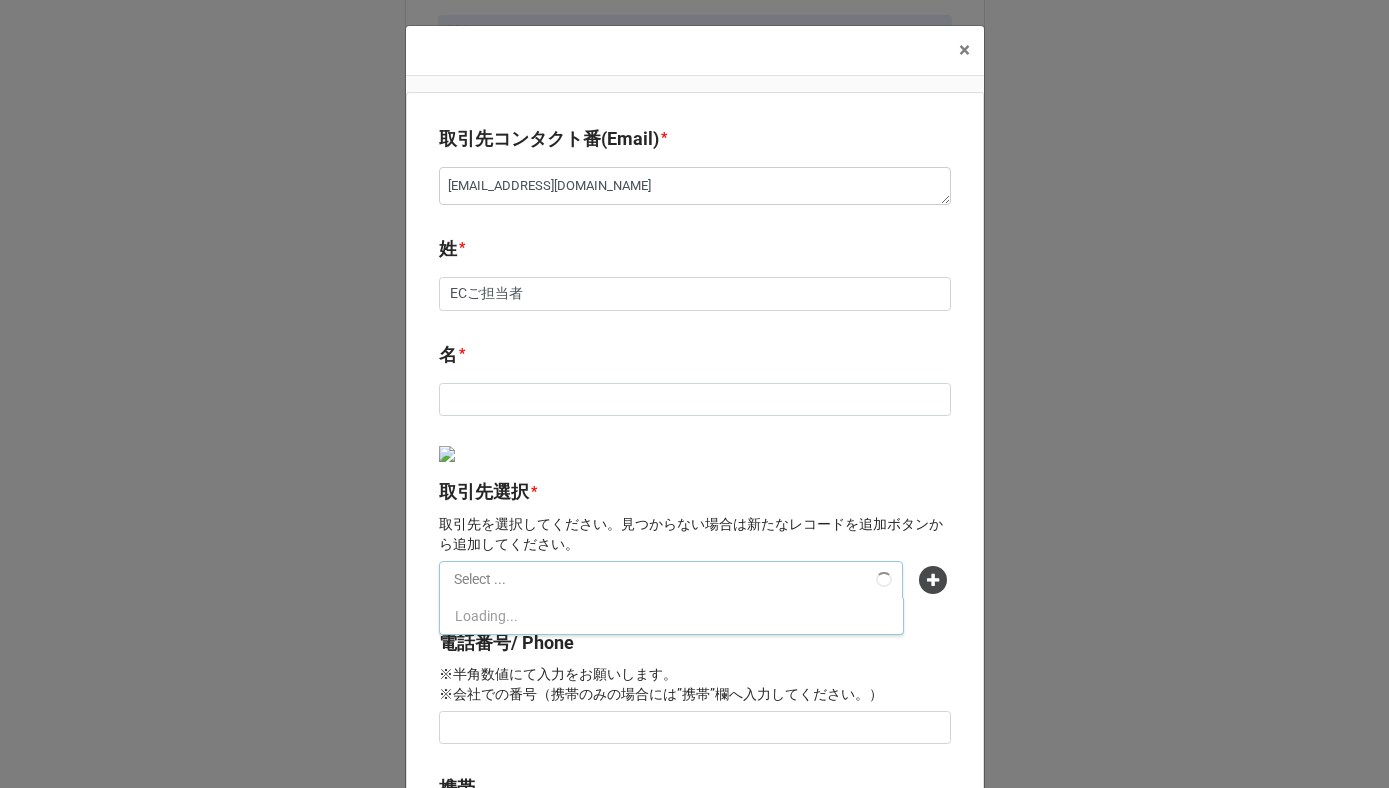 type on "x" 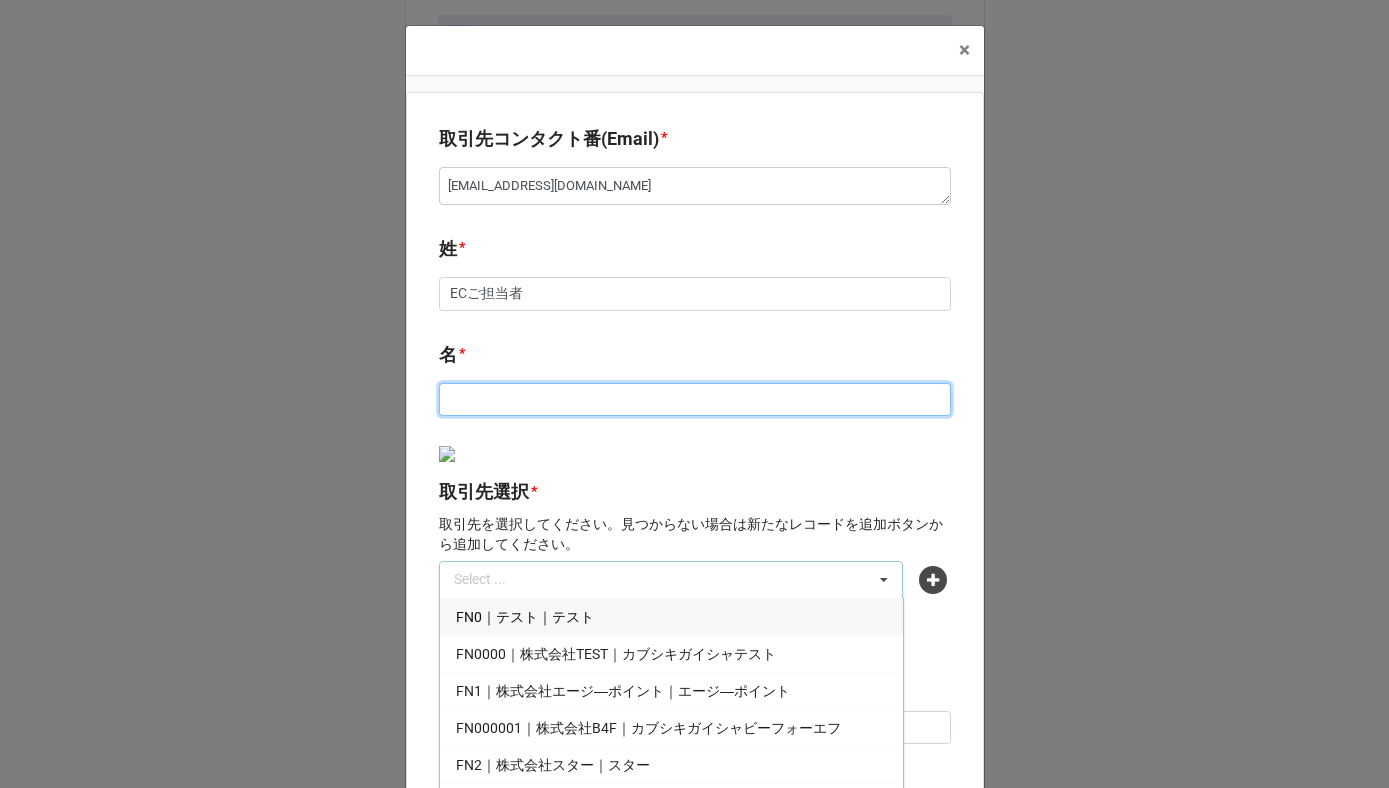 click at bounding box center [695, 400] 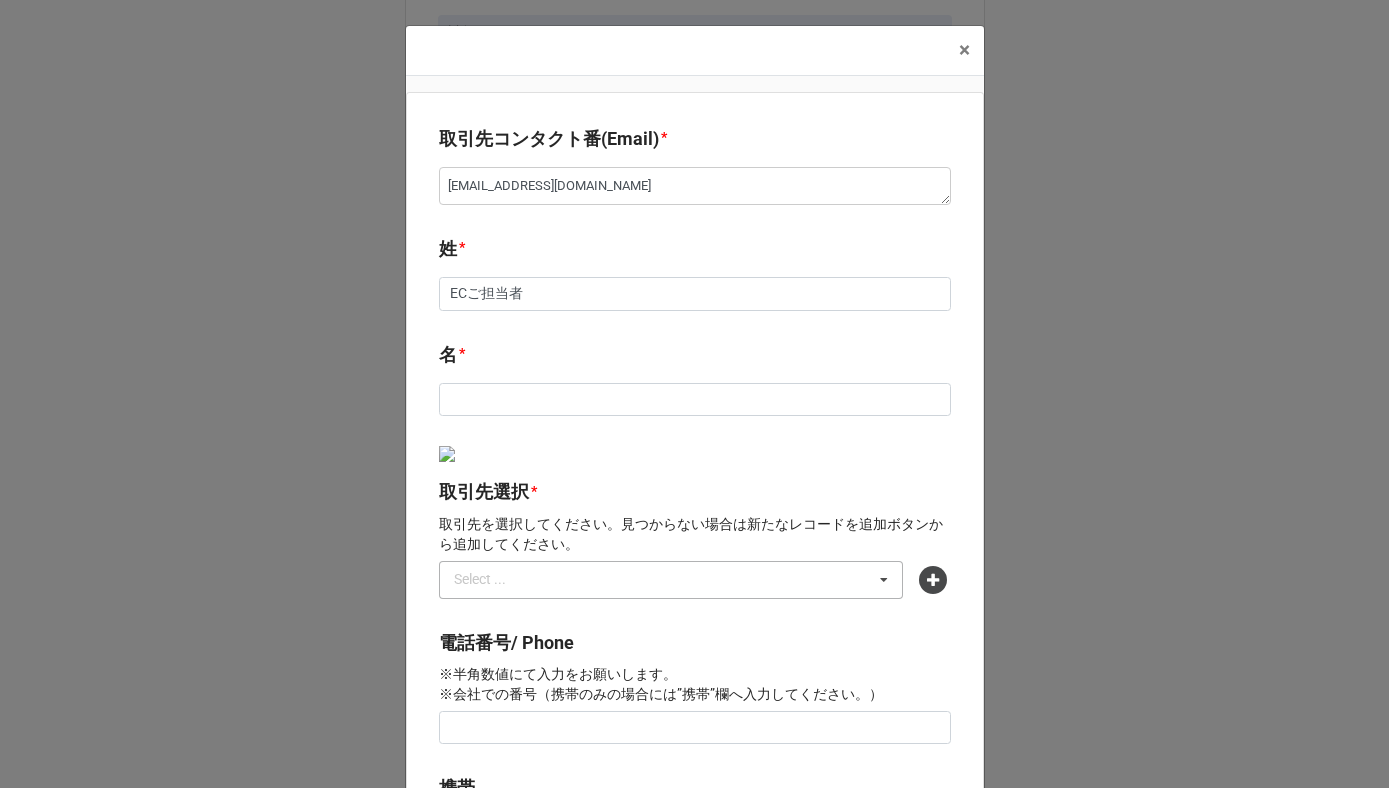click on "Select ..." at bounding box center [492, 579] 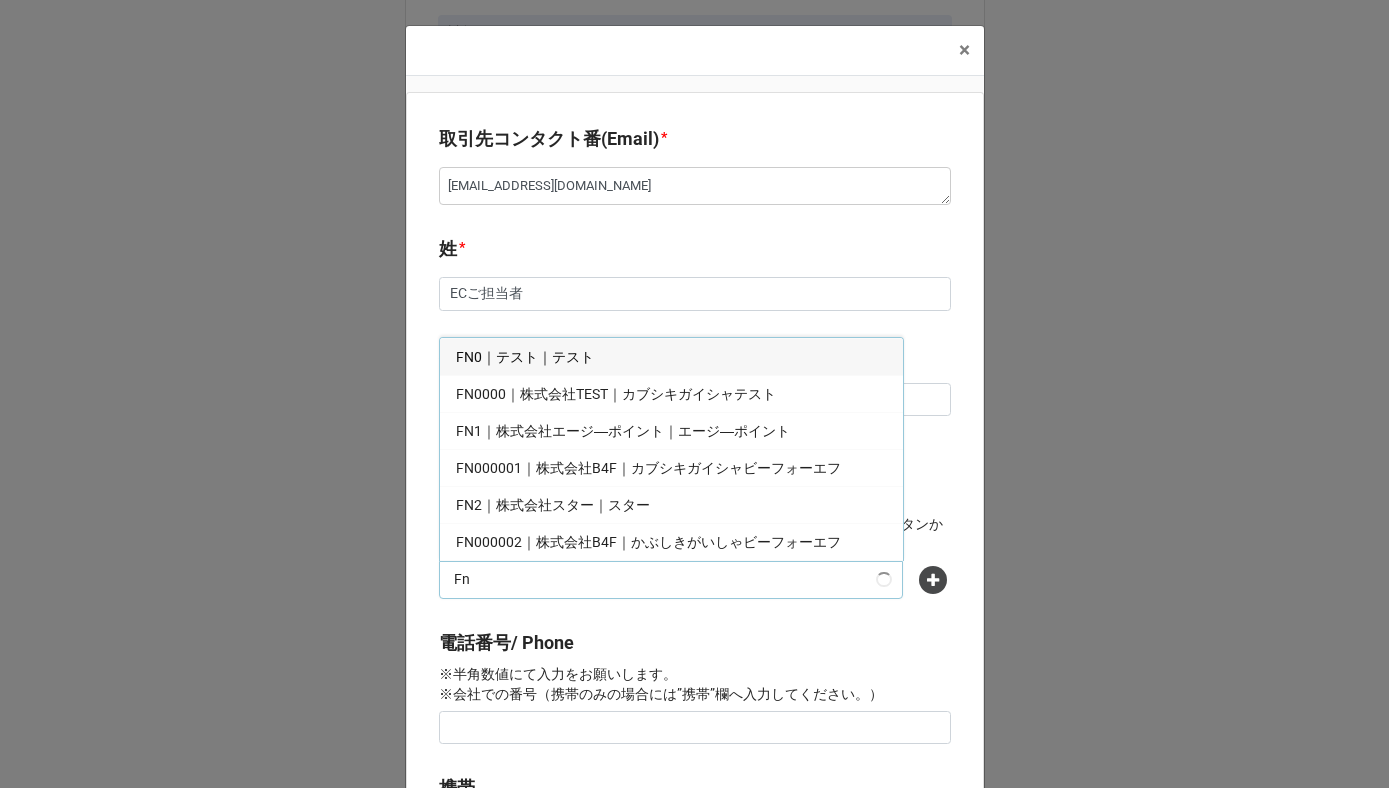 type on "F" 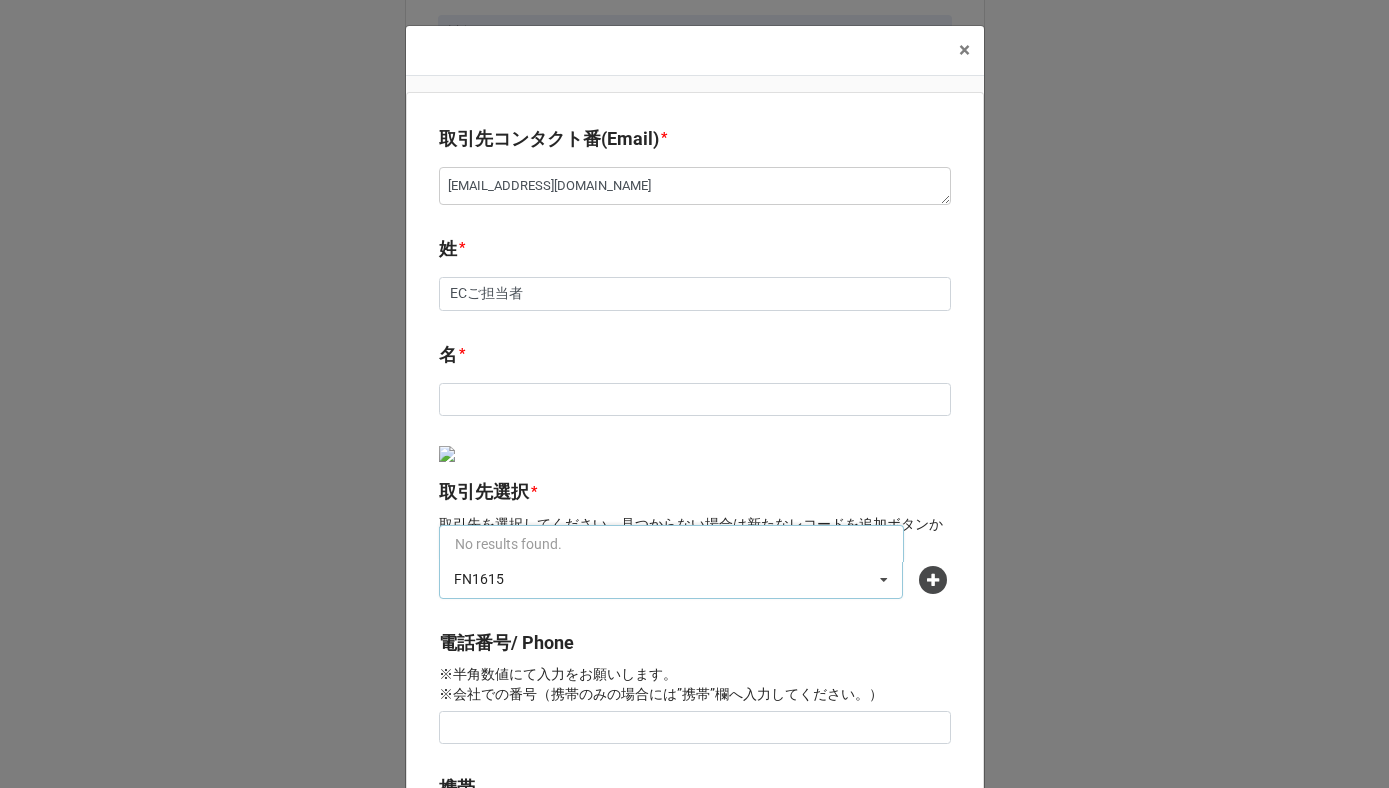 click on "FN1615" at bounding box center [502, 579] 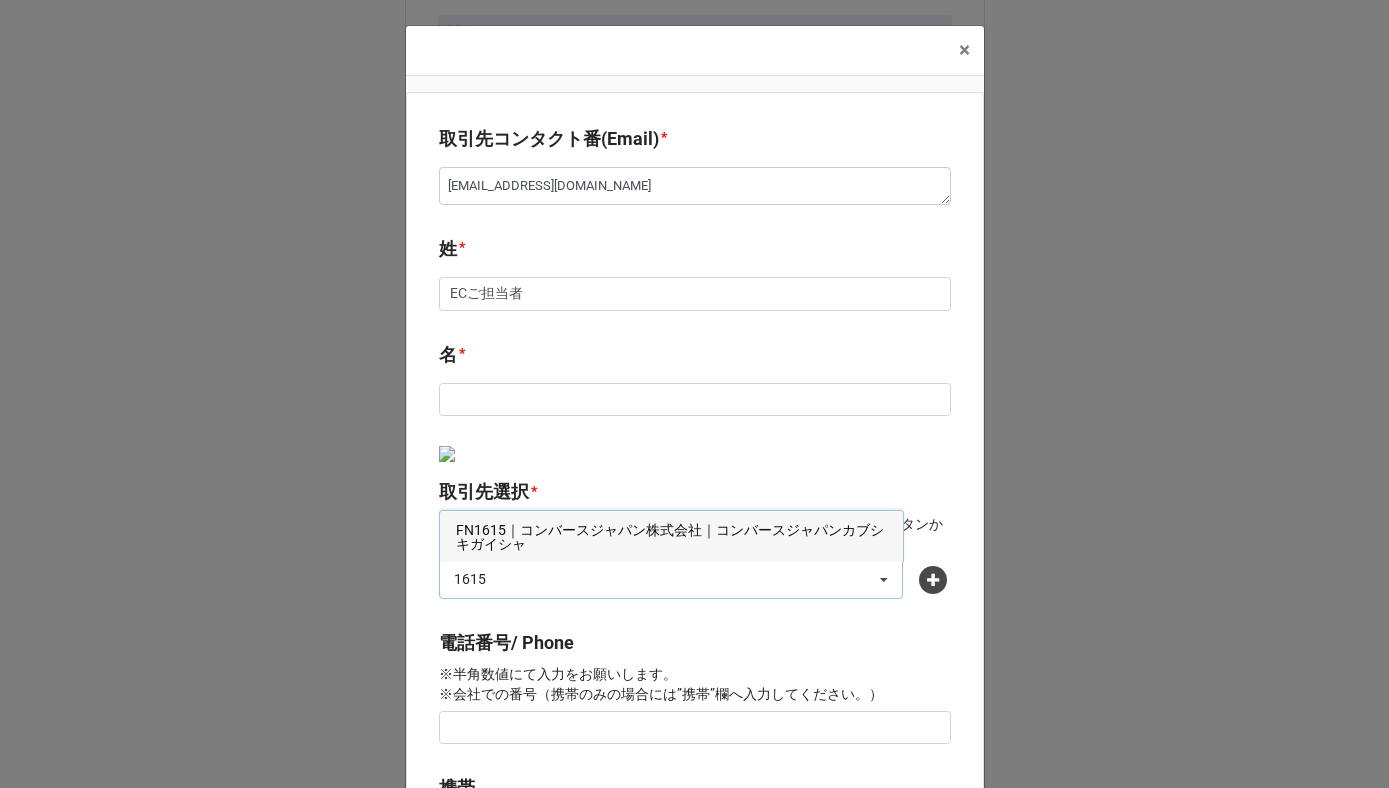 type on "1615" 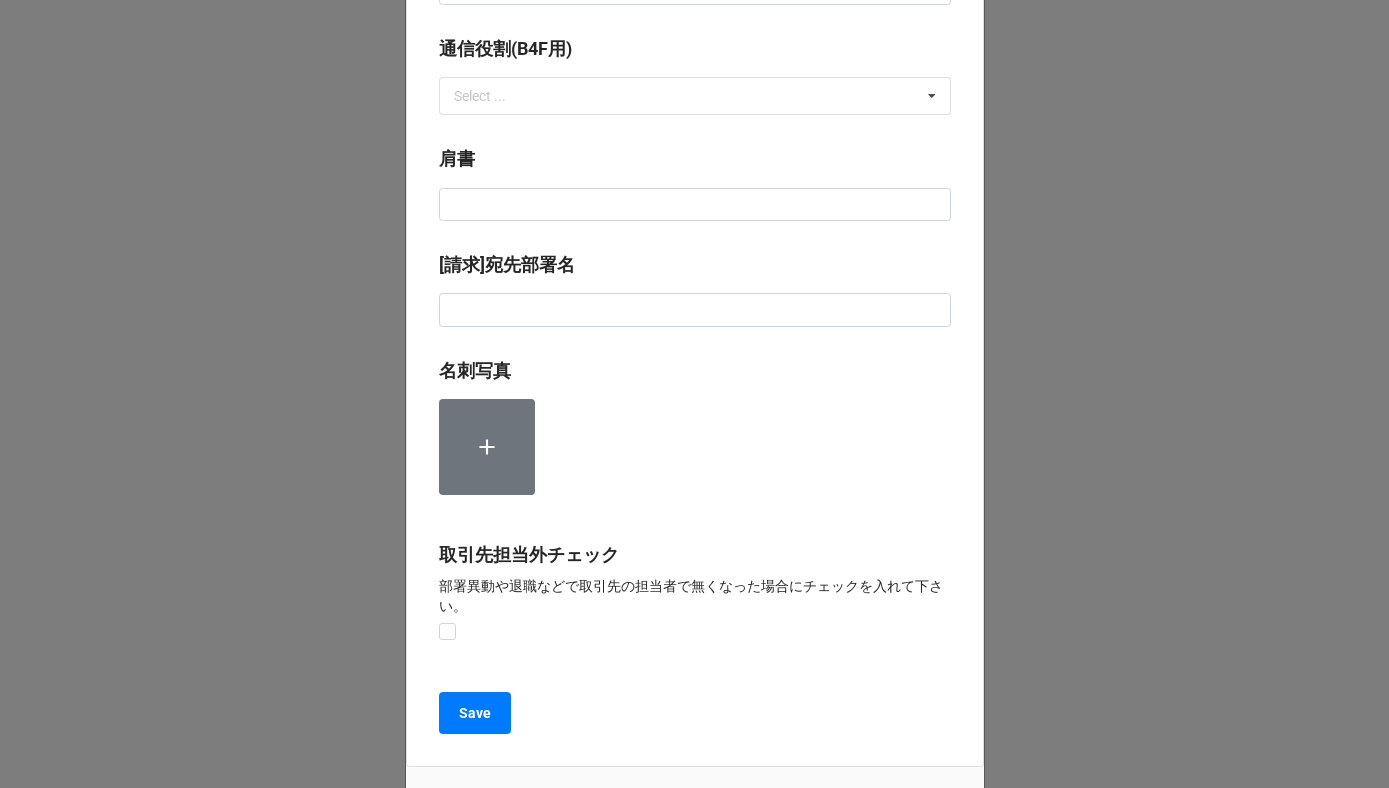 scroll, scrollTop: 1036, scrollLeft: 0, axis: vertical 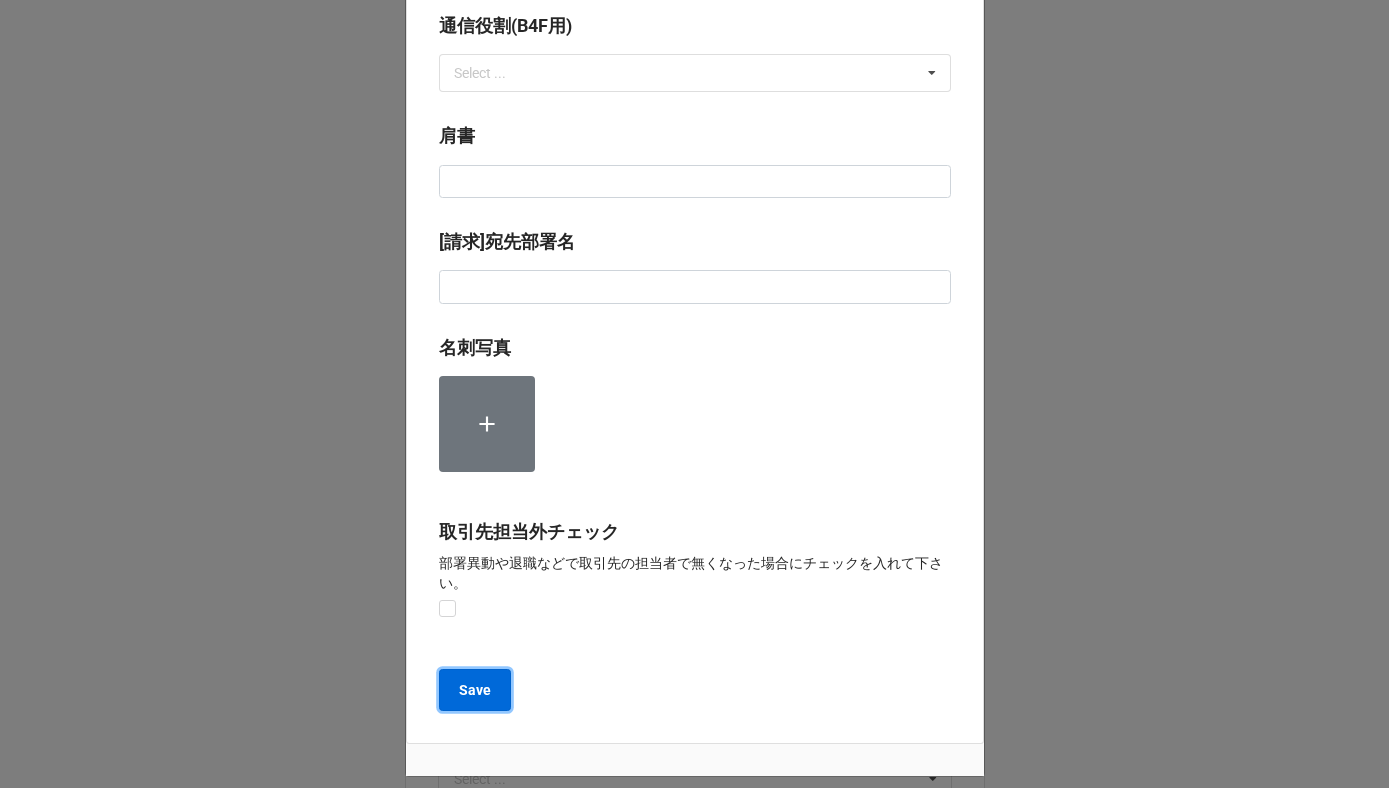 click on "Save" at bounding box center [475, 690] 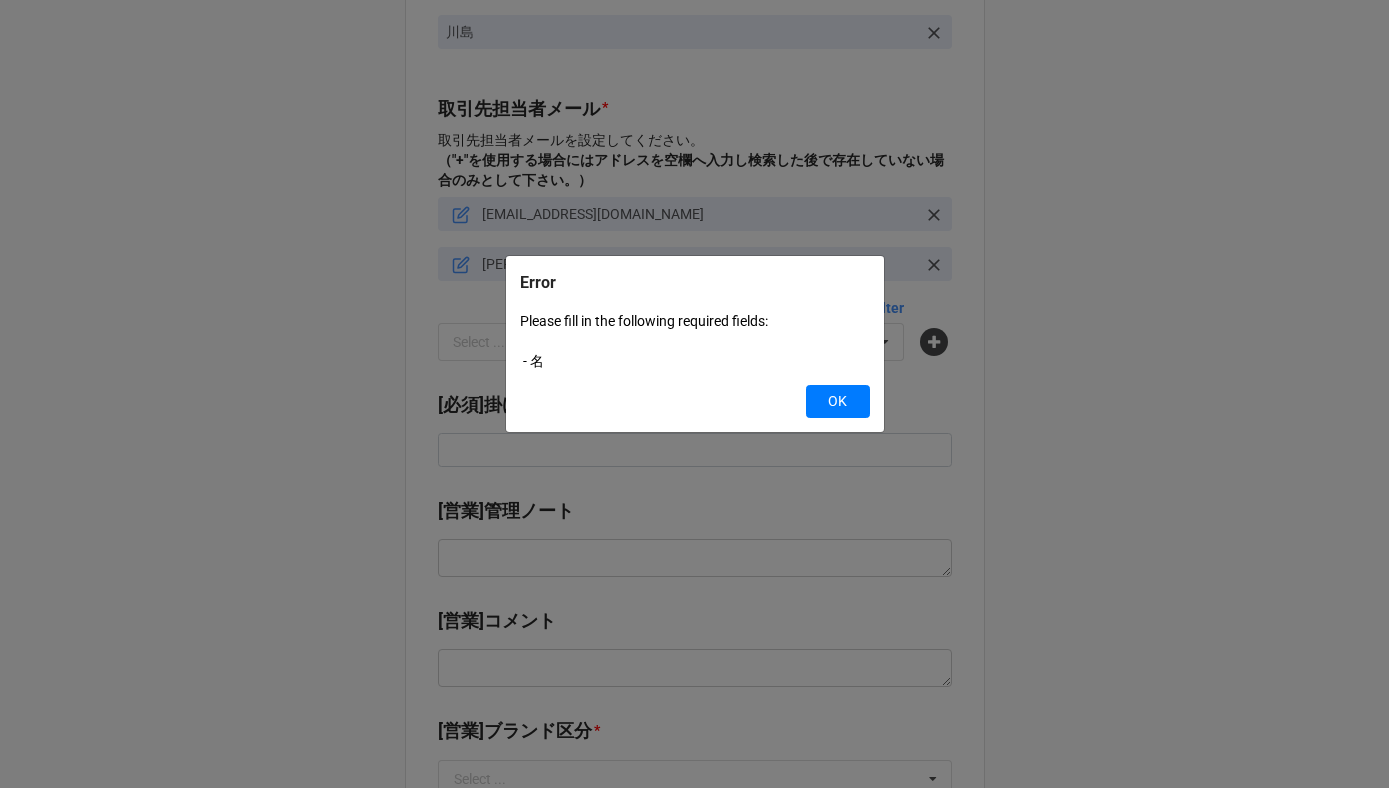 click on "Error Please fill in the following required fields:
- 名 OK" at bounding box center (695, 344) 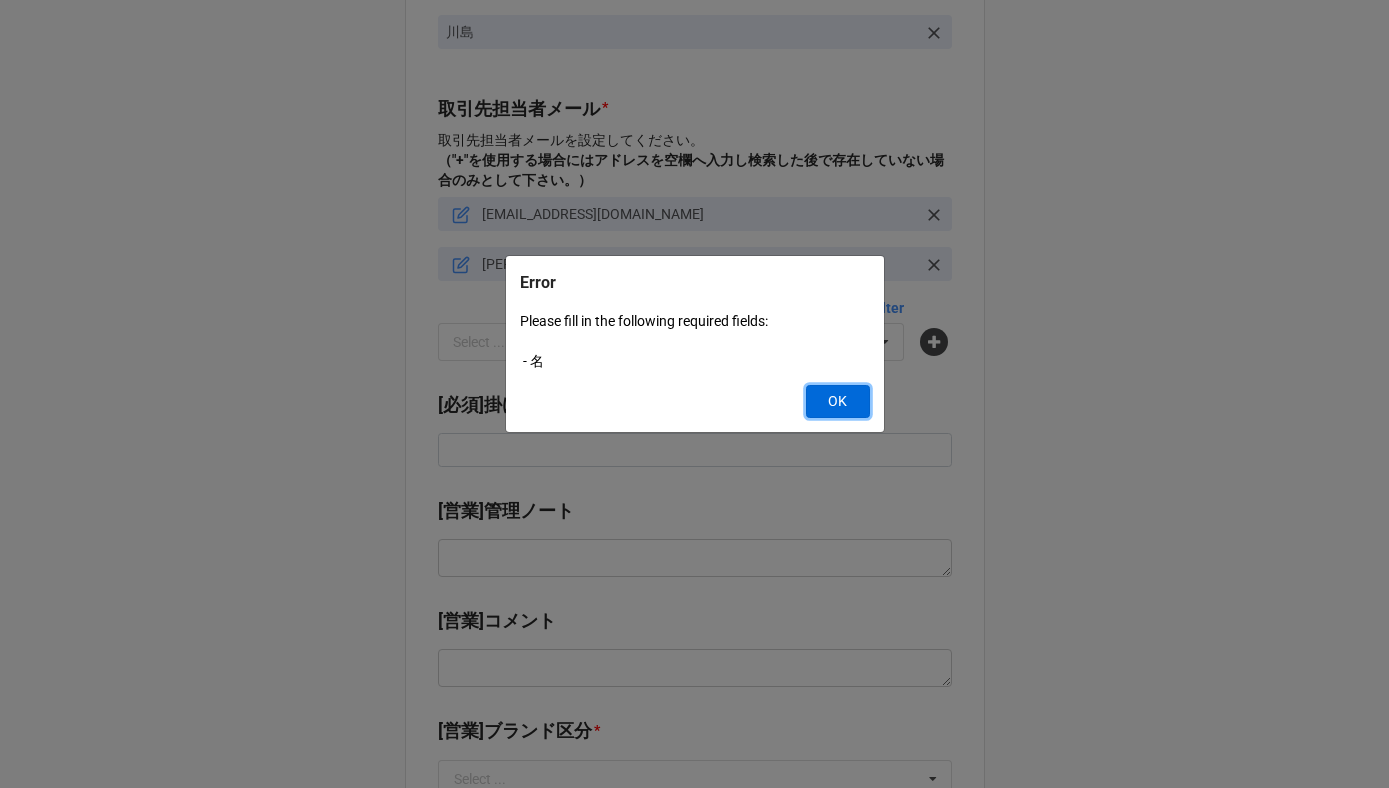 click on "OK" at bounding box center [838, 402] 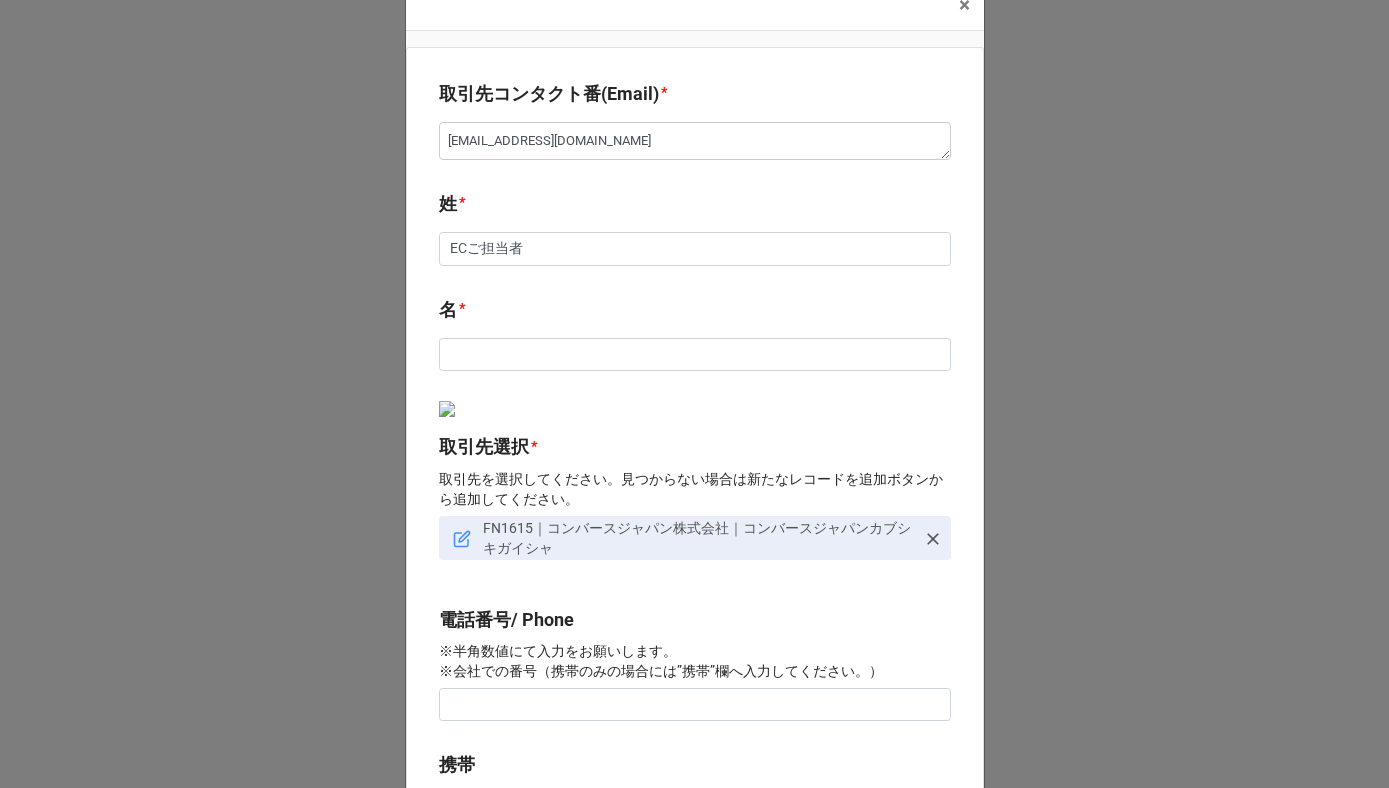 scroll, scrollTop: 0, scrollLeft: 0, axis: both 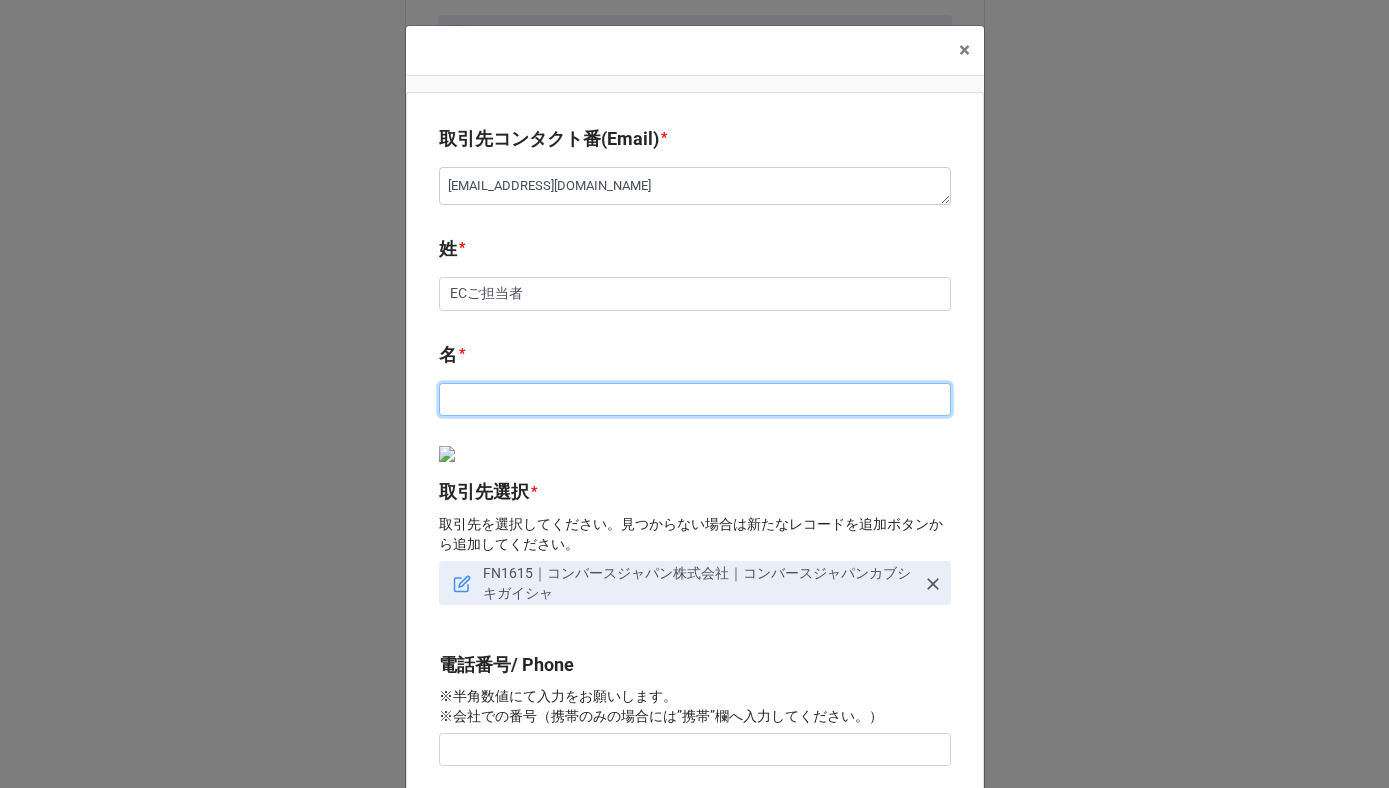 click at bounding box center [695, 400] 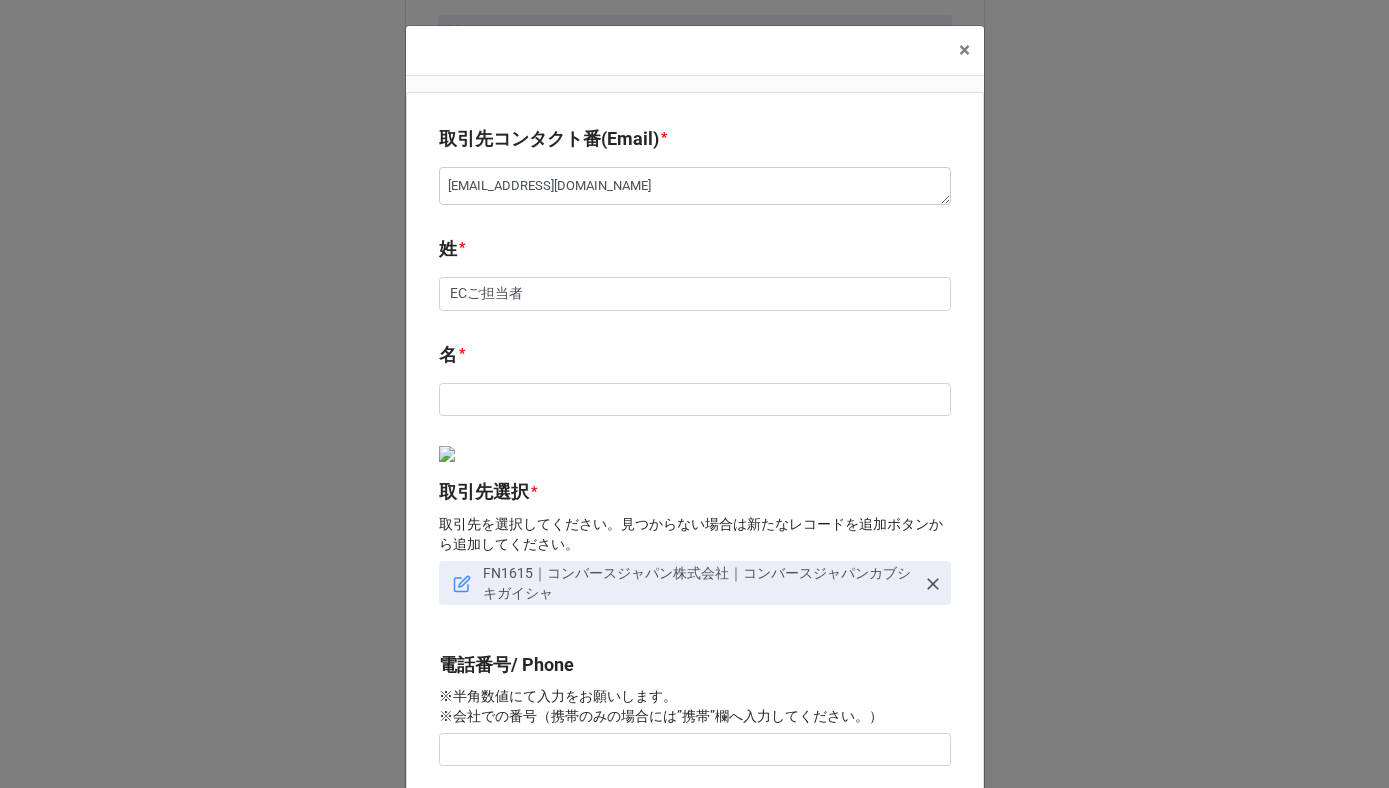click on "取引先コンタクト番(Email) * ec@converse.co.jp 姓 * ECご担当者 名 * 取引先選択 * 取引先を選択してください。見つからない場合は新たなレコードを追加ボタンから追加してください。
FN1615｜コンバースジャパン株式会社｜コンバースジャパンカブシキガイシャ 電話番号/ Phone ※半角数値にて入力をお願いします。
※会社での番号（携帯のみの場合には”携帯”欄へ入力してください。）
携帯 ※半角数値にて入力をお願いします。
Memo 内線番号などはこちらへ入力下さい。
通信役割(B4F用) Select ... 発注 営業 CC 役員 発注配信除外  営業 肩書 [請求]宛先部署名 名刺写真 取引先担当外チェック 部署異動や退職などで取引先の担当者で無くなった場合にチェックを入れて下さい。
Save" at bounding box center [695, 936] 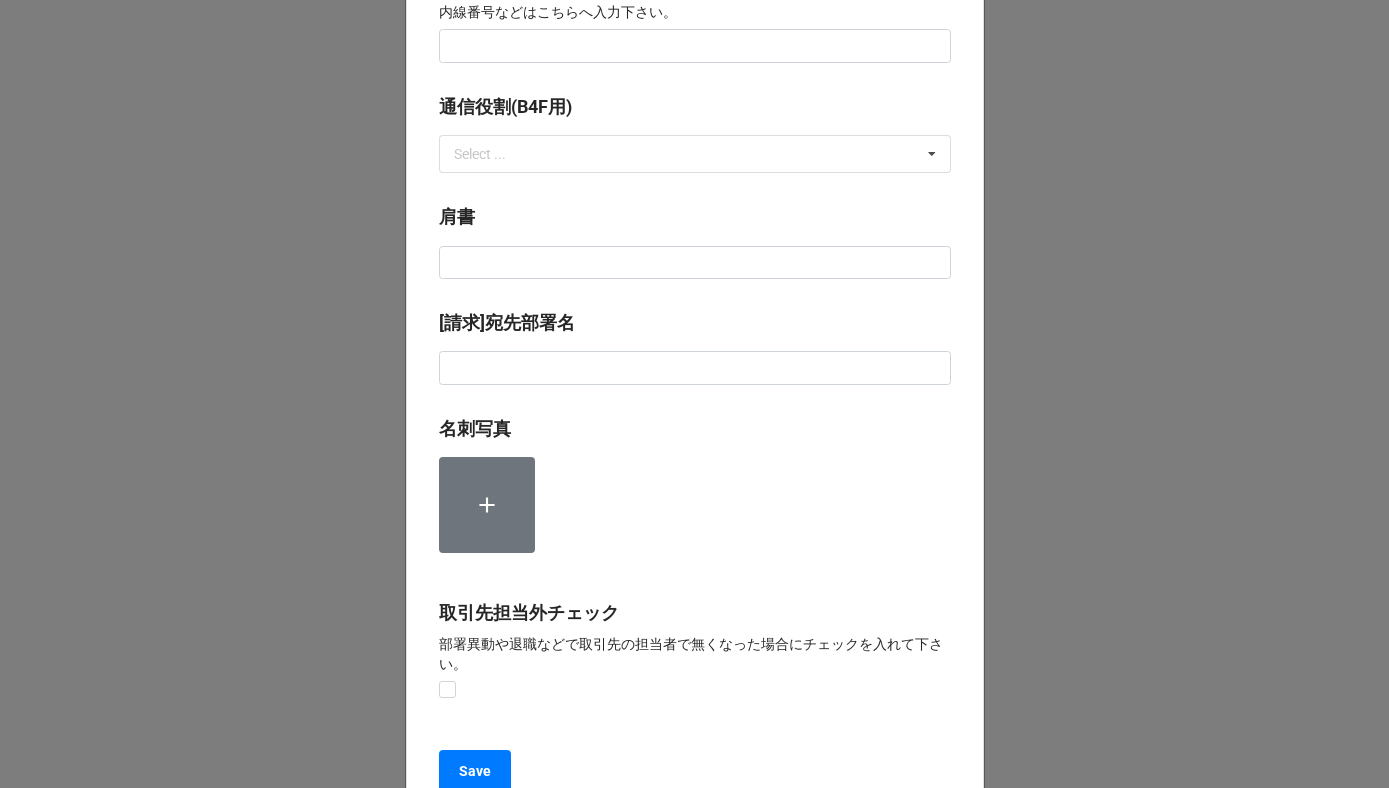 scroll, scrollTop: 1150, scrollLeft: 0, axis: vertical 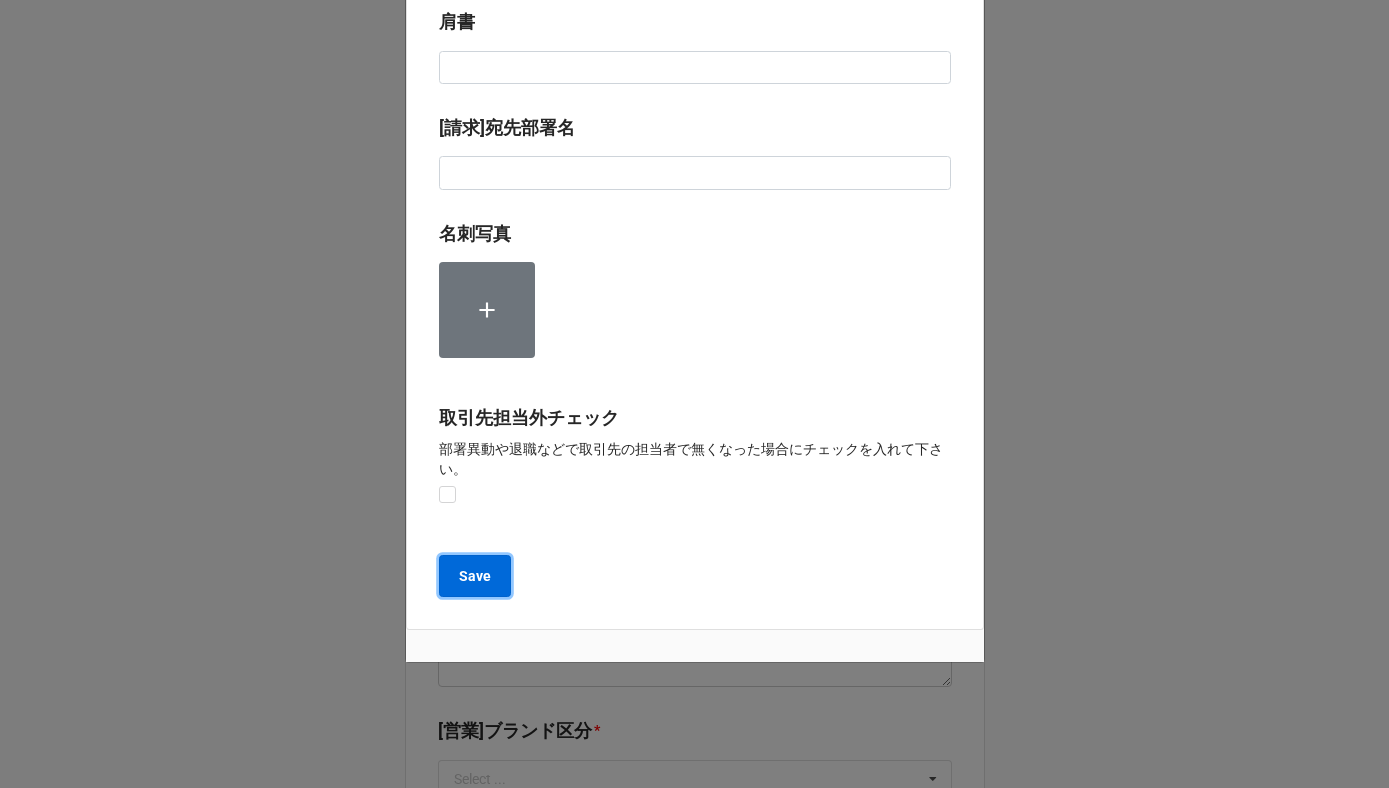 click on "Save" at bounding box center [475, 576] 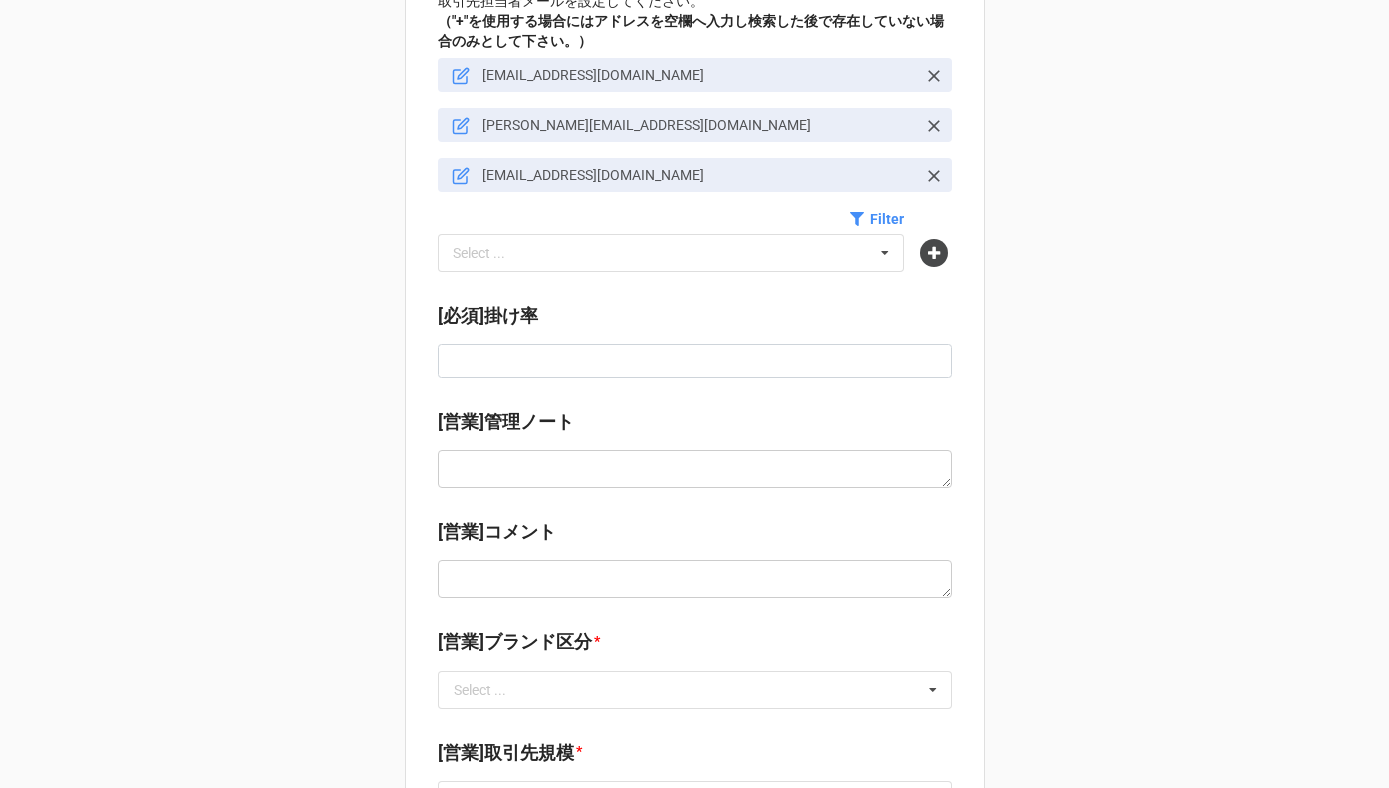 scroll, scrollTop: 492, scrollLeft: 0, axis: vertical 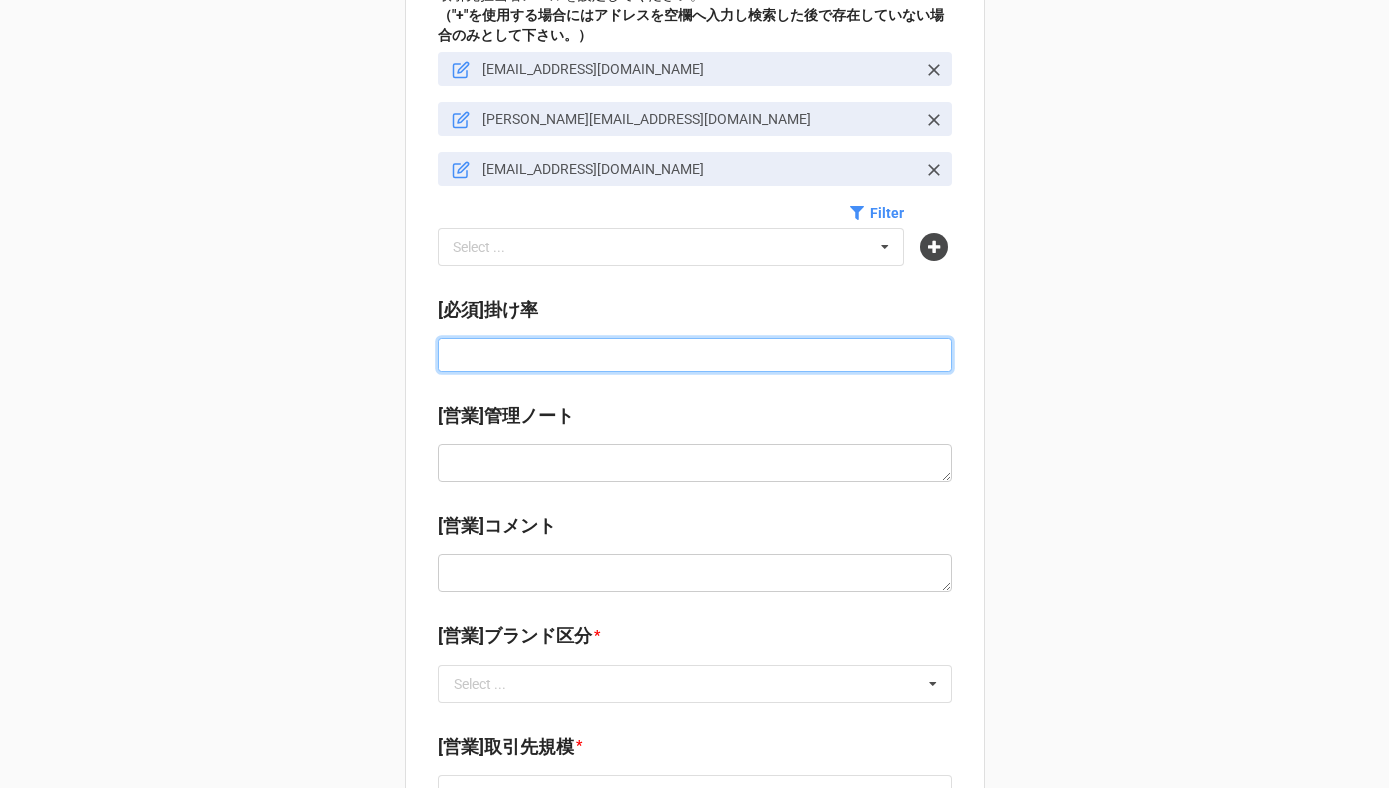 click at bounding box center (695, 355) 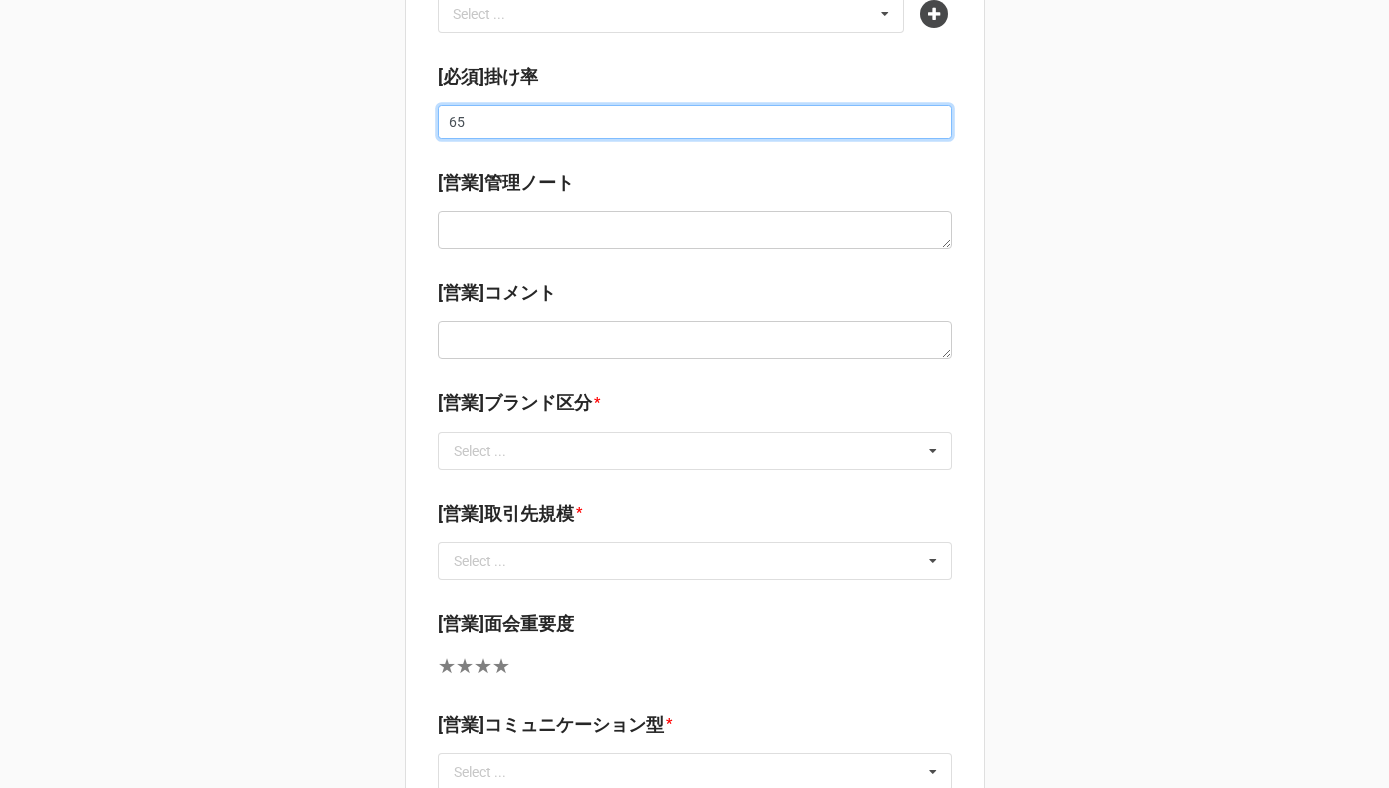 scroll, scrollTop: 774, scrollLeft: 0, axis: vertical 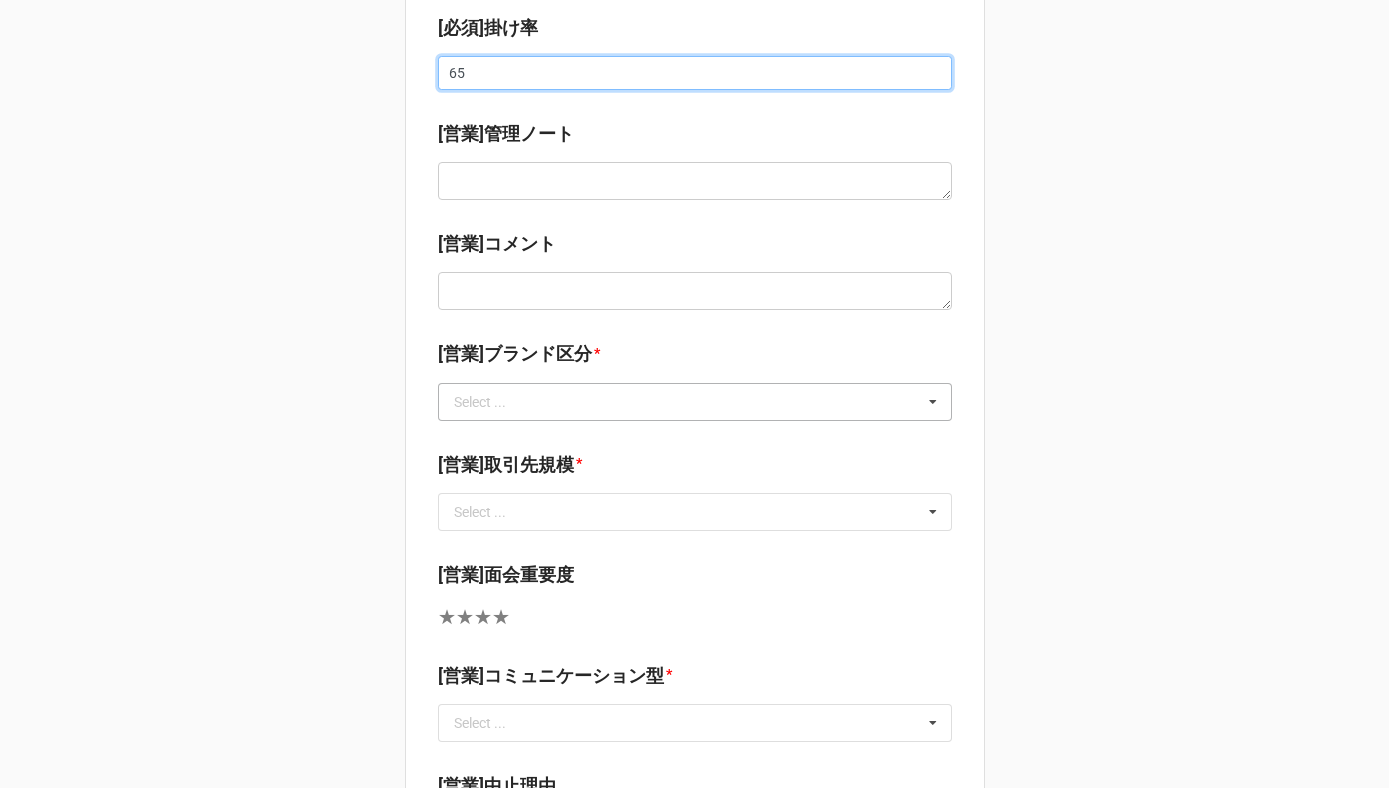 type on "65" 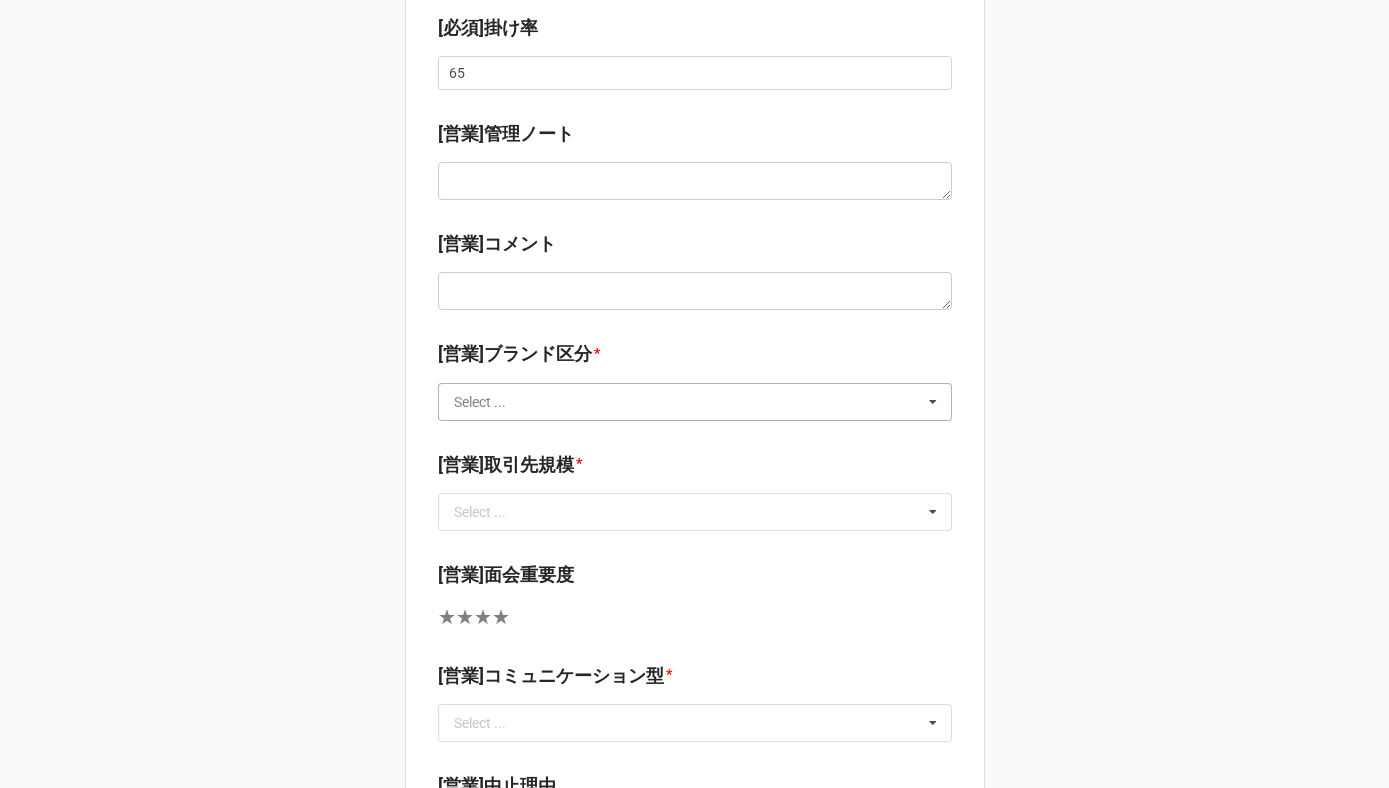 click at bounding box center (696, 402) 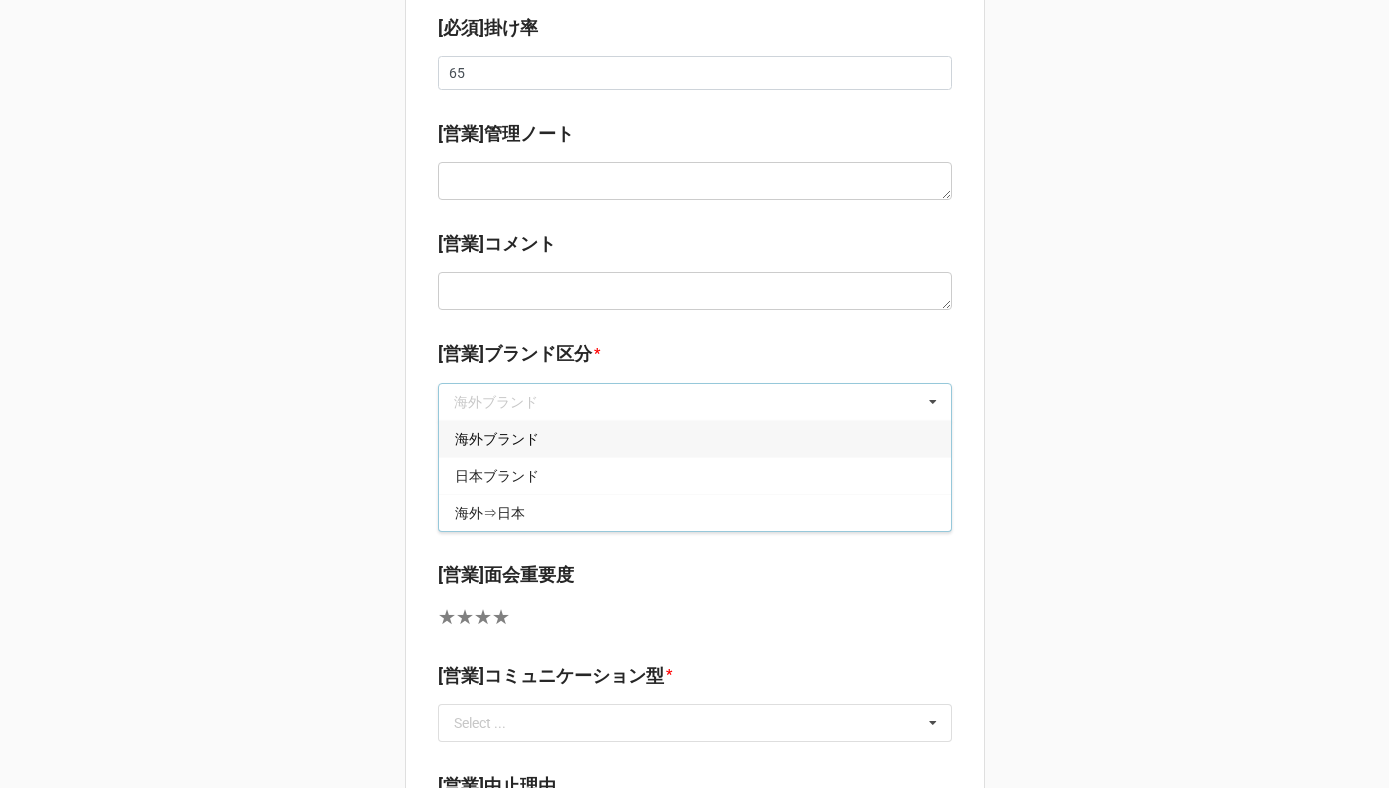 click on "海外ブランド" at bounding box center (497, 439) 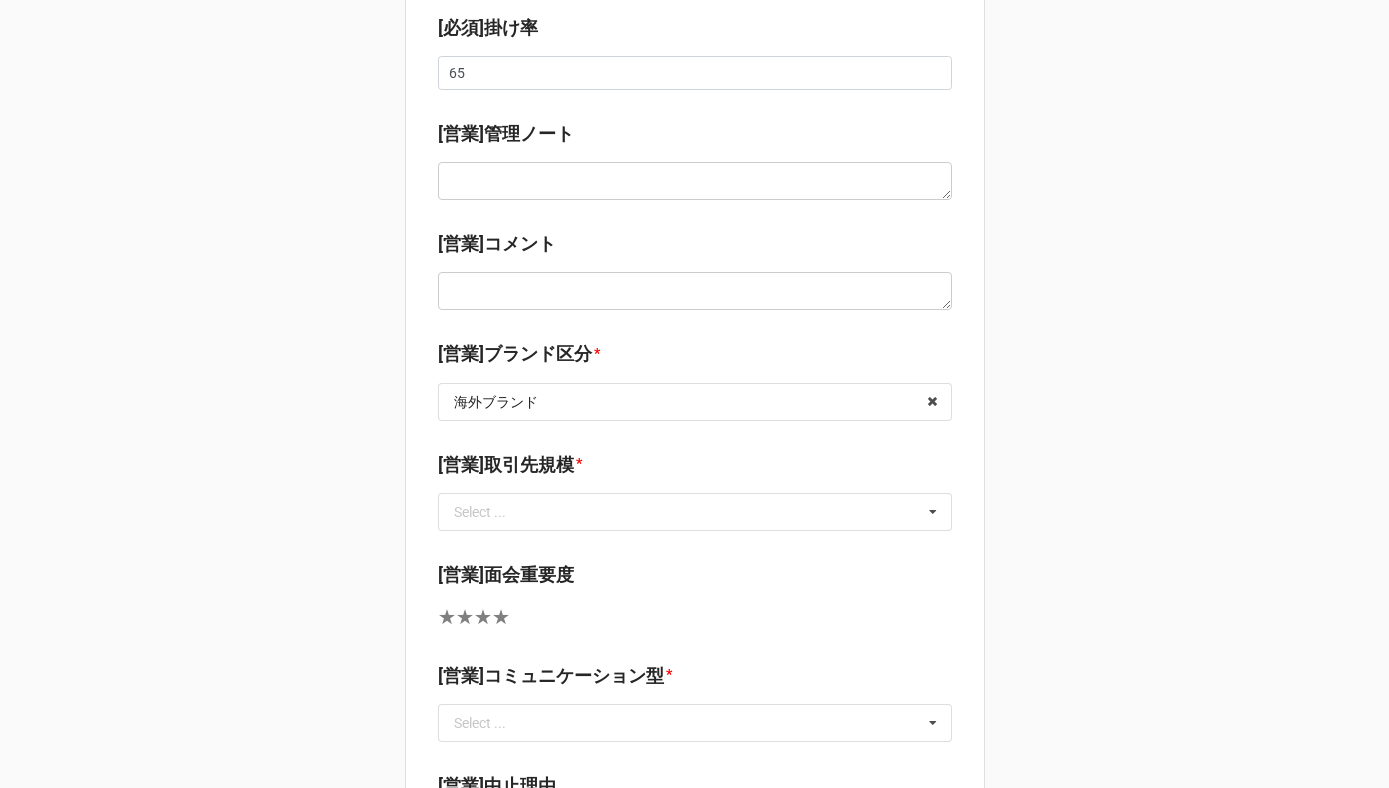 click on "[必須]ブランド名 * CONVERSE/NS529 conver Select ... Maison Kitsuné/NS9883 Test/NS0 CANOVER/NS1 A BATHING APE/NS2 A VONTADE/NS3 A'LAISE/NS4 A.P.C./NS6 A.W.A/NS7 A/X ARMANI EXCHANGE/NS8 AAA/NS9 AAA+/NS10 AAIKO/NS11 AAPE BY A BATHING APE/NS12 ABAHOUSE/NS13 ABYSS ＆ HABIDECOR/NS14 ACANTHUS/NS15 ACE PRONARD/NS16 ACME FURNITURE/NS17 ADDICT/NS18 ADDISON/NS19 ADER/NS20 ADIEU/NS21 ADIEU TRISTESSE/NS22 ADORE/NS23 ADPOSION/NS24 AG/NS25 AG by aquagirl/NS26 AG/ADRIANO GOLDSCHMIED/NS27 AGATHA PARIS/NS28 AGOSTO SHOP/NS29 AHCAHCUM.muchacha/NS30 AHKAH/NS31 AHMAD TEA/NS32 AIGLE/NS33 AIGNER/NS34 AIUEO/NS35 AKM/NS36 ALAIN FIGARET/NS37 ALAIN PATRIARCHE/NS38 ALBA ROSA/NS39 ALBEROBELLO/NS40 ALBUM/NS41 ALDEN/NS42 ALDIES/NS43 ALESSI/NS44 ALIFE DESIGN/NS45 ALMA TONUTTI/NS46 ALPHABET COLLECTION/NS47 AMACA/NS48 AMBUSH/NS49 AMERICAN RAG CIE/NS50 AMI Alexandre Mattiussi/NS51 AMIMOC/NS52 AMIW/NS53 AMORE DOLCE/NS54 AMOUR/NS55 ANACHRONORM/NS56 ANAP/NS57 ANAYI/NS58 ANDSUNS/NS59 ANGLAIS/NS60 ANGLOBAL SHOP/NS61 ANNA SUI/NS62 AROMO/NS80" at bounding box center [695, 273] 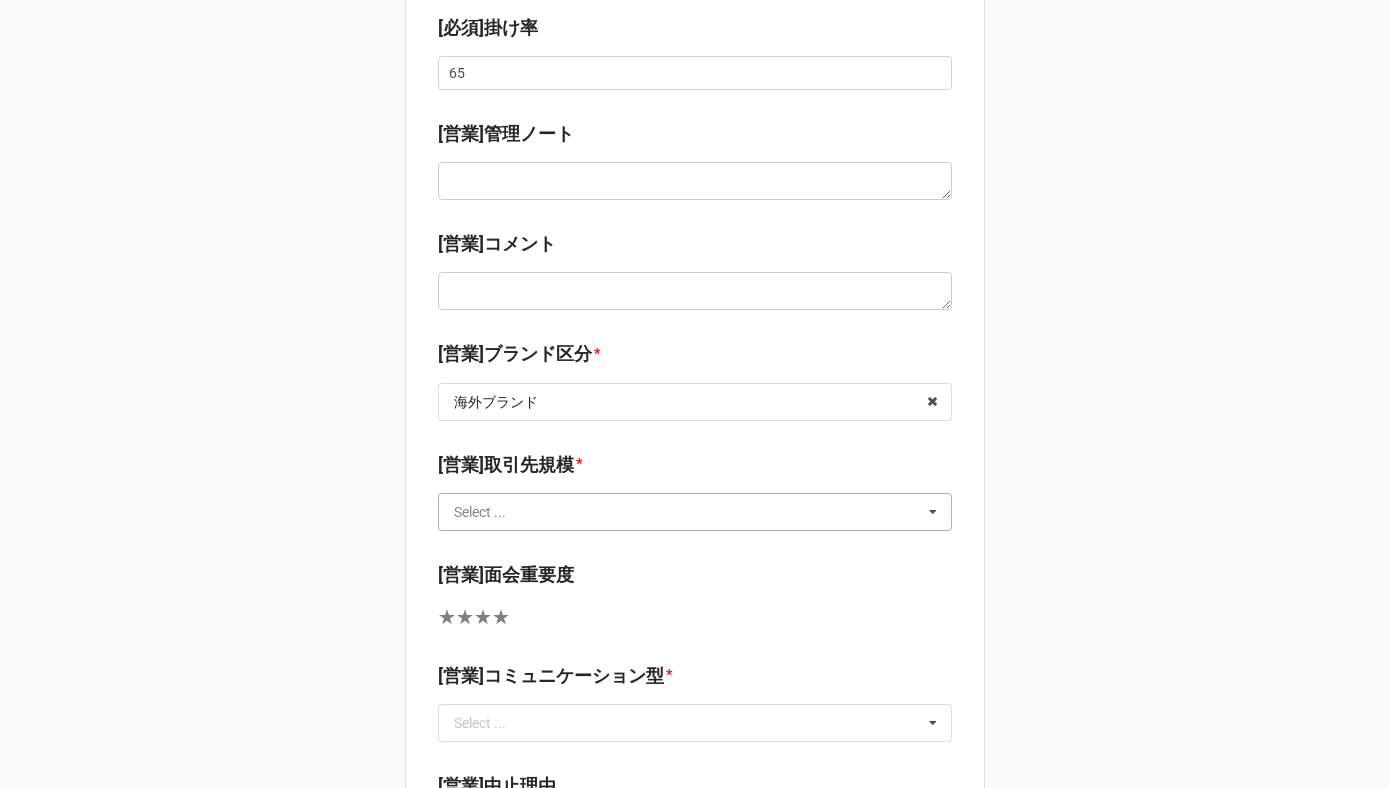 click at bounding box center [696, 512] 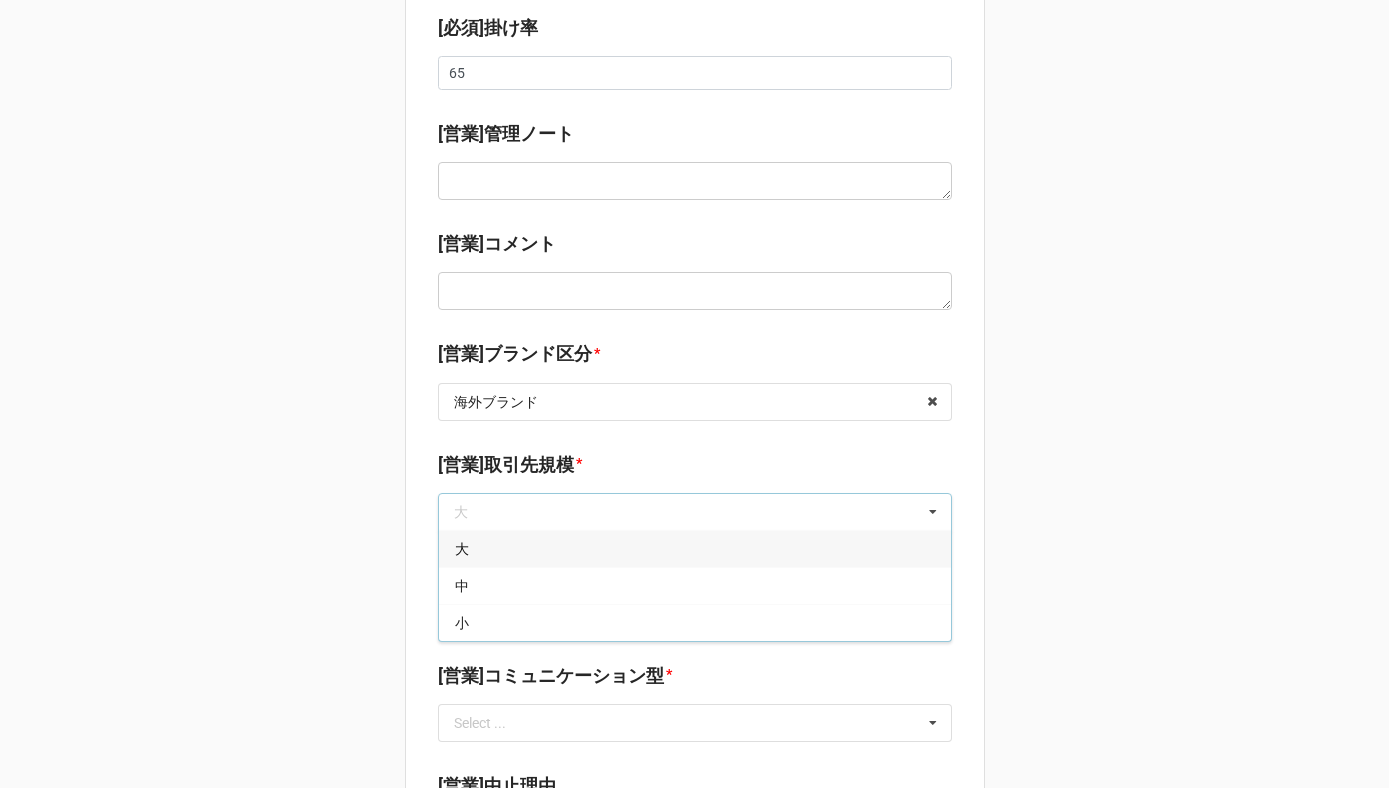 click on "大" at bounding box center (695, 548) 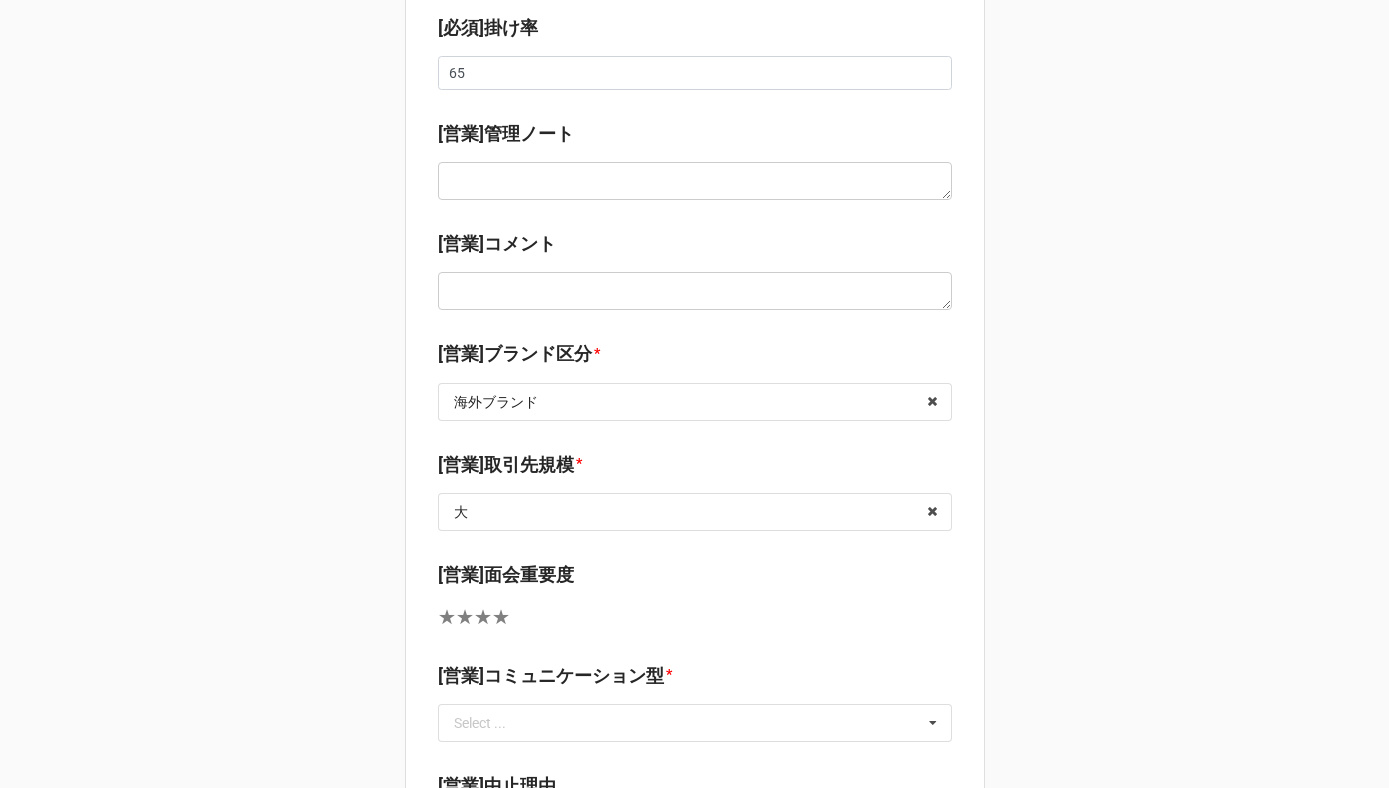 click on "[営業]ブランド区分 * 海外ブランド 海外ブランド 日本ブランド 海外⇒日本" at bounding box center [695, 387] 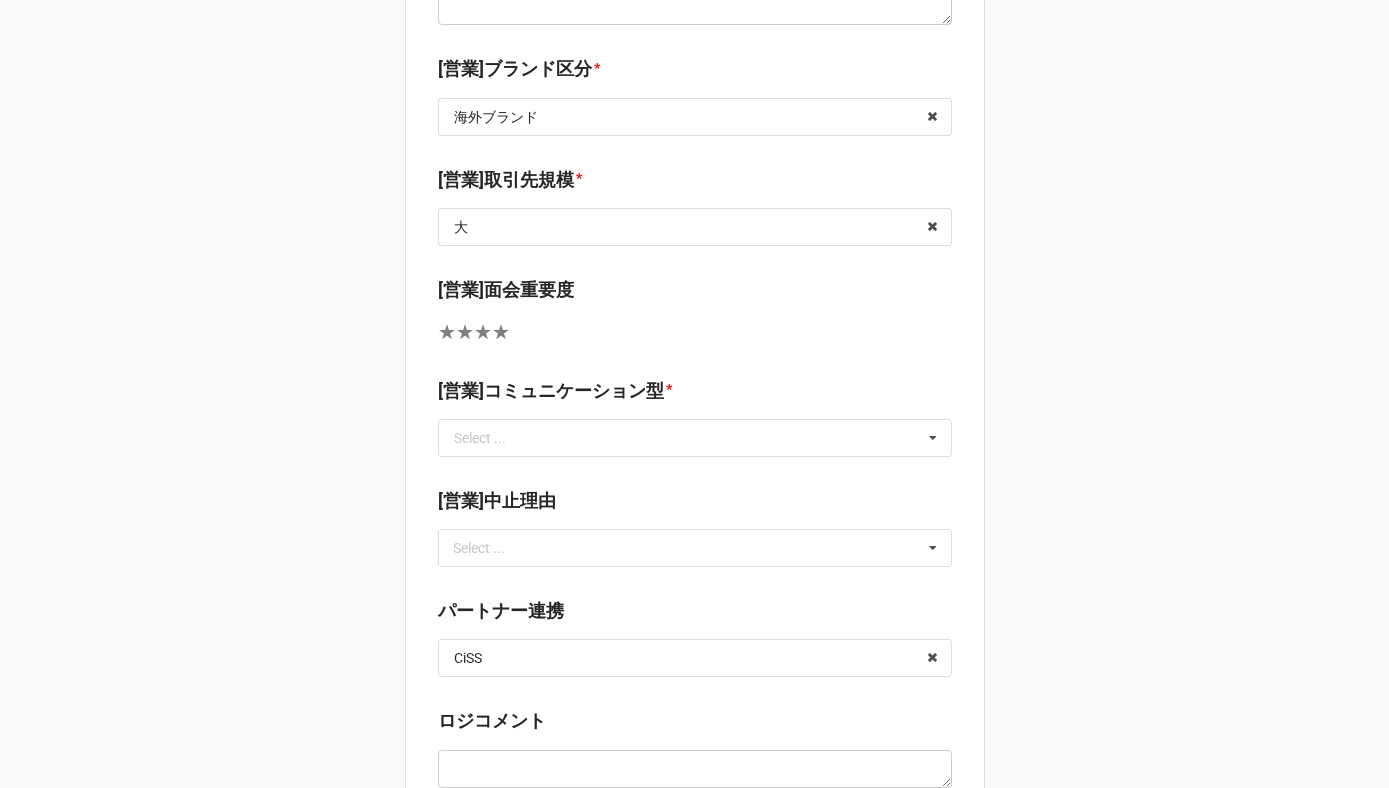 scroll, scrollTop: 1130, scrollLeft: 0, axis: vertical 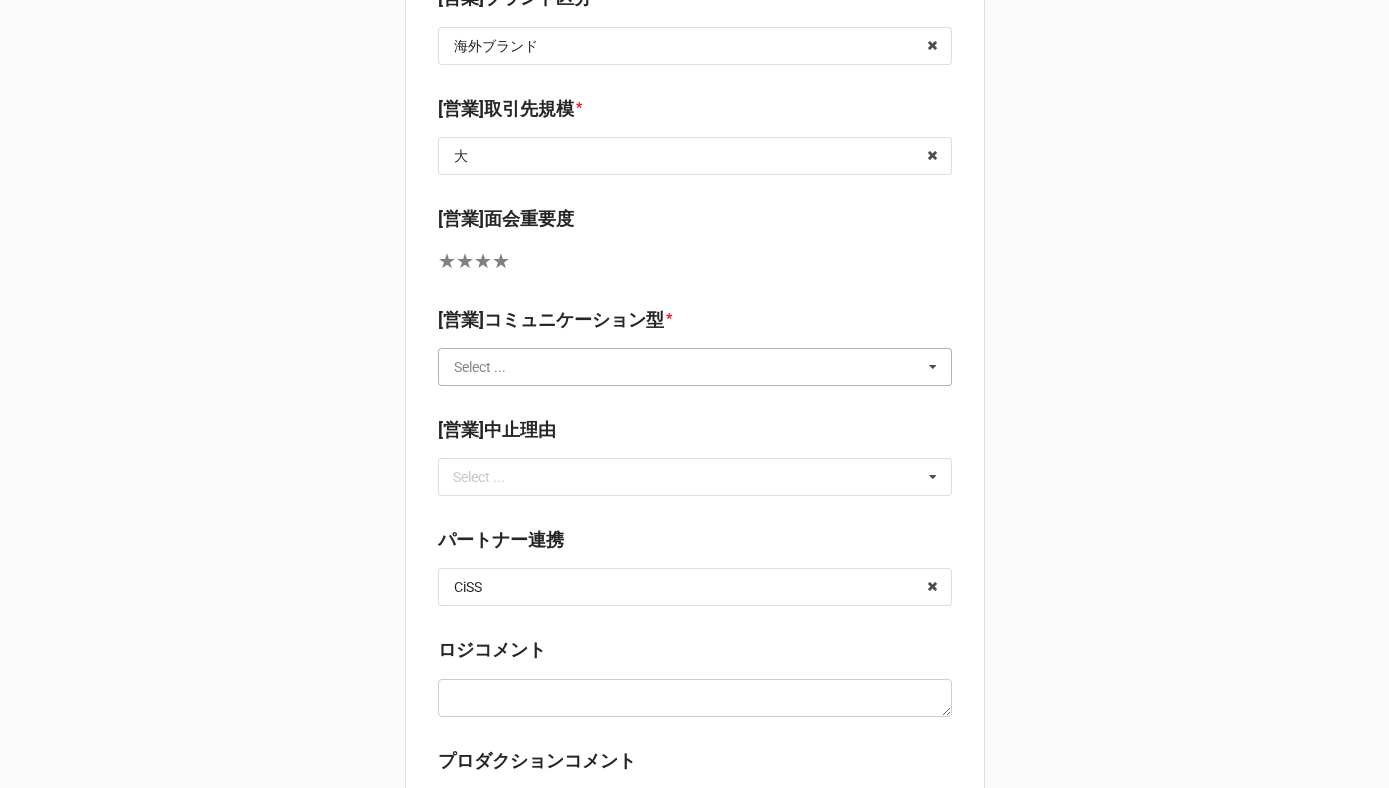 click at bounding box center (696, 367) 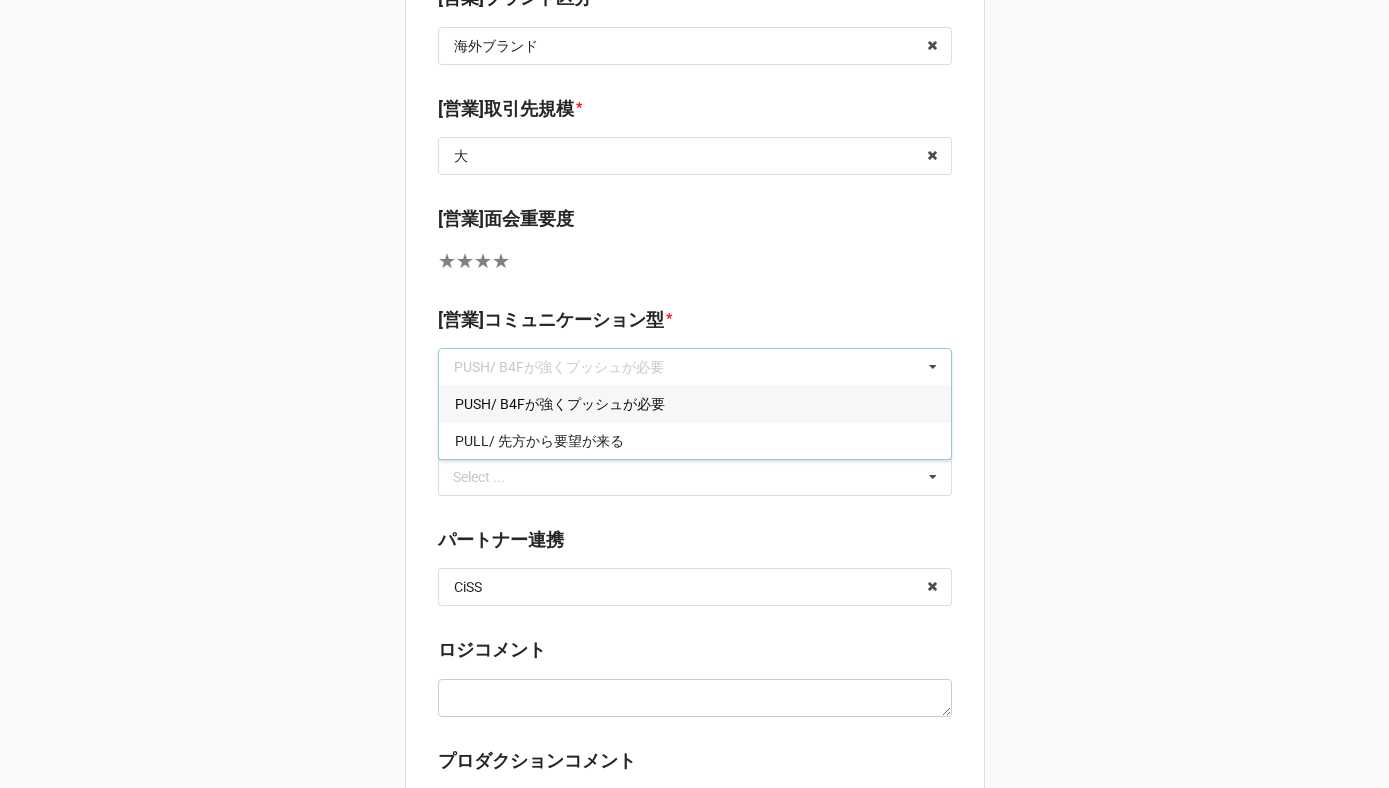 click on "PUSH/ B4Fが強くプッシュが必要" at bounding box center [560, 404] 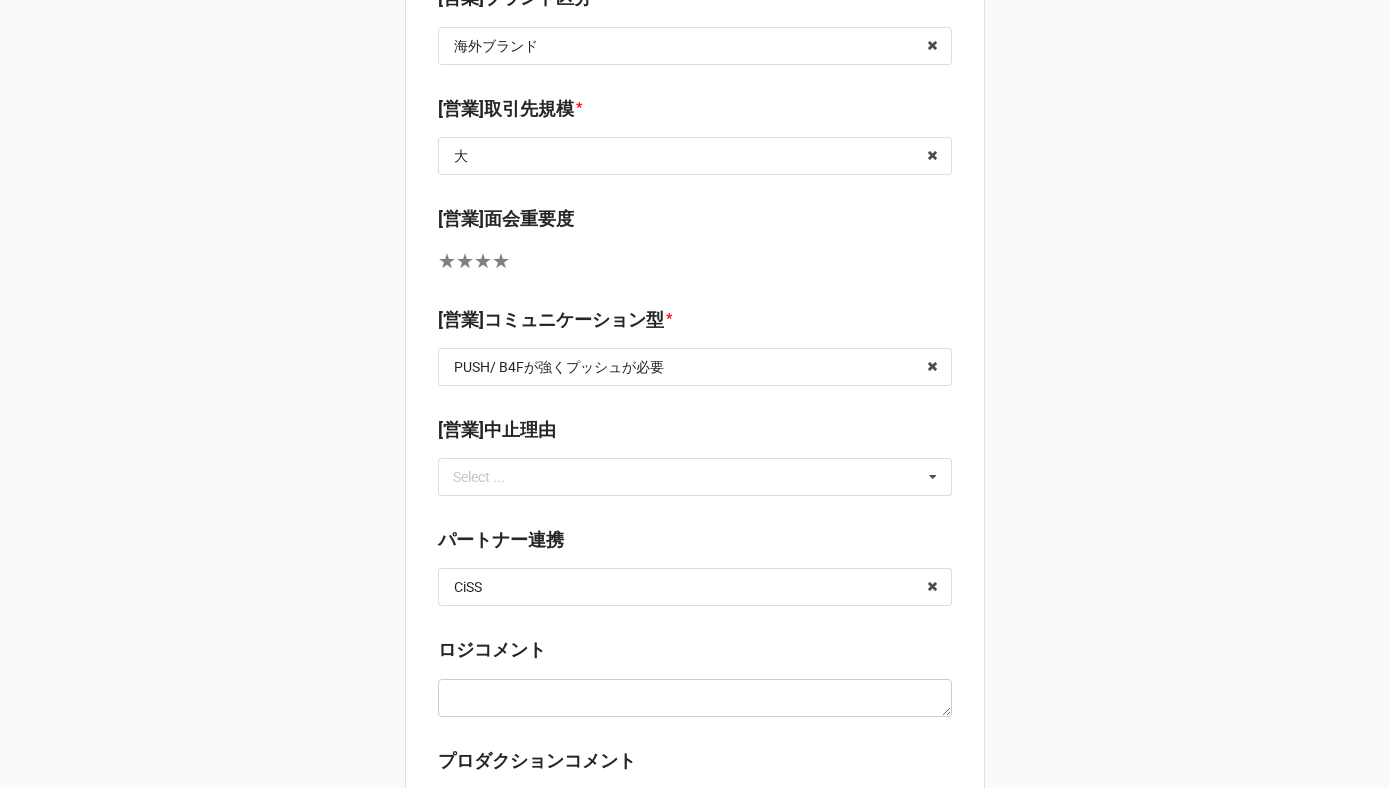 click on "★ ★ ★ ★ 0" at bounding box center (695, 261) 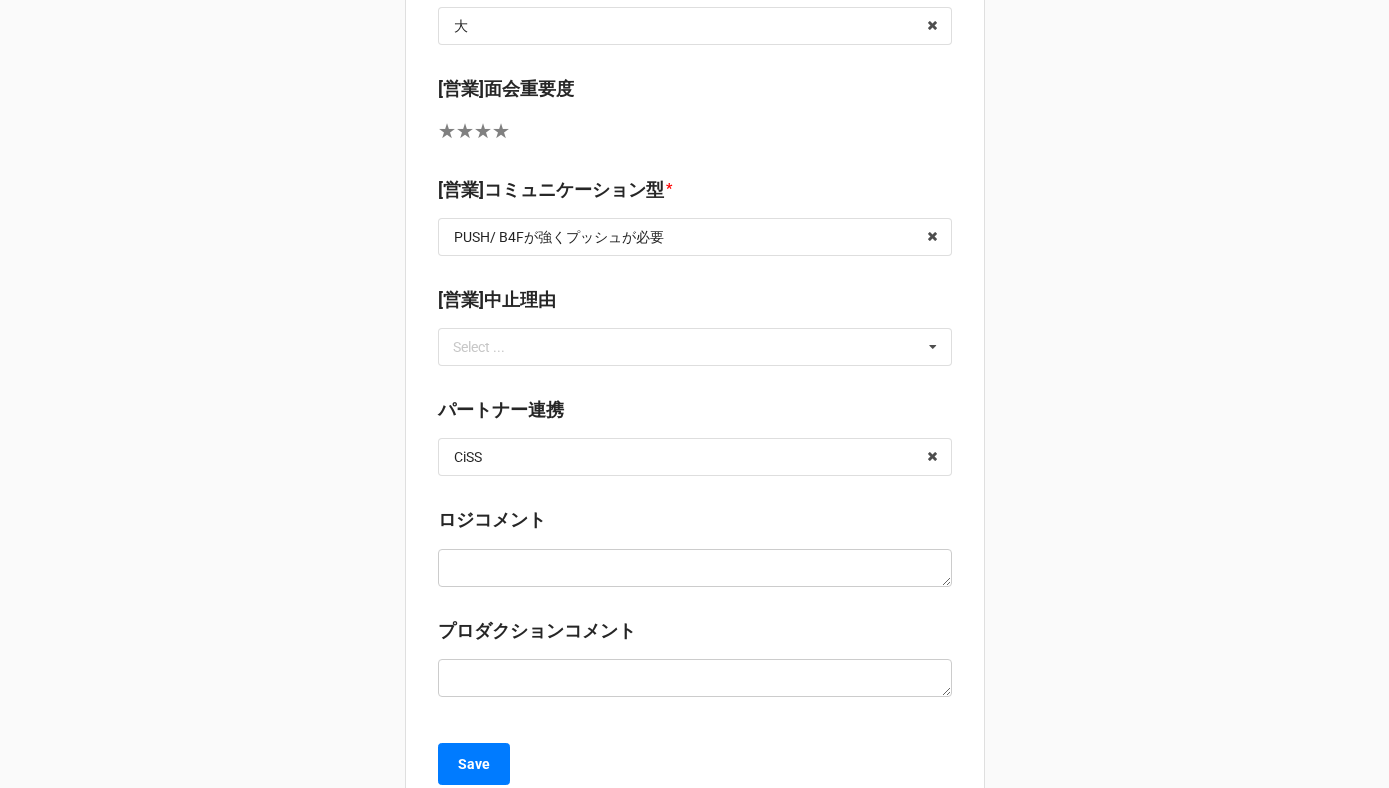 scroll, scrollTop: 1322, scrollLeft: 0, axis: vertical 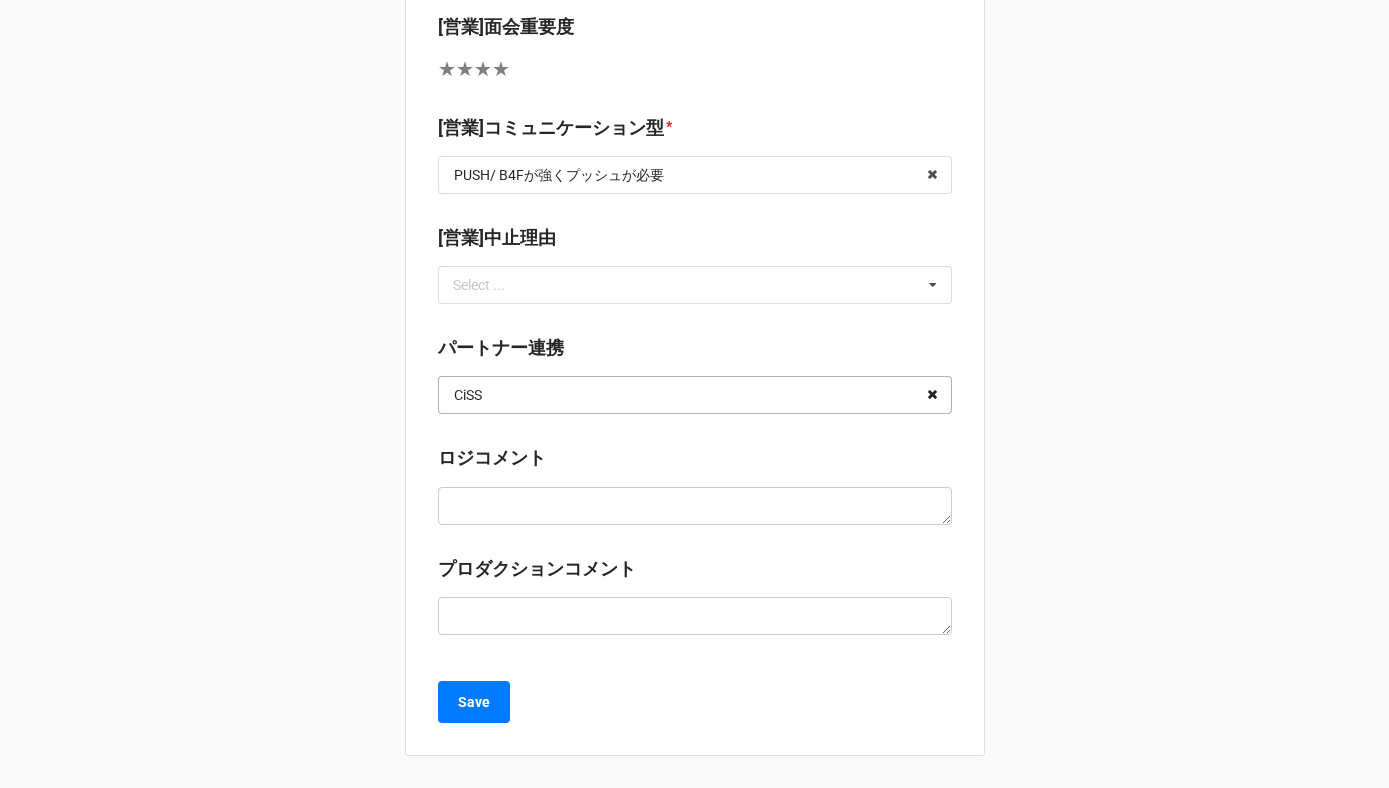 click at bounding box center (932, 395) 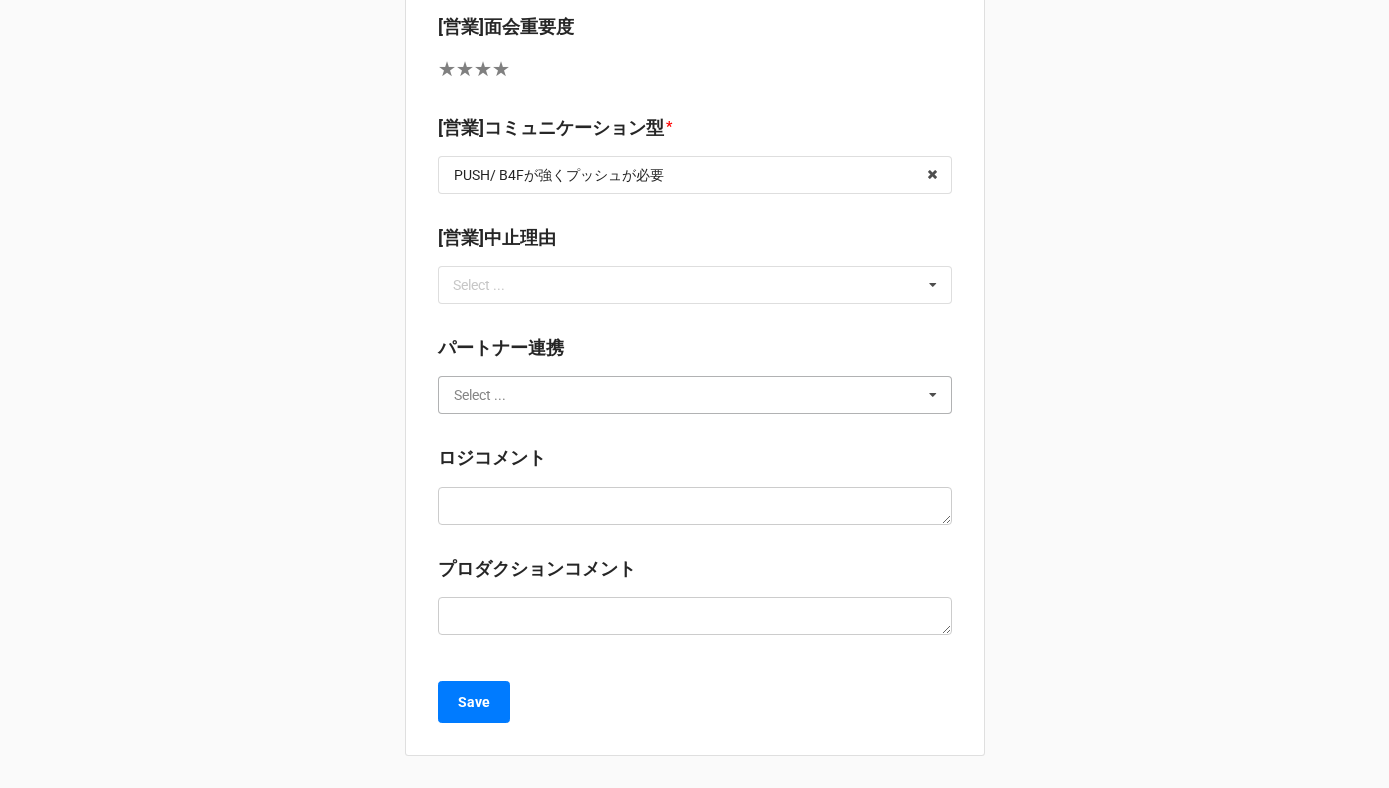 click at bounding box center [696, 395] 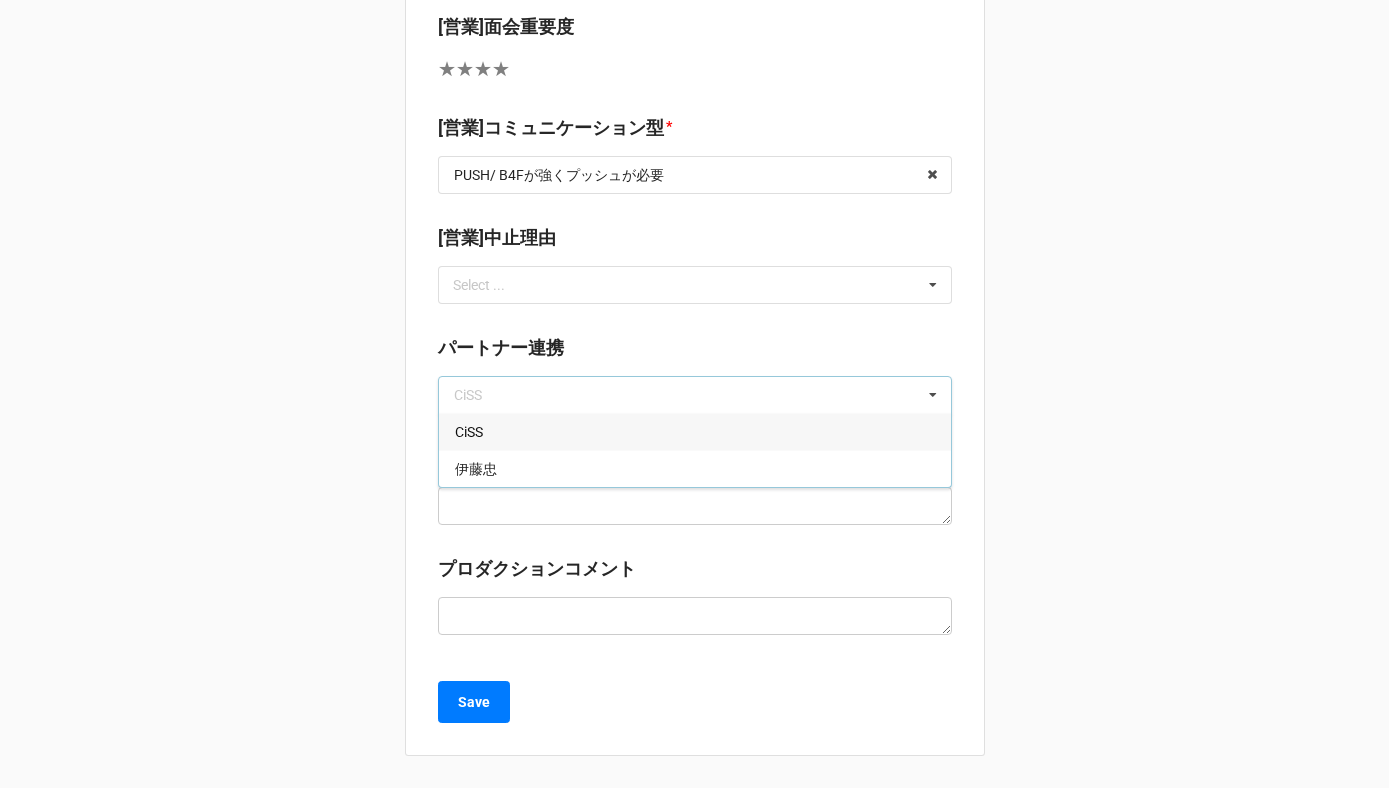 click on "パートナー連携" at bounding box center [695, 351] 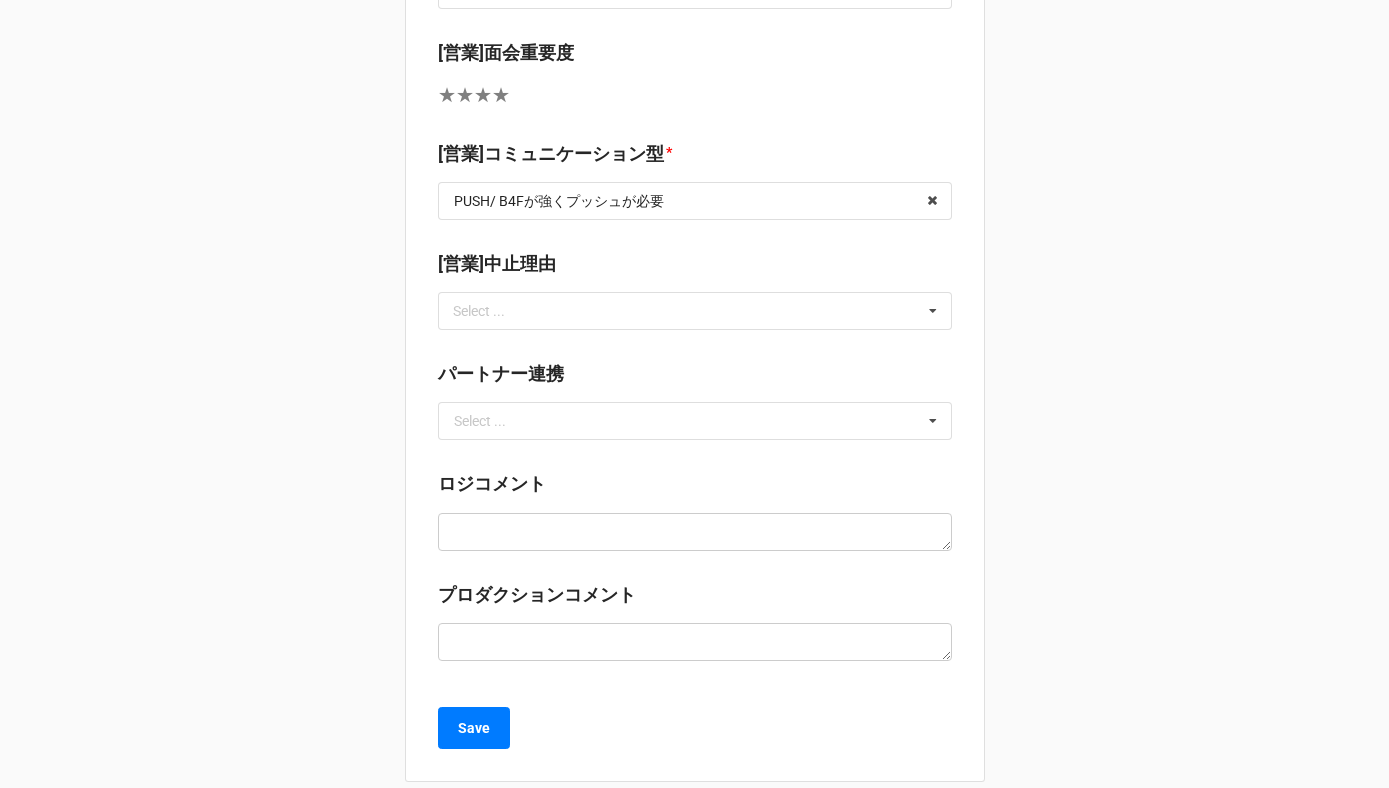scroll, scrollTop: 1322, scrollLeft: 0, axis: vertical 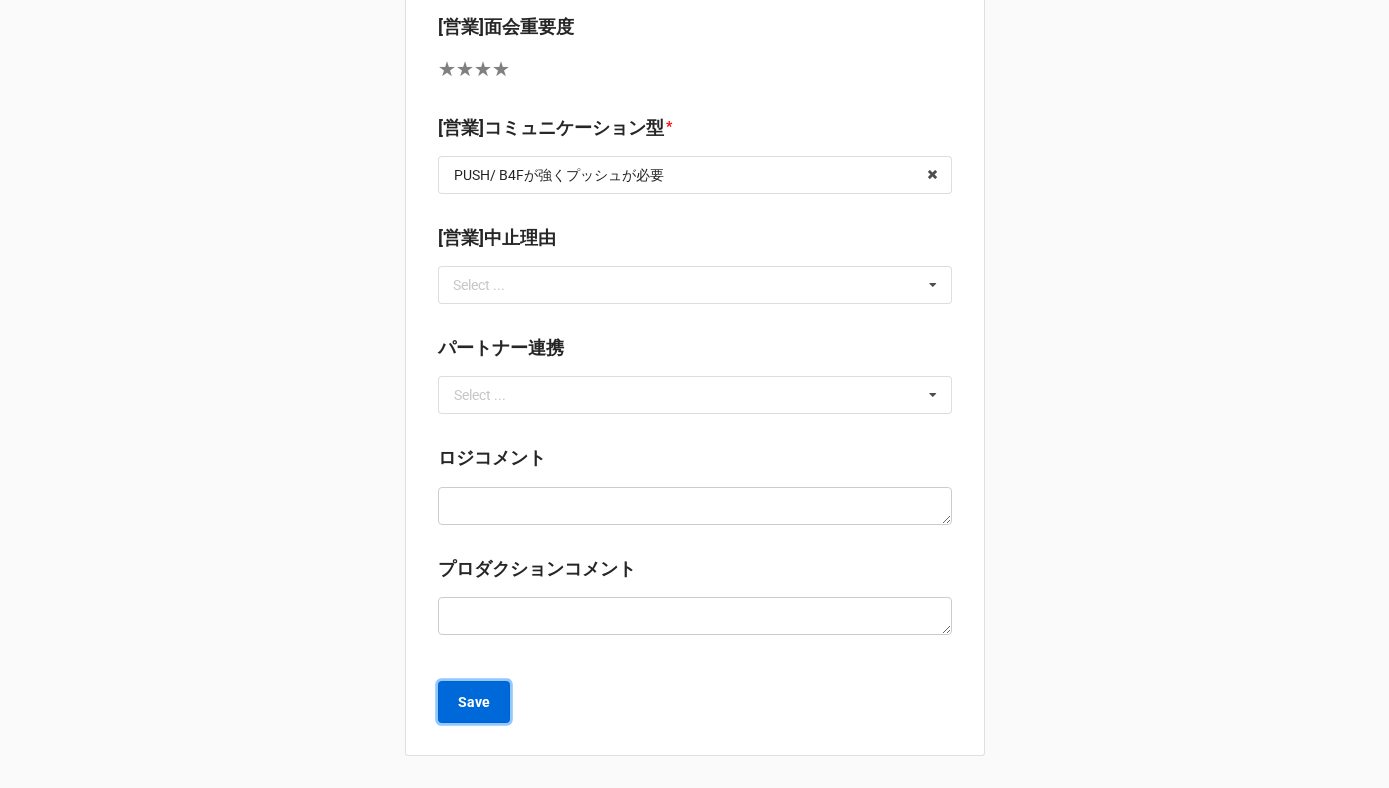 click on "Save" at bounding box center (474, 702) 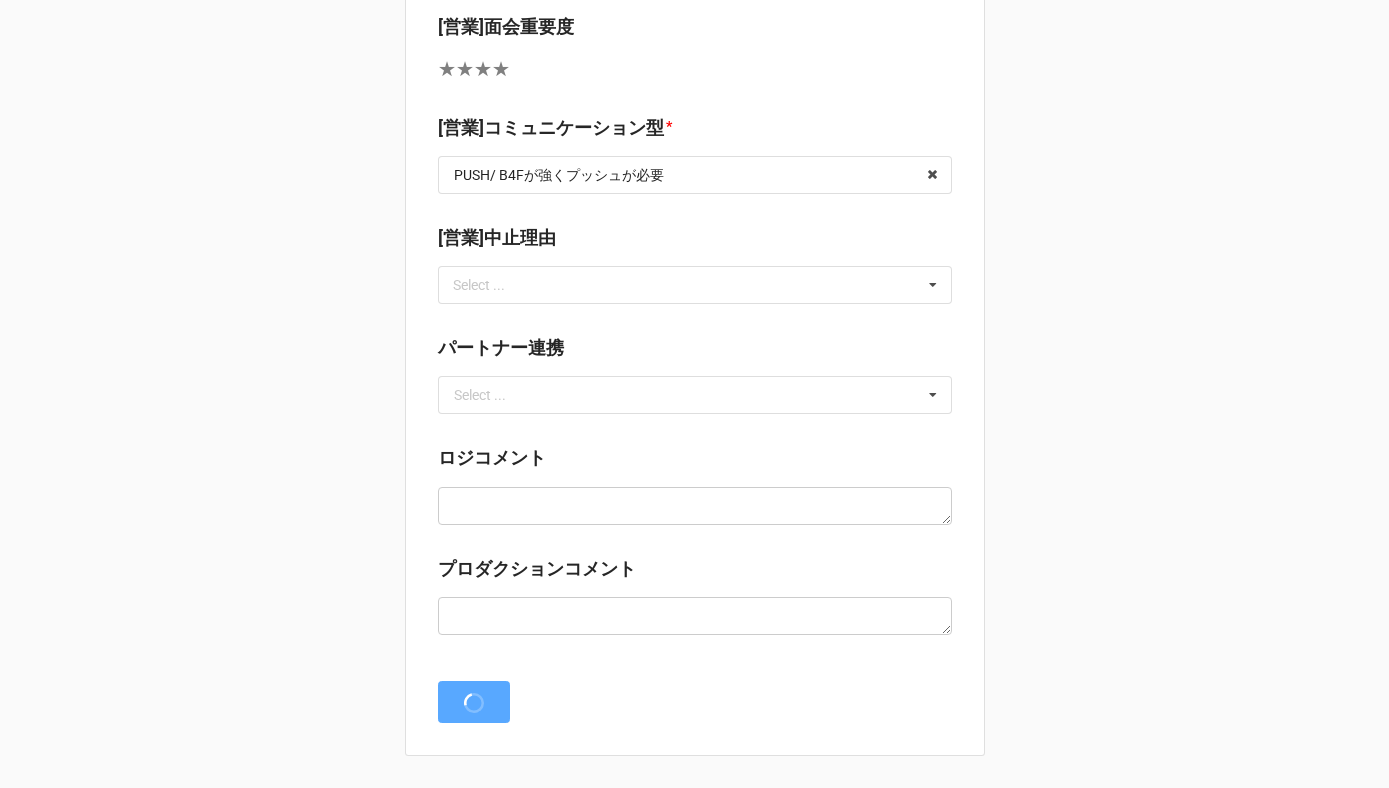 scroll, scrollTop: 0, scrollLeft: 0, axis: both 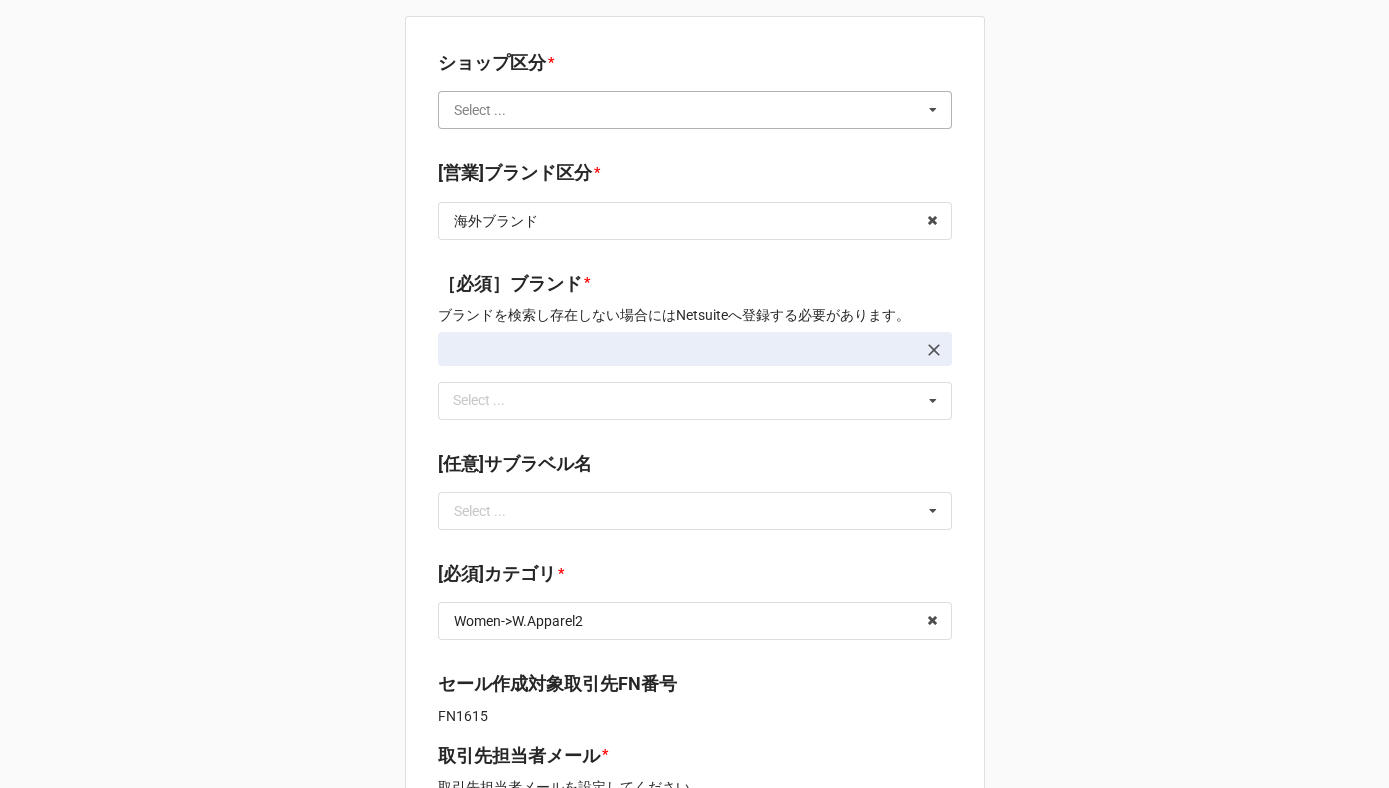 click at bounding box center [696, 110] 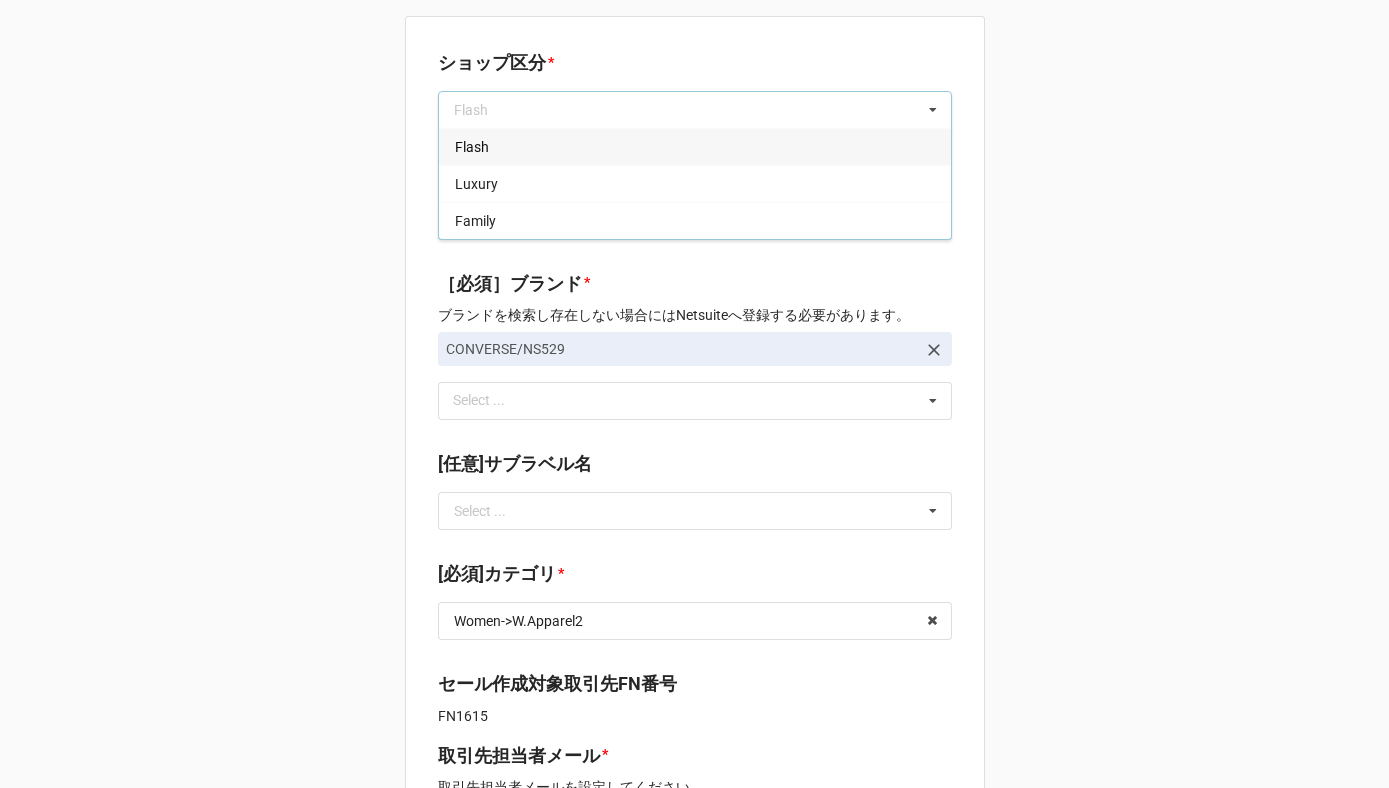 click on "Flash" at bounding box center (695, 146) 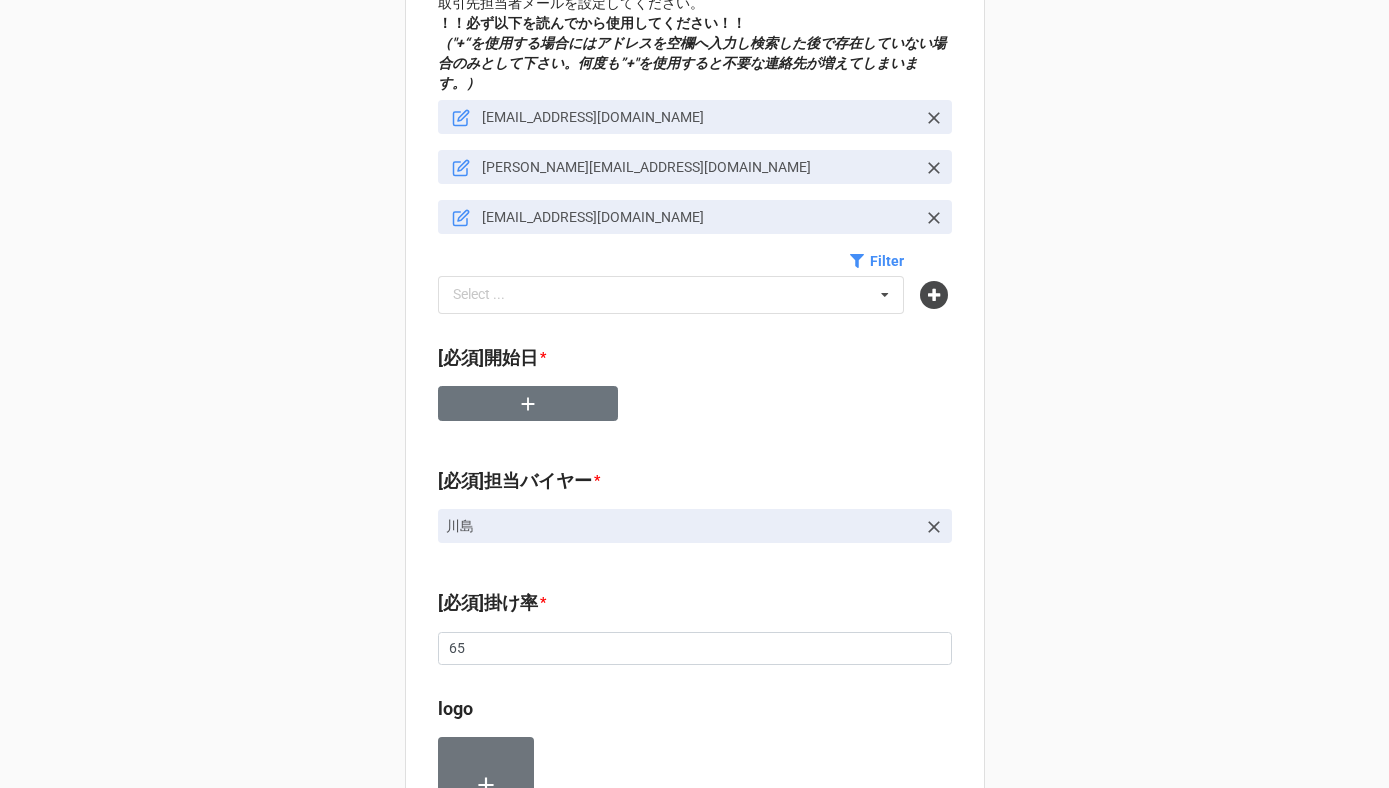 scroll, scrollTop: 812, scrollLeft: 0, axis: vertical 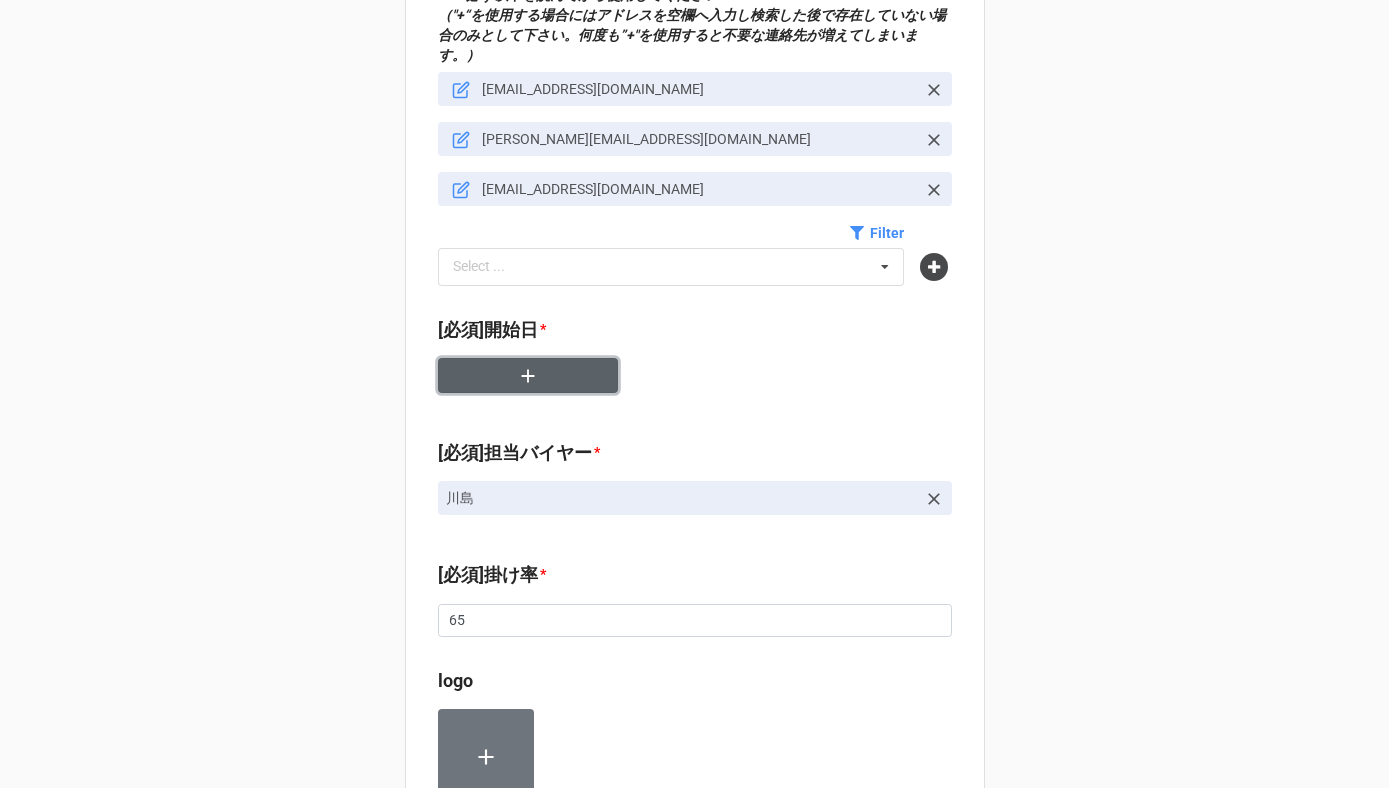 click 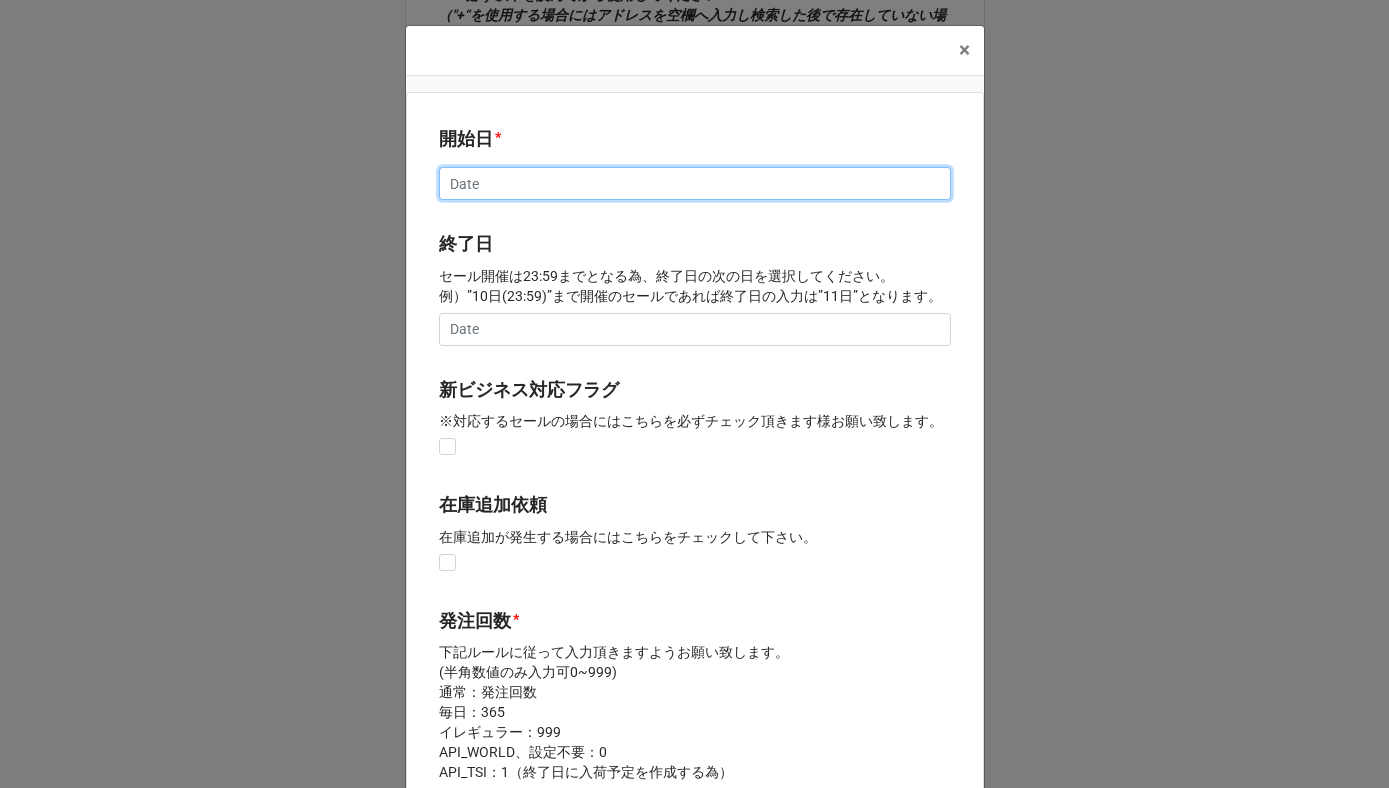 click at bounding box center [695, 184] 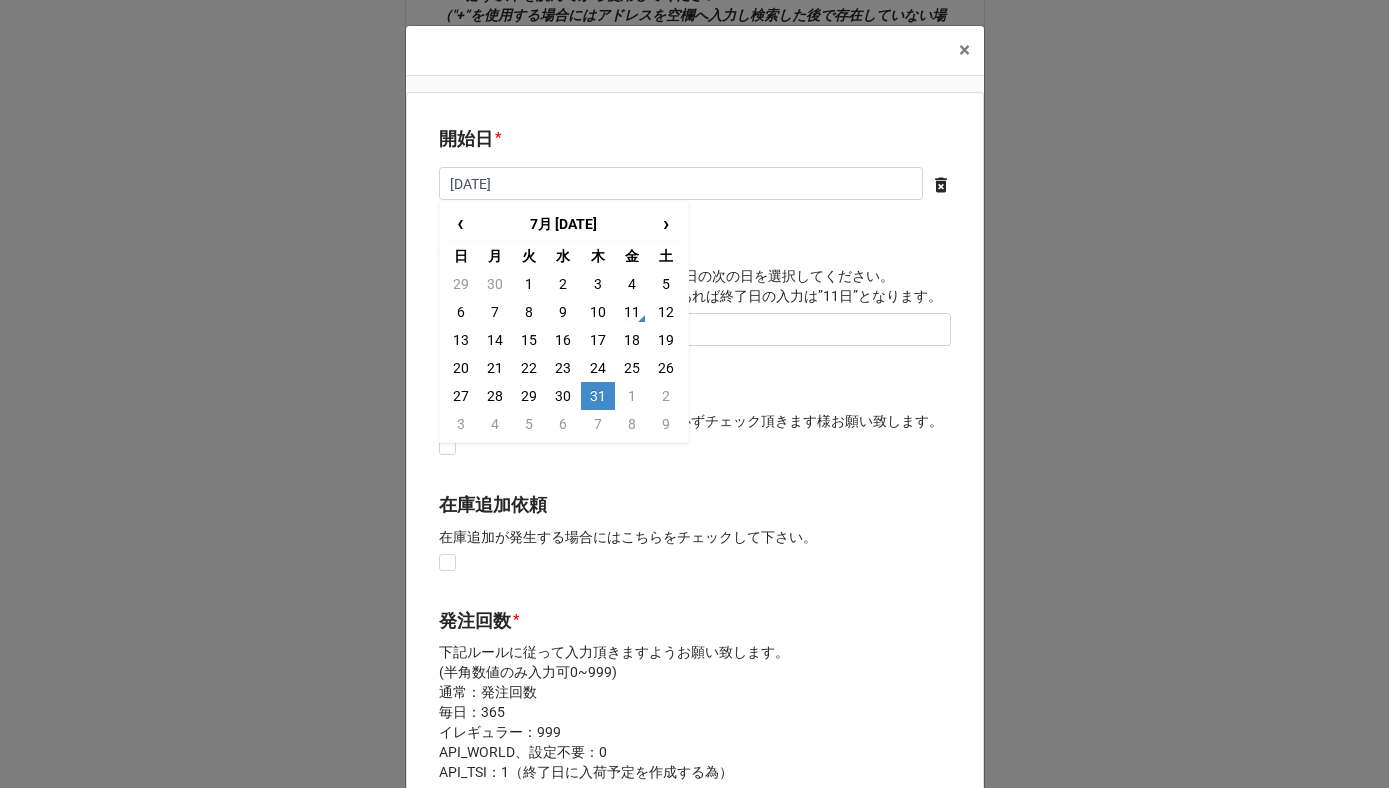 click on "31" at bounding box center (598, 396) 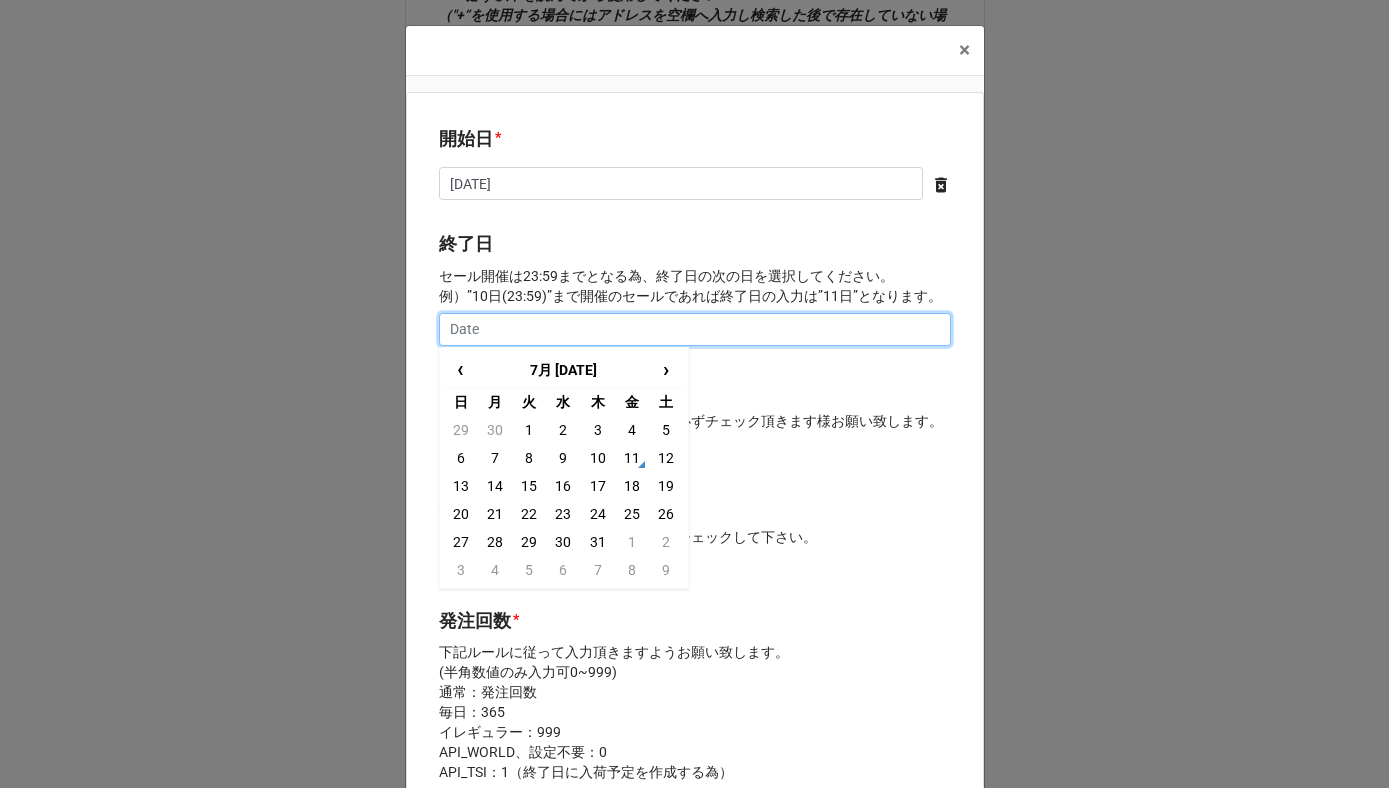 click at bounding box center (695, 330) 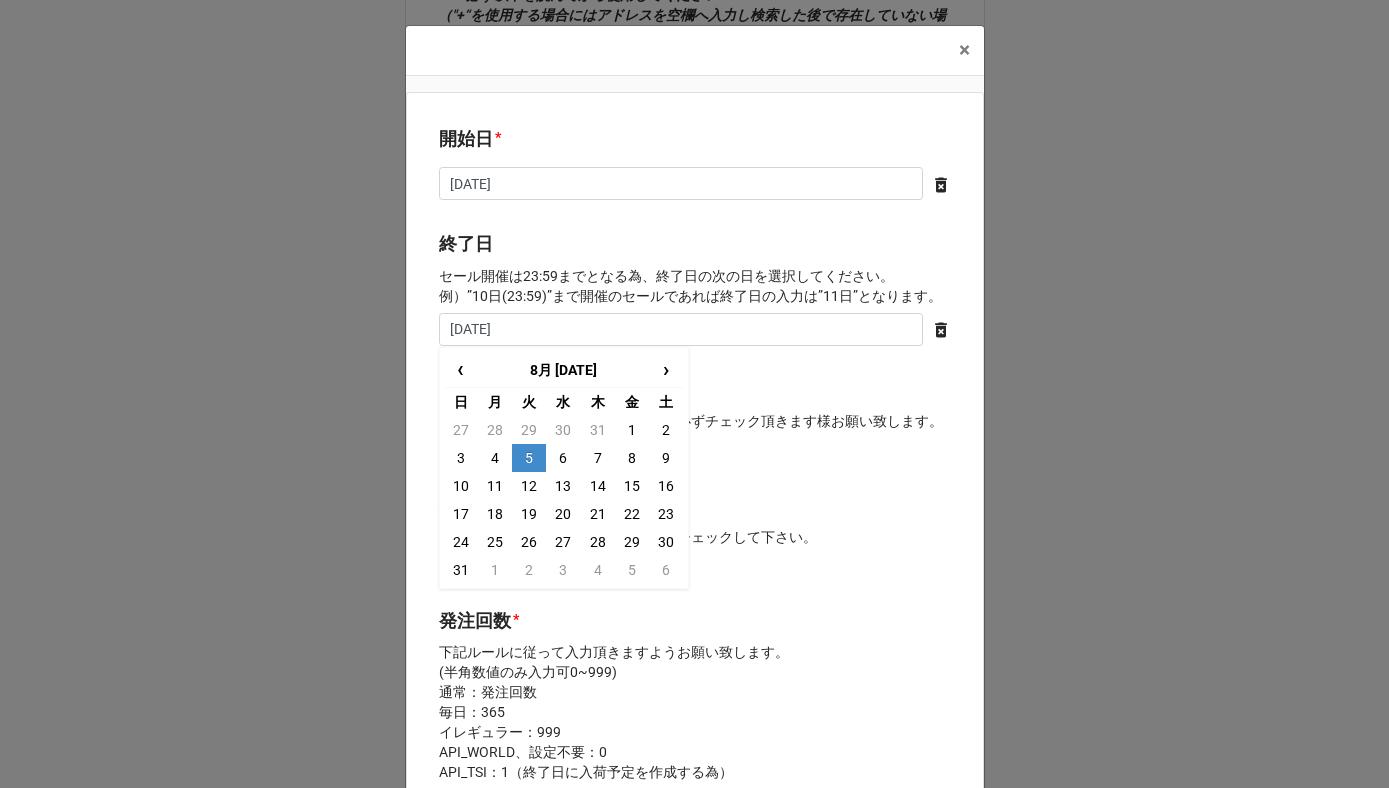 click on "5" at bounding box center (529, 458) 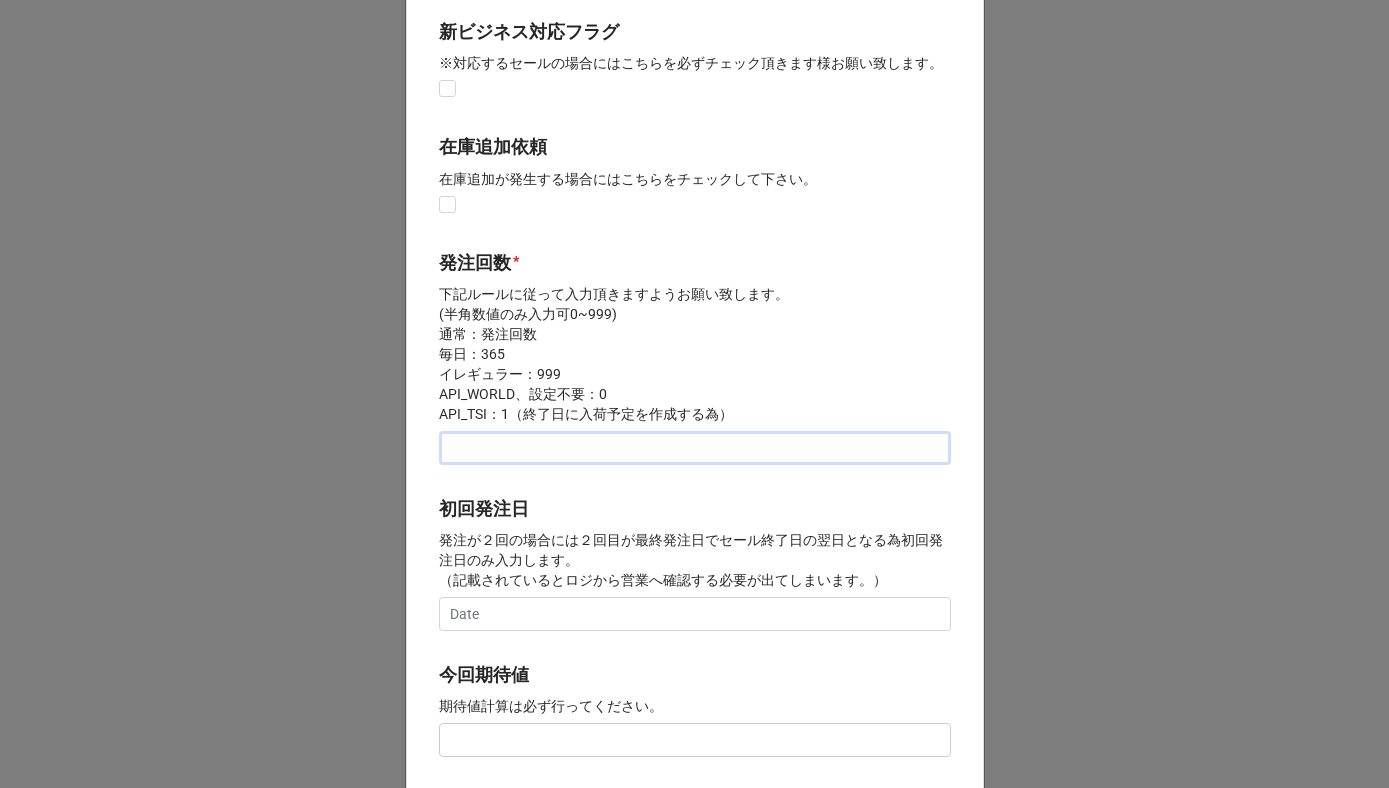 click at bounding box center (695, 448) 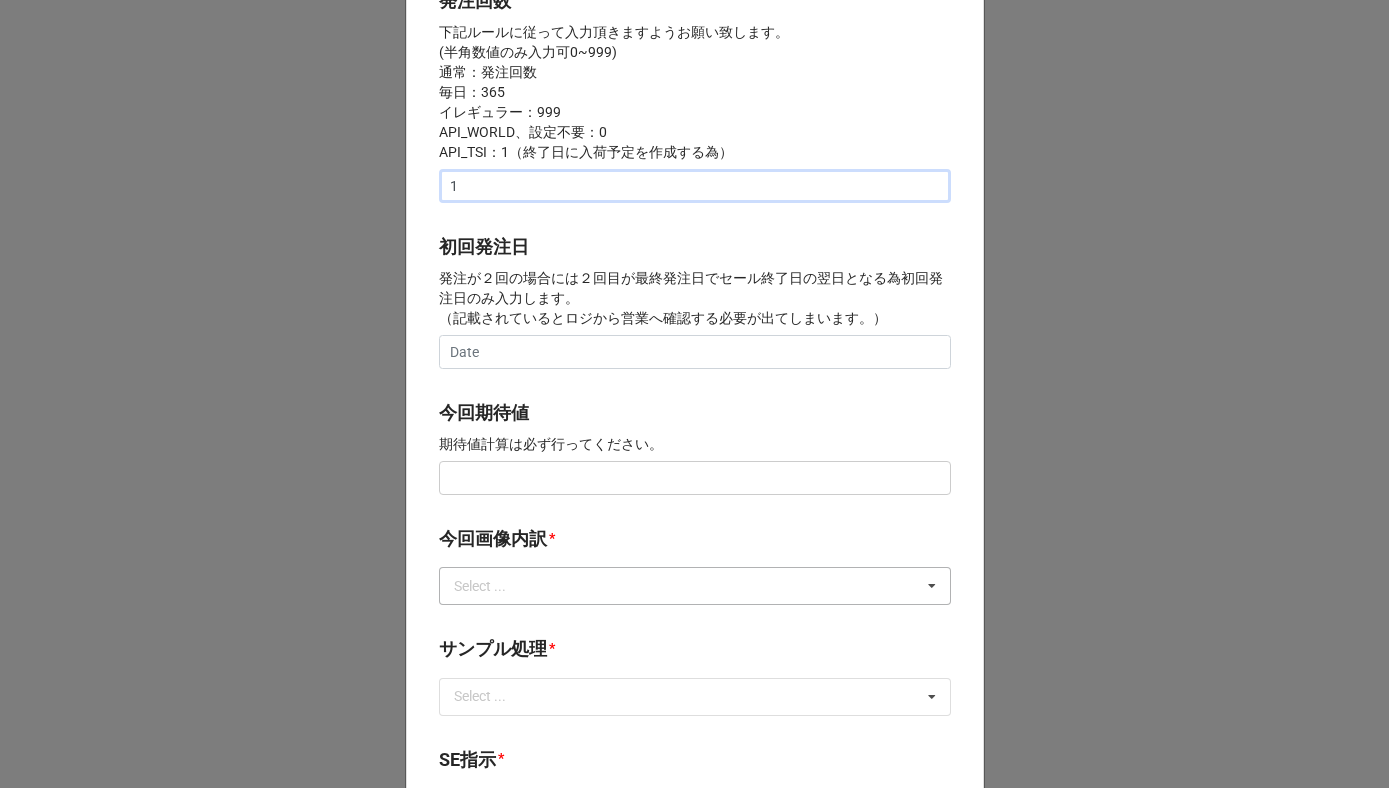 scroll, scrollTop: 699, scrollLeft: 0, axis: vertical 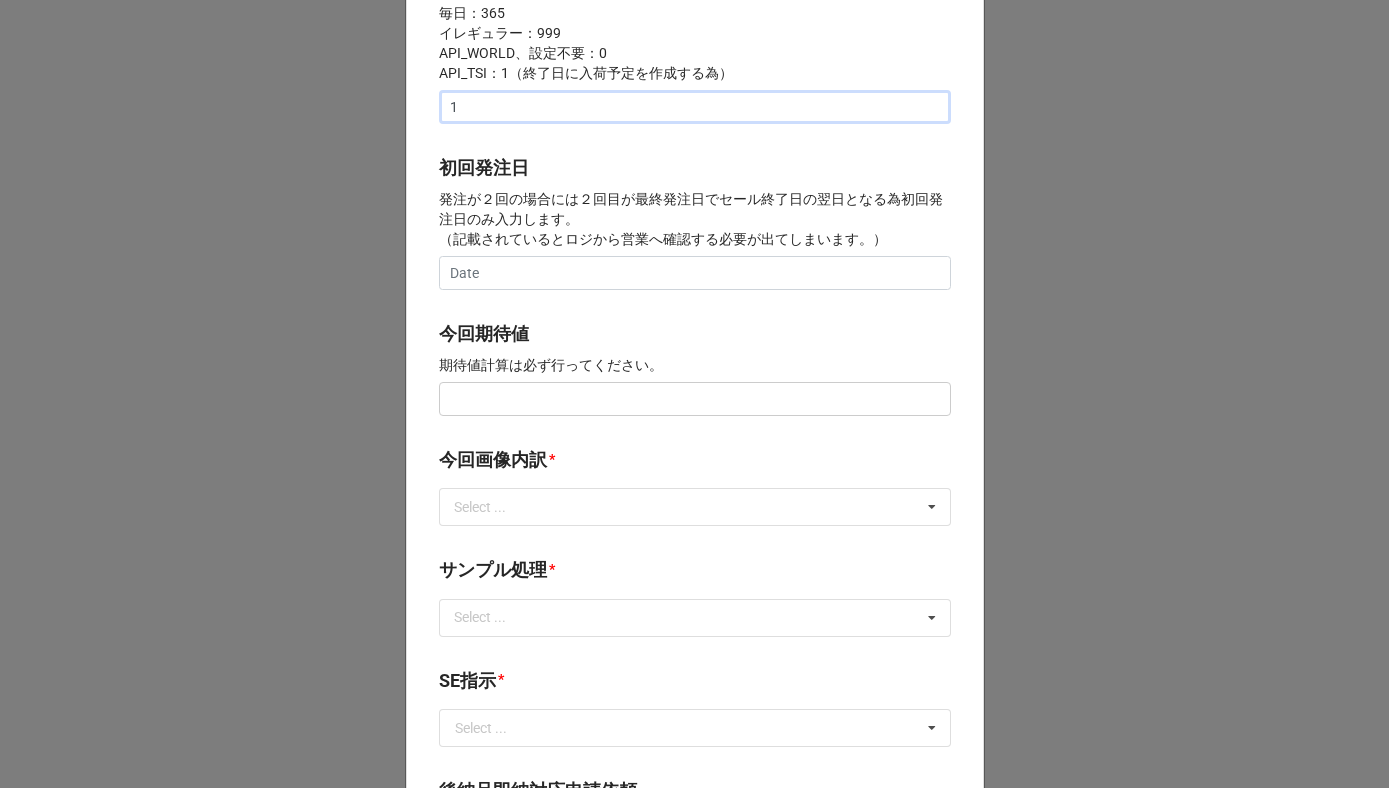 type on "1" 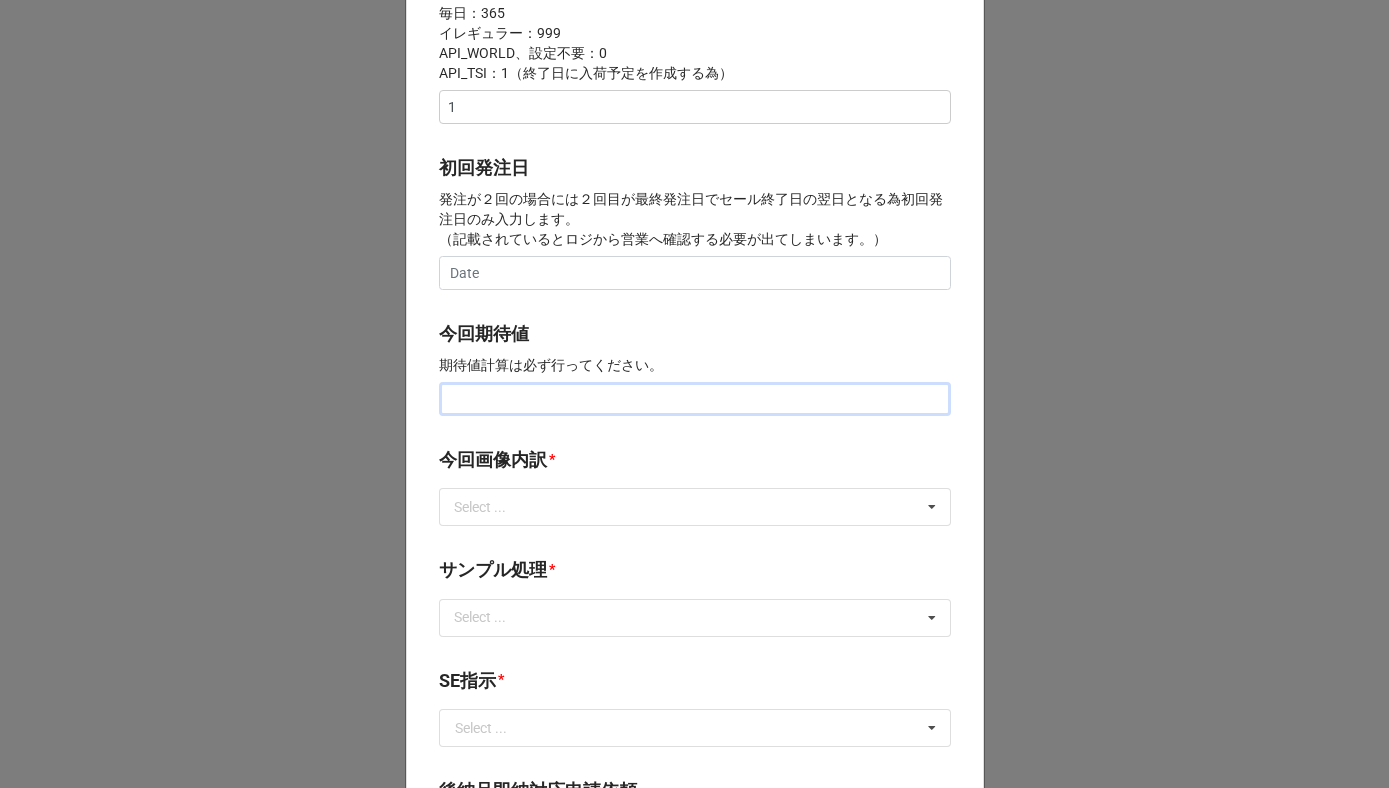 click at bounding box center (695, 399) 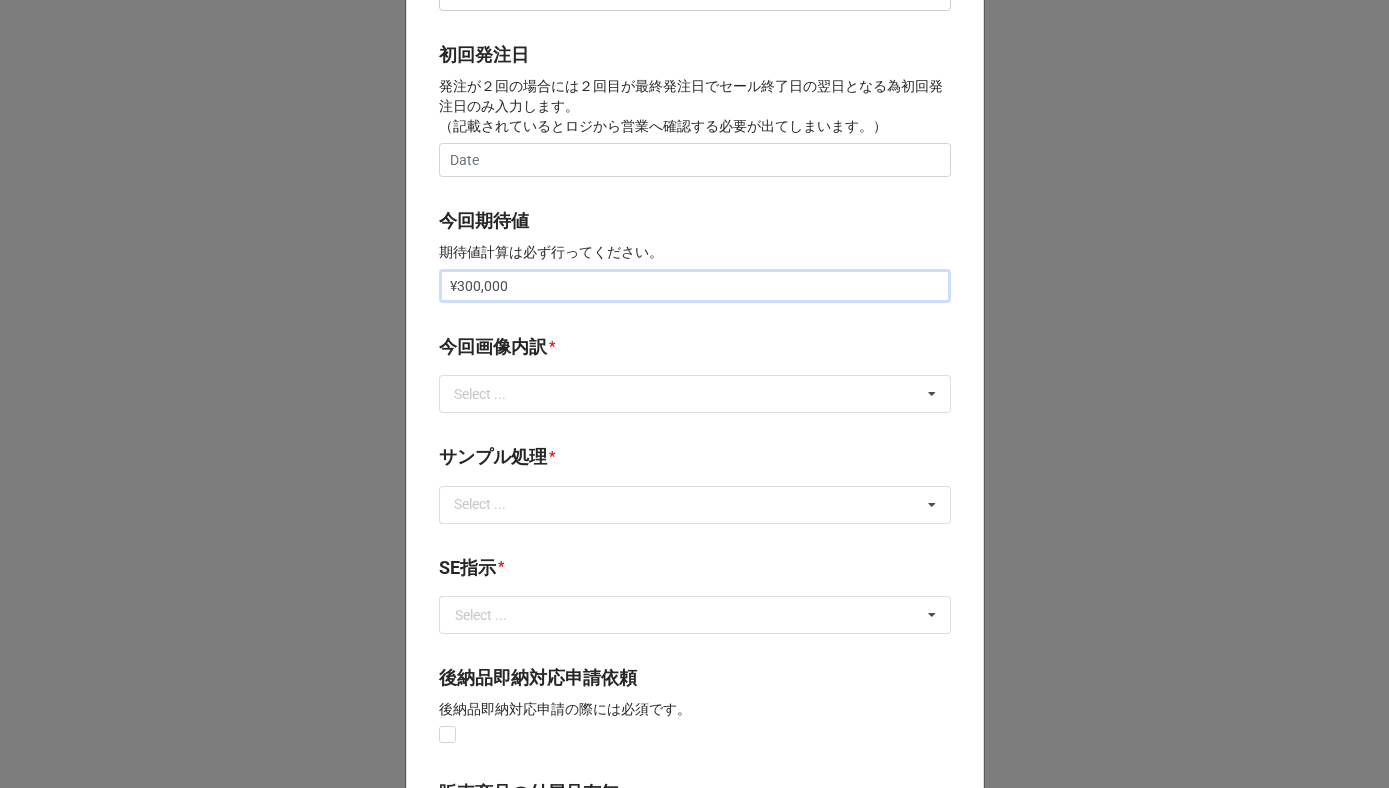 scroll, scrollTop: 832, scrollLeft: 0, axis: vertical 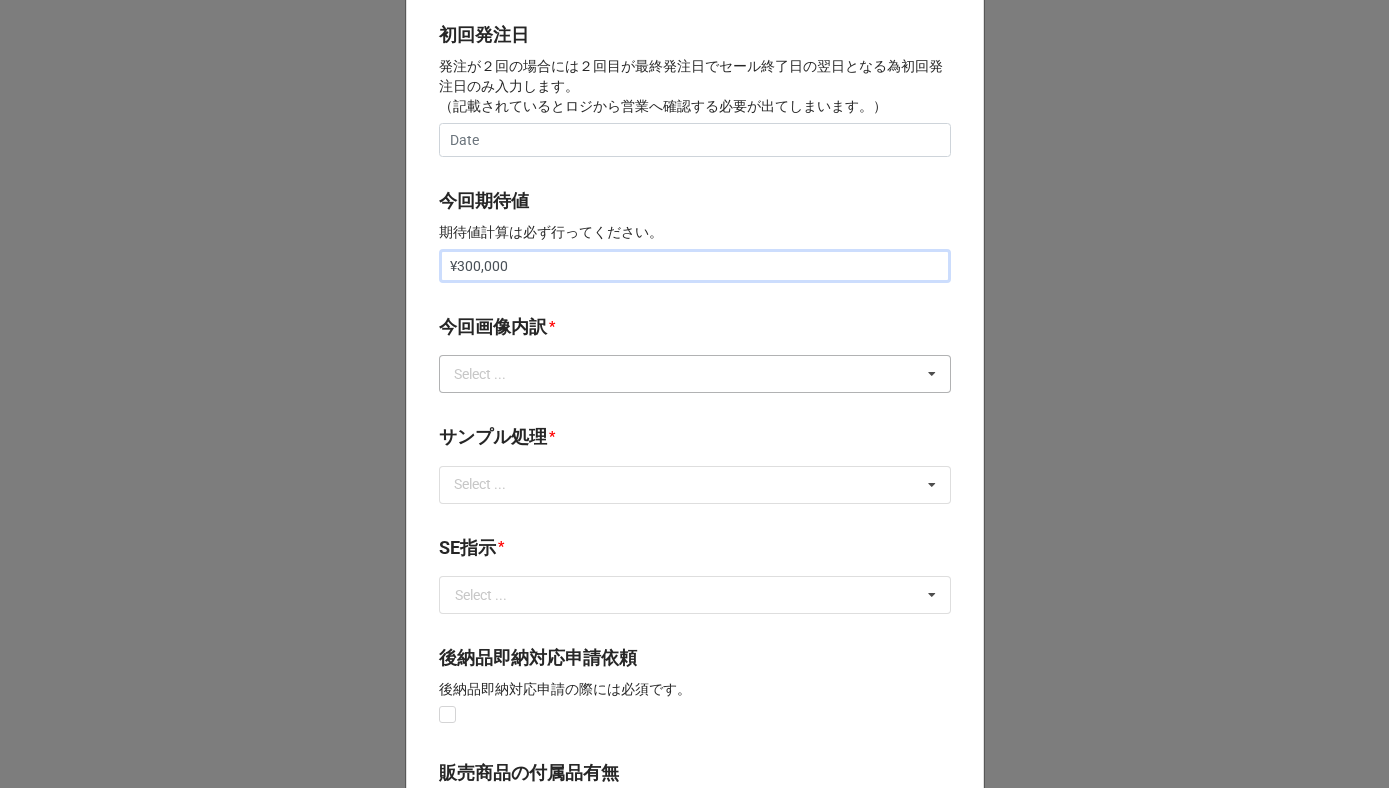 type on "¥300,000" 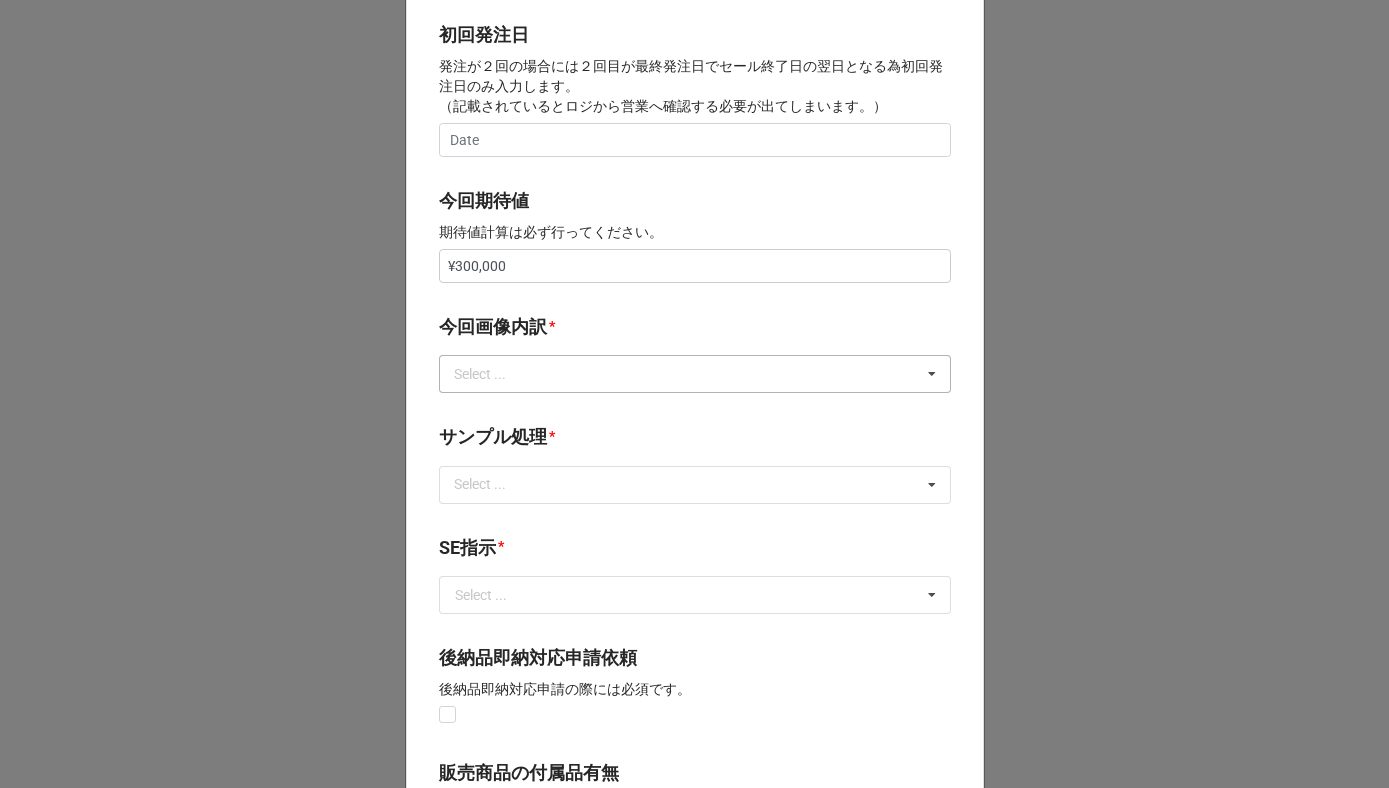 click on "Select ..." at bounding box center (492, 374) 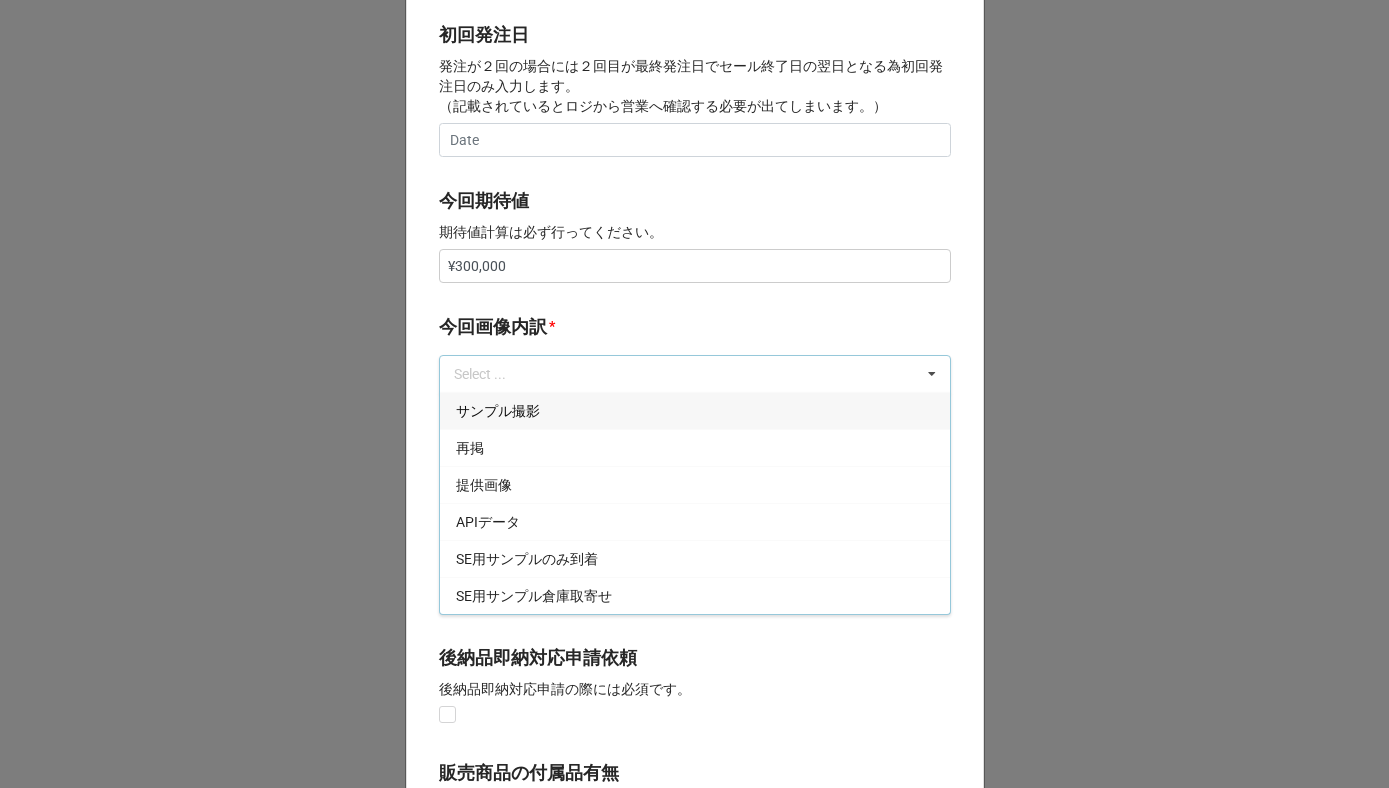 click on "サンプル撮影" at bounding box center [498, 411] 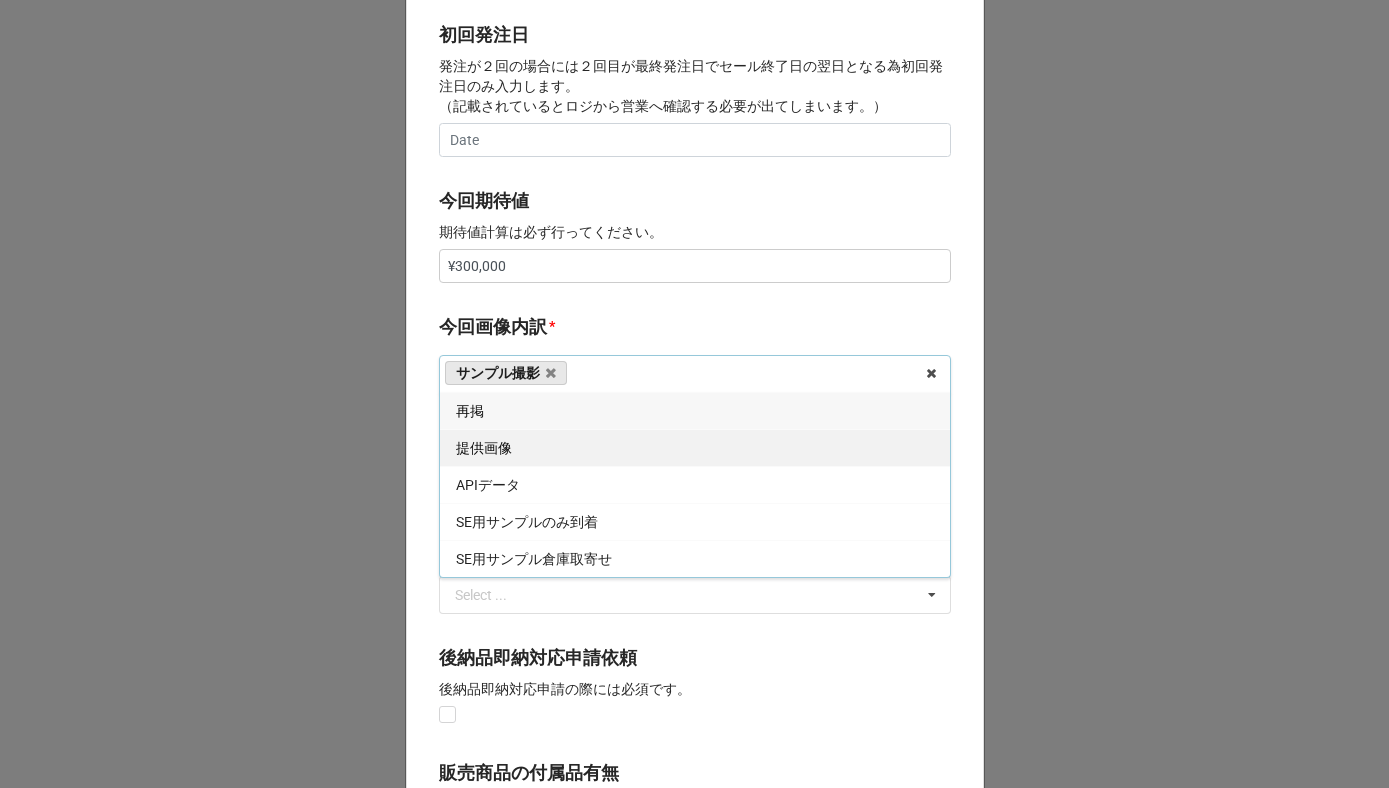click on "提供画像" at bounding box center (695, 447) 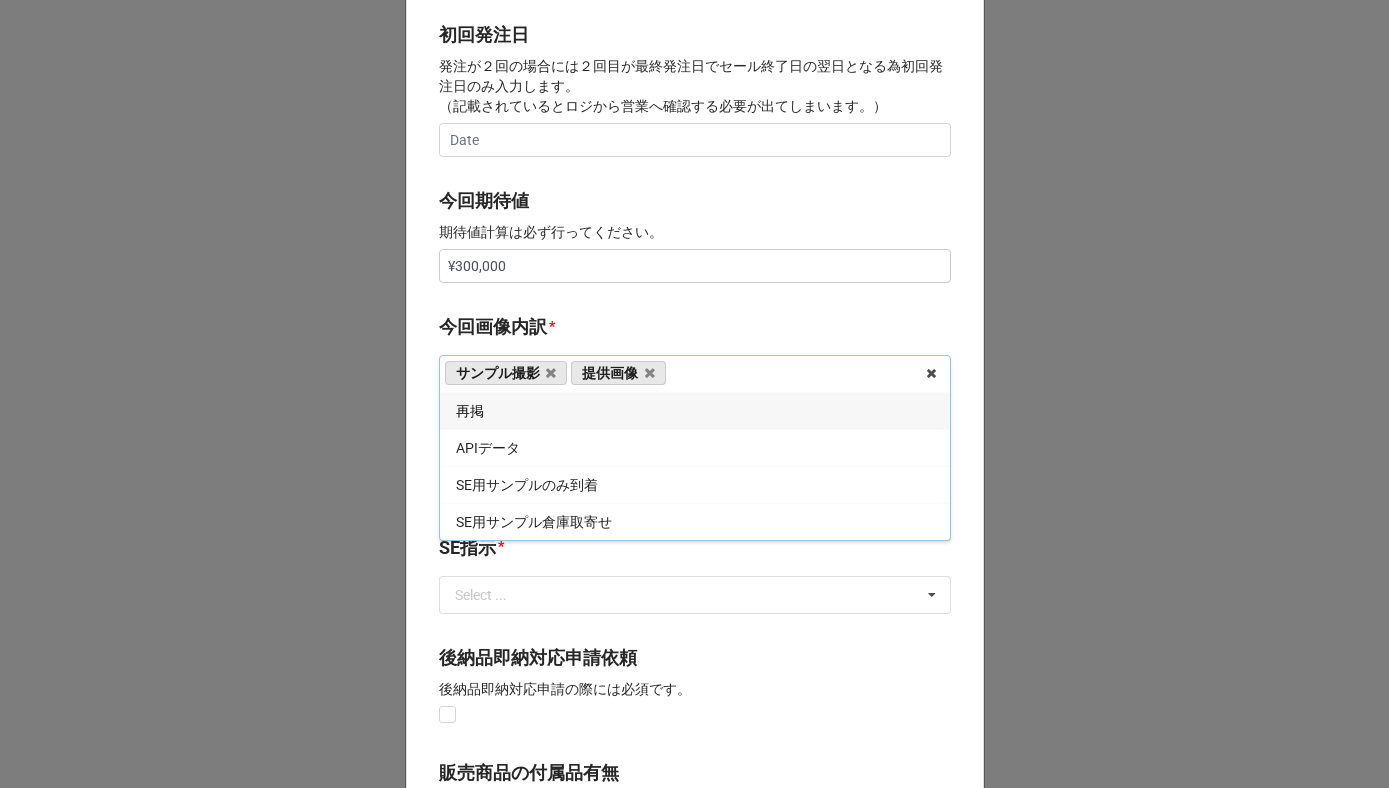 click on "今回画像内訳 *" at bounding box center (695, 330) 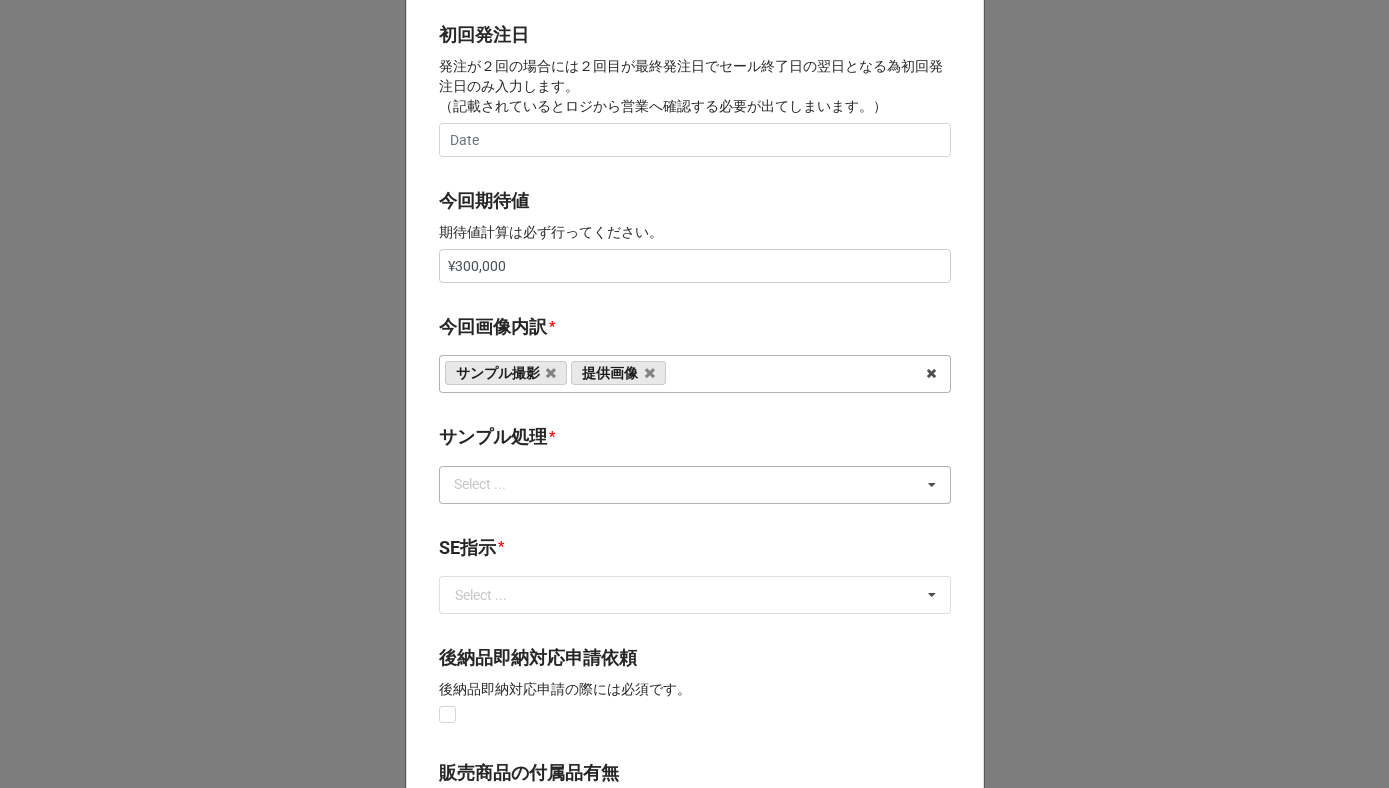 click on "Select ... なし 入庫 返却 処分 担当バイヤーへ" at bounding box center [695, 485] 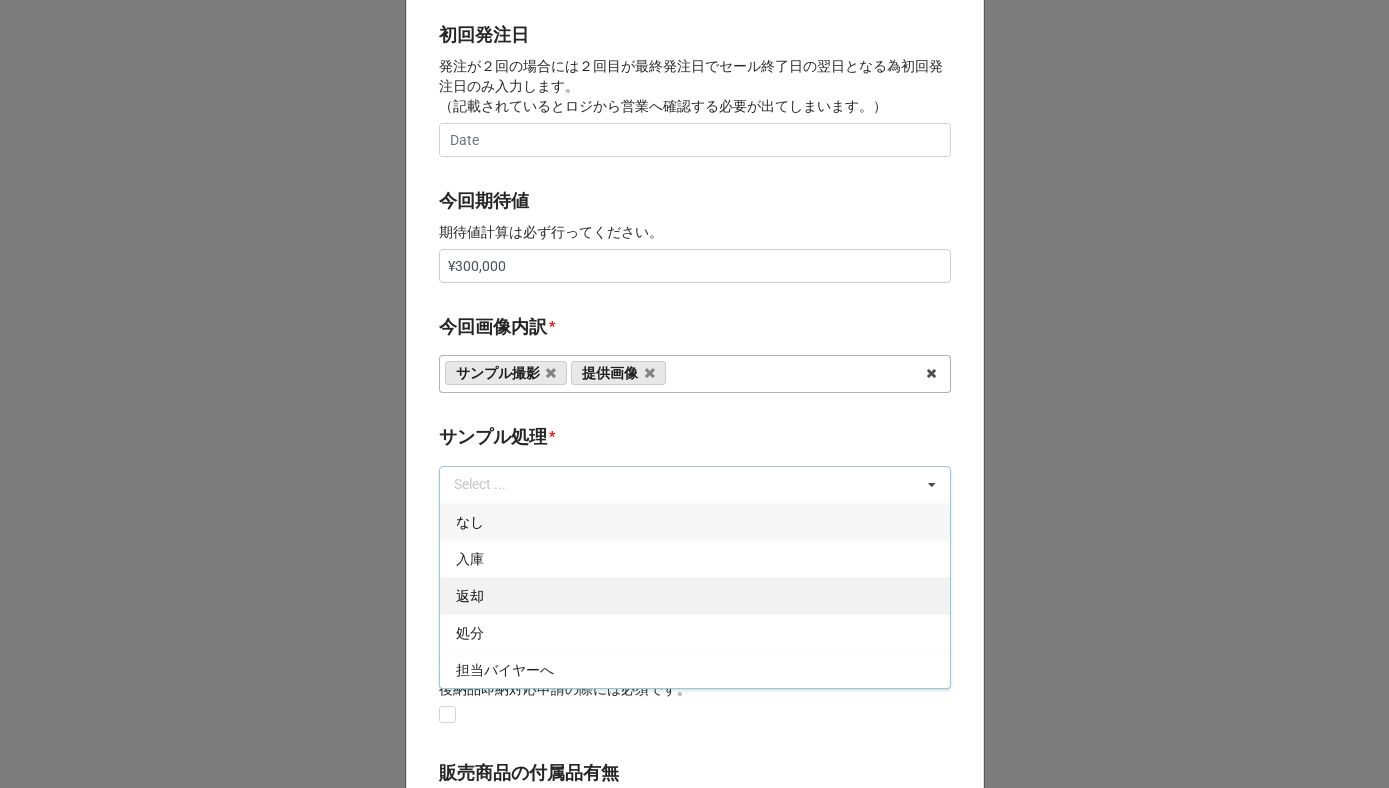 click on "返却" at bounding box center (695, 595) 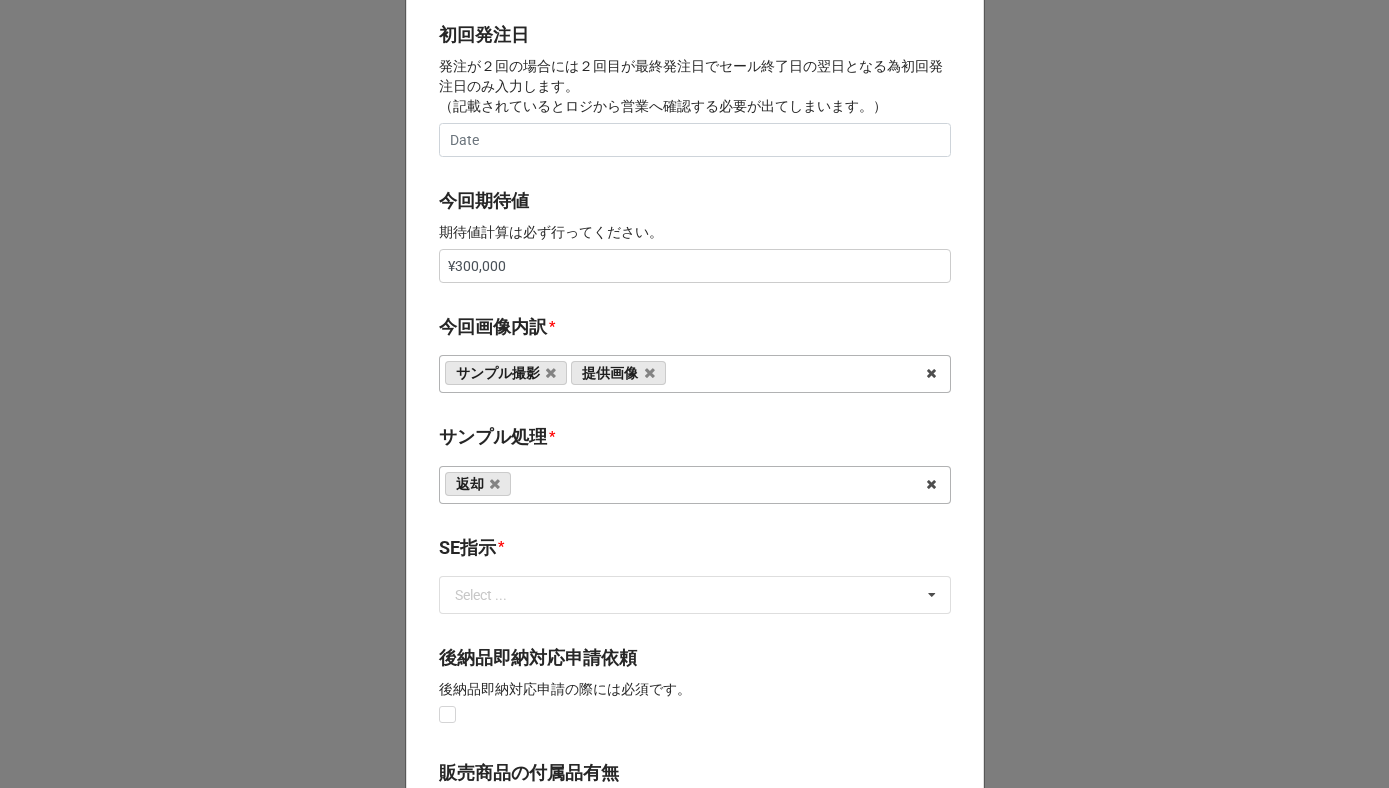 click on "開始日 * 2025/07/31 ‹ 7月 2025 › 日 月 火 水 木 金 土 29 30 1 2 3 4 5 6 7 8 9 10 11 12 13 14 15 16 17 18 19 20 21 22 23 24 25 26 27 28 29 30 31 1 2 3 4 5 6 7 8 9 終了日 セール開催は23:59までとなる為、終了日の次の日を選択してください。
例）”10日(23:59)”まで開催のセールであれば終了日の入力は”11日”となります。
2025/08/05 ‹ 8月 2025 › 日 月 火 水 木 金 土 27 28 29 30 31 1 2 3 4 5 6 7 8 9 10 11 12 13 14 15 16 17 18 19 20 21 22 23 24 25 26 27 28 29 30 31 1 2 3 4 5 6 新ビジネス対応フラグ ※対応するセールの場合にはこちらを必ずチェック頂きます様お願い致します。
在庫追加依頼 在庫追加が発生する場合にはこちらをチェックして下さい。
発注回数 * 下記ルールに従って入力頂きますようお願い致します。
(半角数値のみ入力可0~999)
通常：発注回数
毎日：365
イレギュラー：999
1 初回発注日
29" at bounding box center [695, 248] 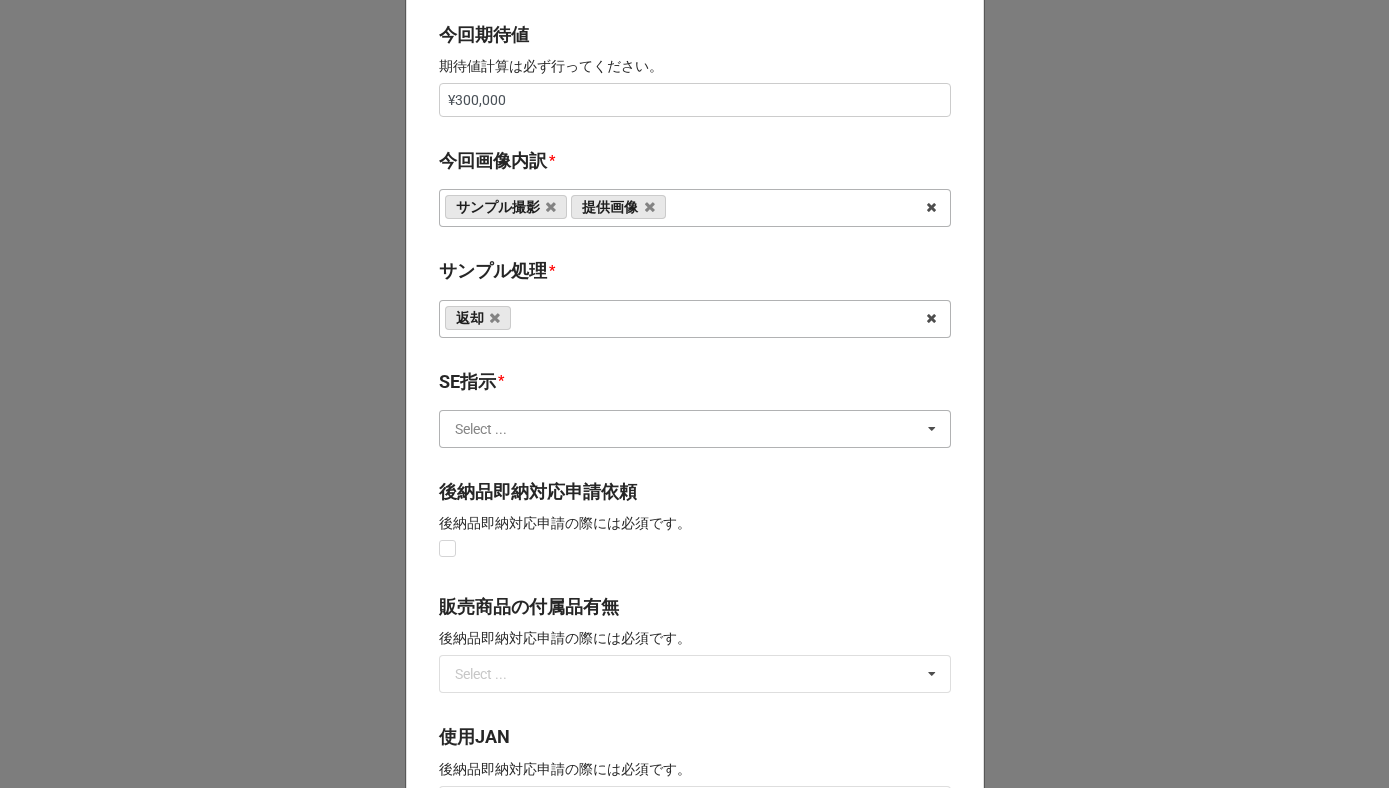 click at bounding box center (696, 429) 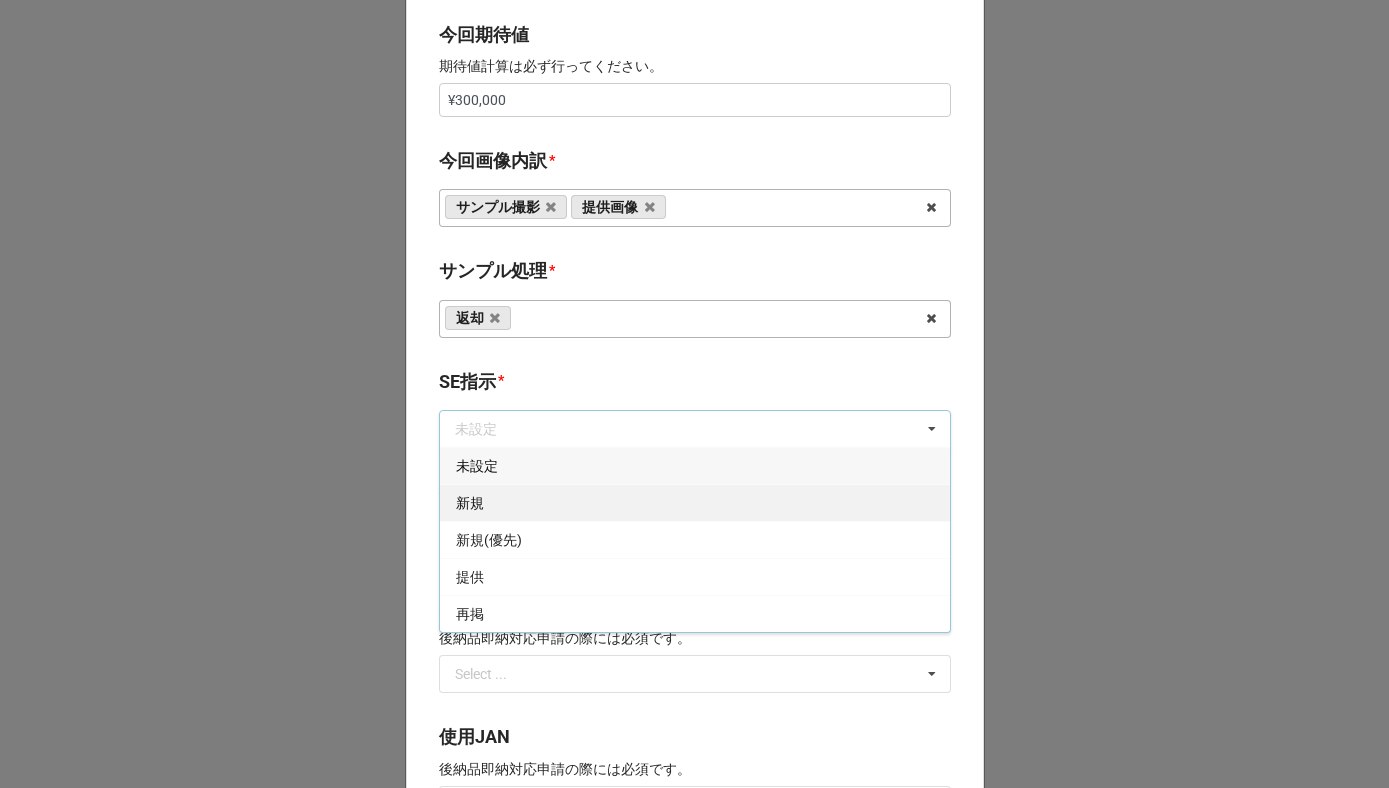 click on "新規" at bounding box center [695, 502] 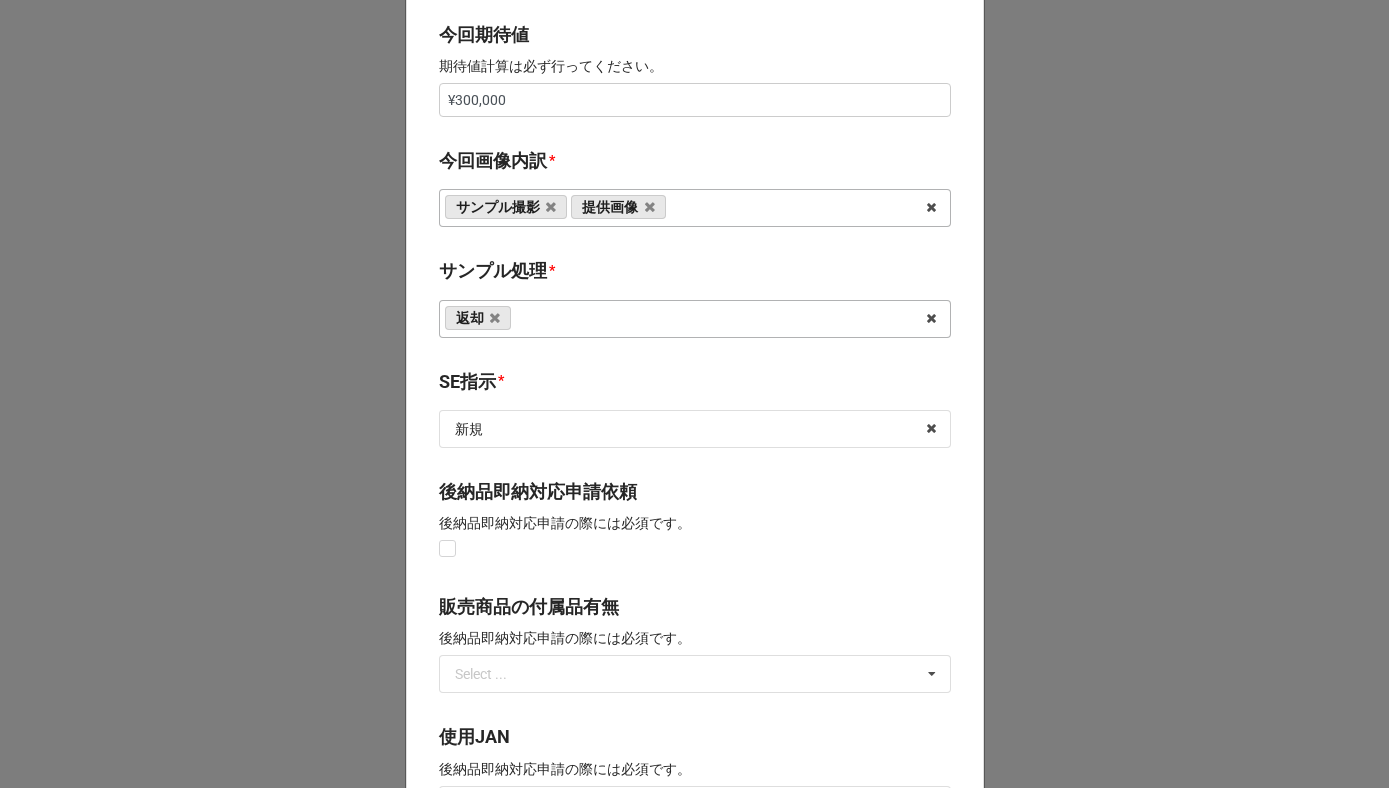 click on "SE指示 *" at bounding box center [695, 385] 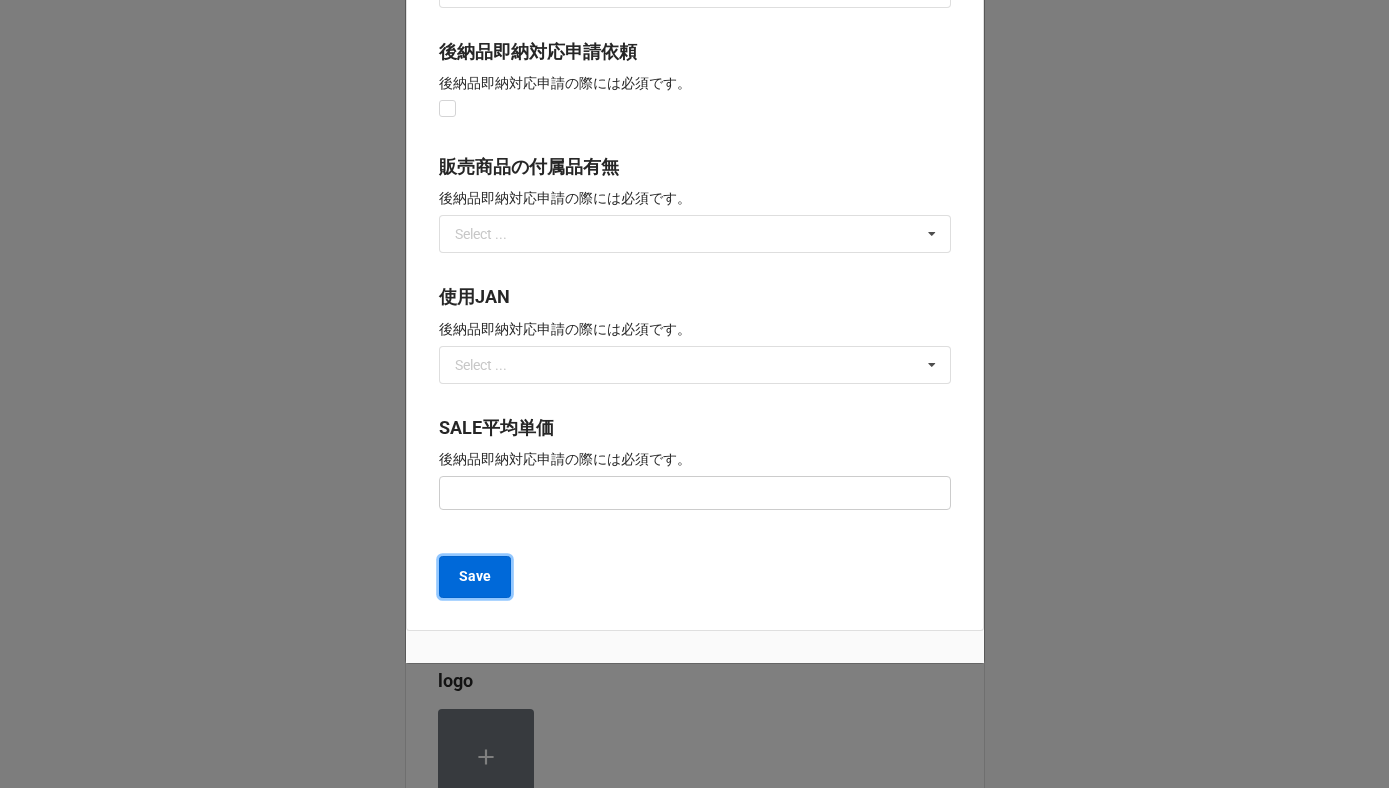 click on "Save" at bounding box center (475, 576) 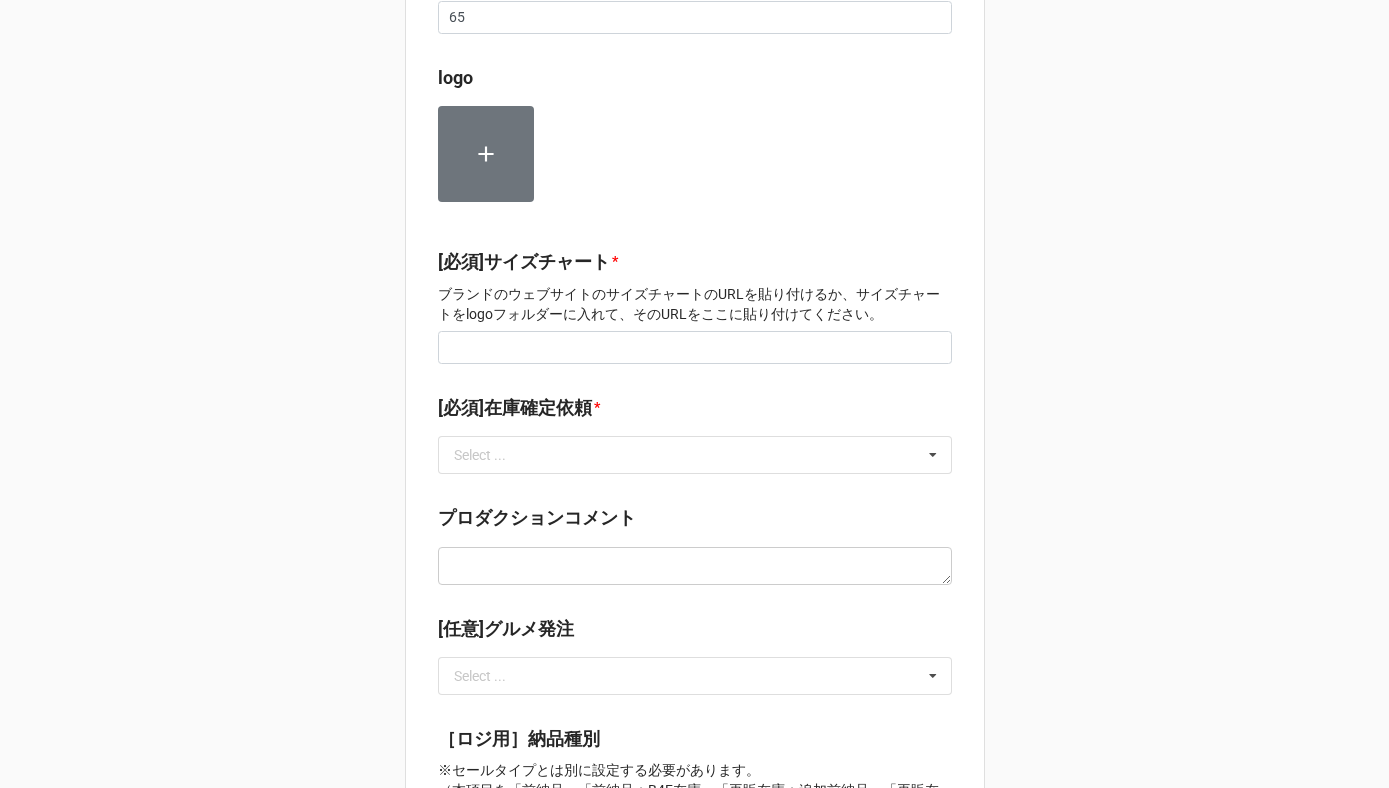 scroll, scrollTop: 1473, scrollLeft: 0, axis: vertical 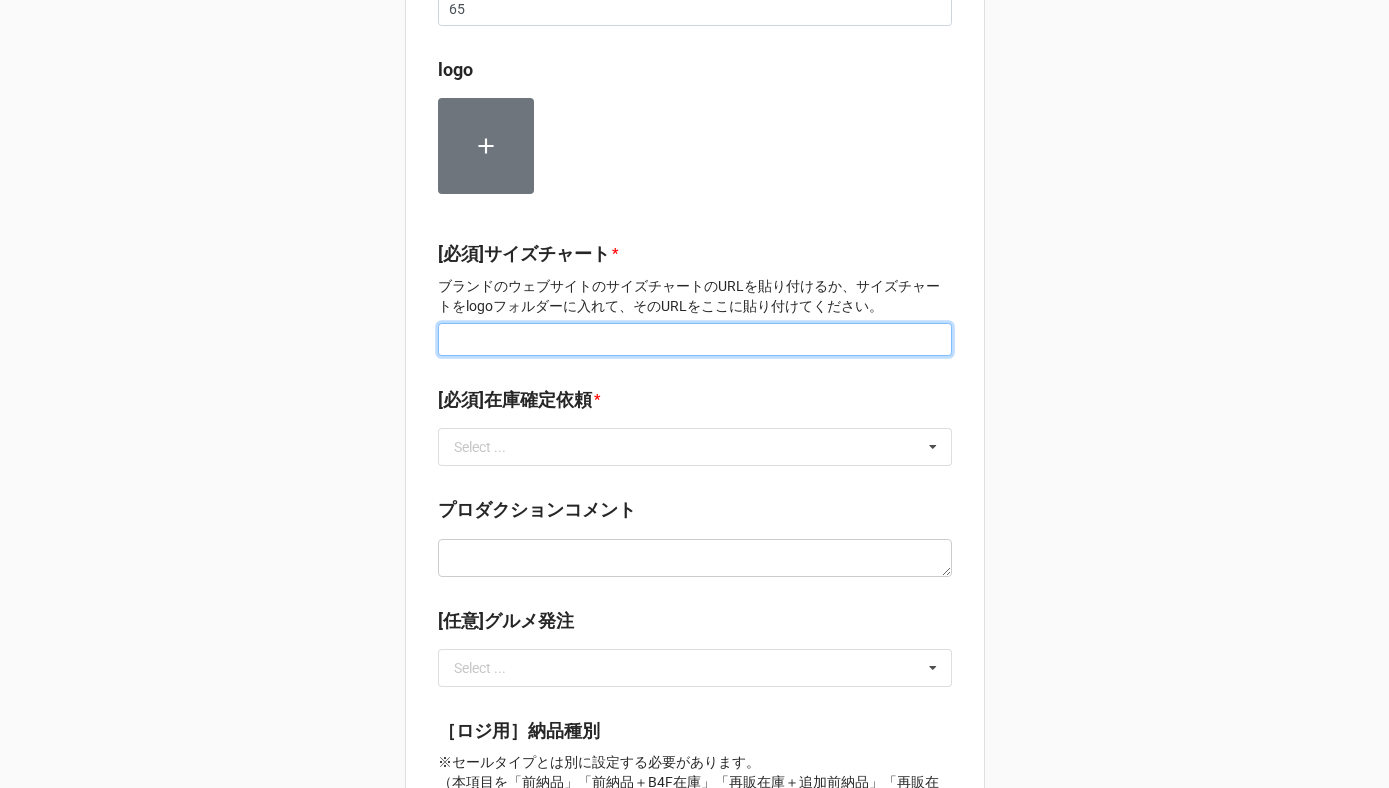 click at bounding box center (695, 340) 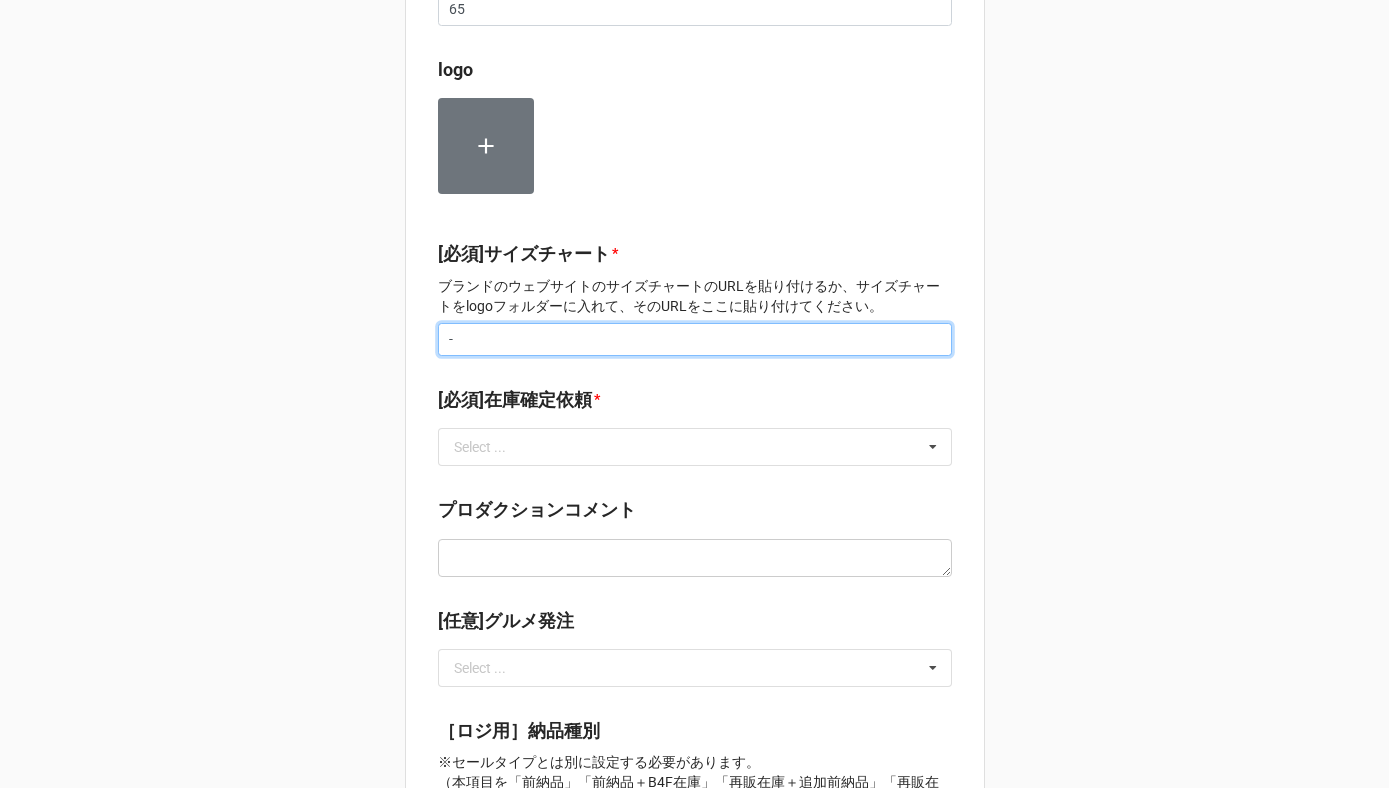 scroll, scrollTop: 1570, scrollLeft: 0, axis: vertical 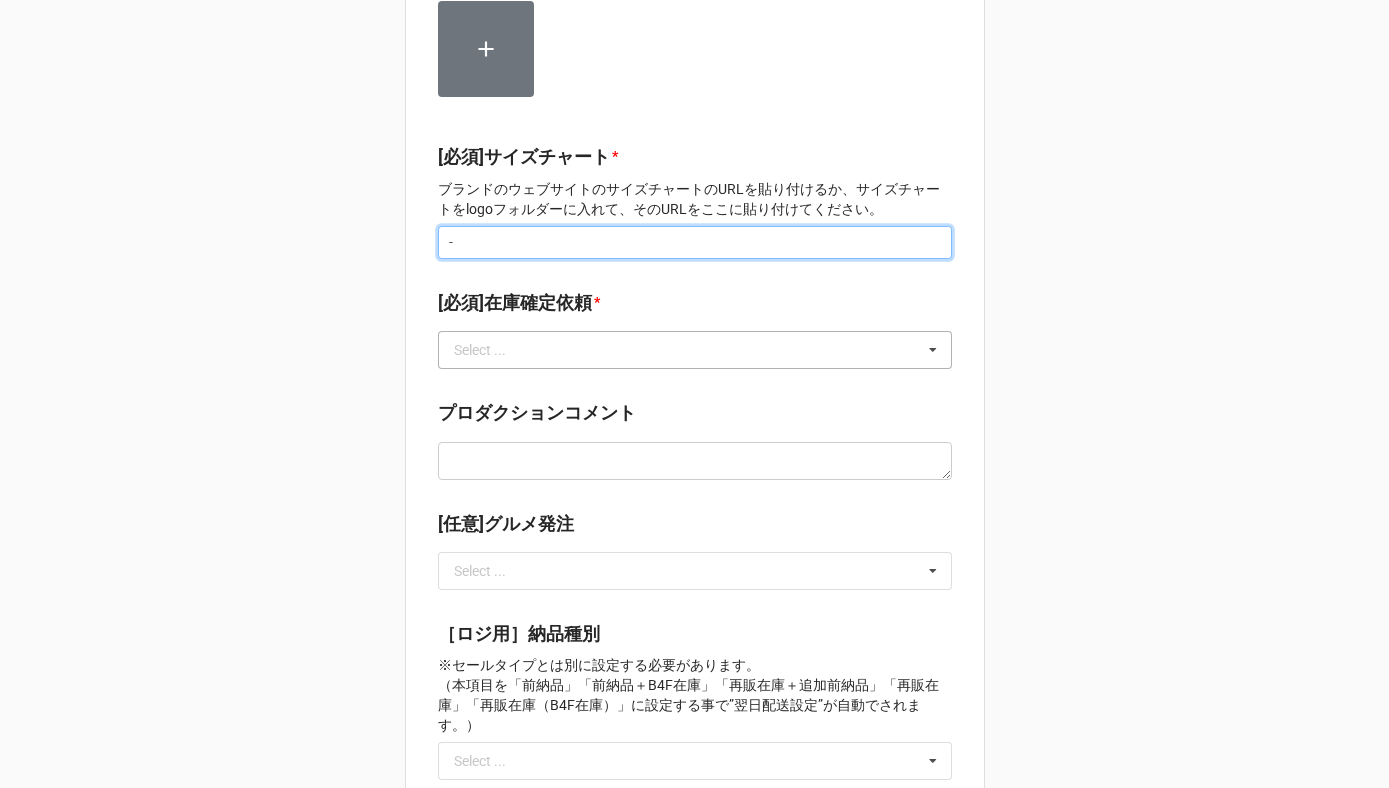 type on "-" 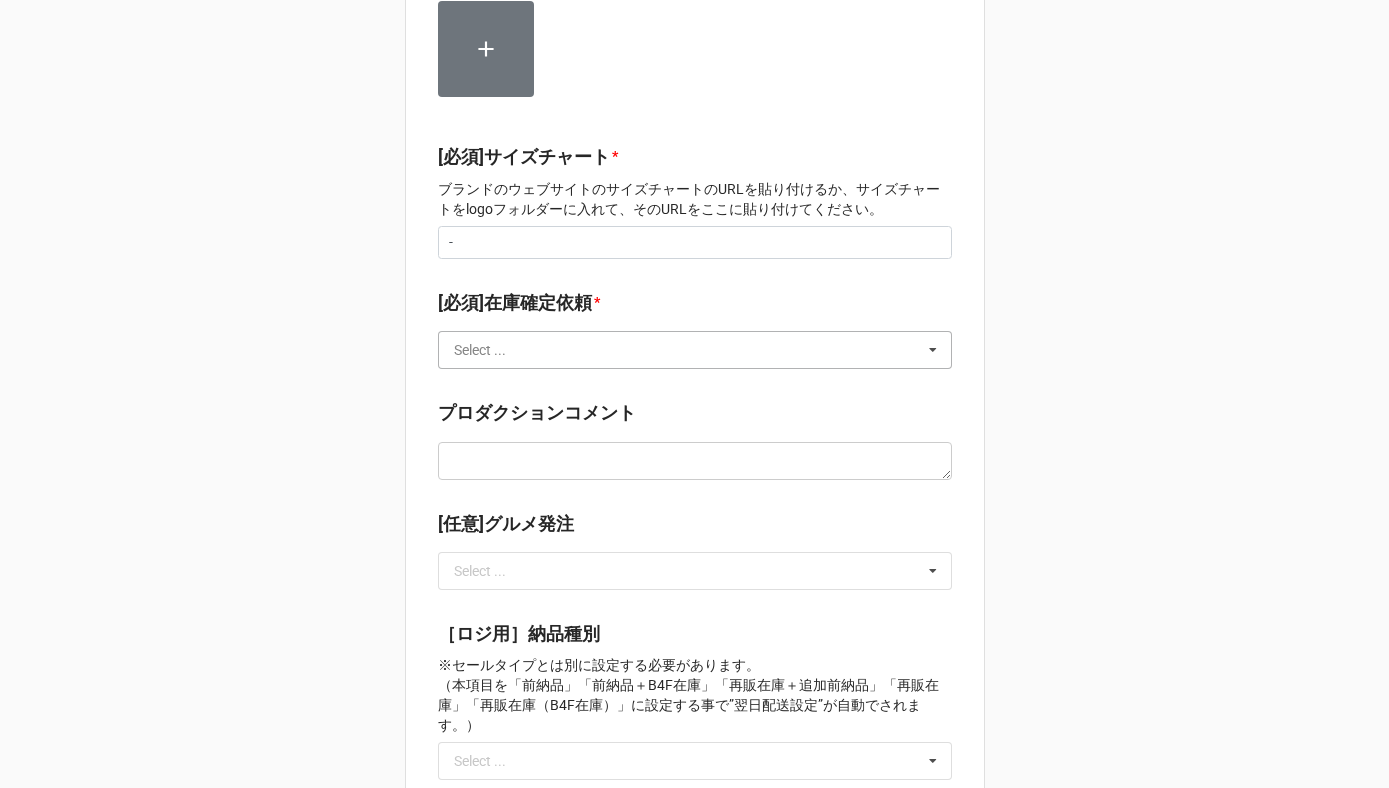click at bounding box center [696, 350] 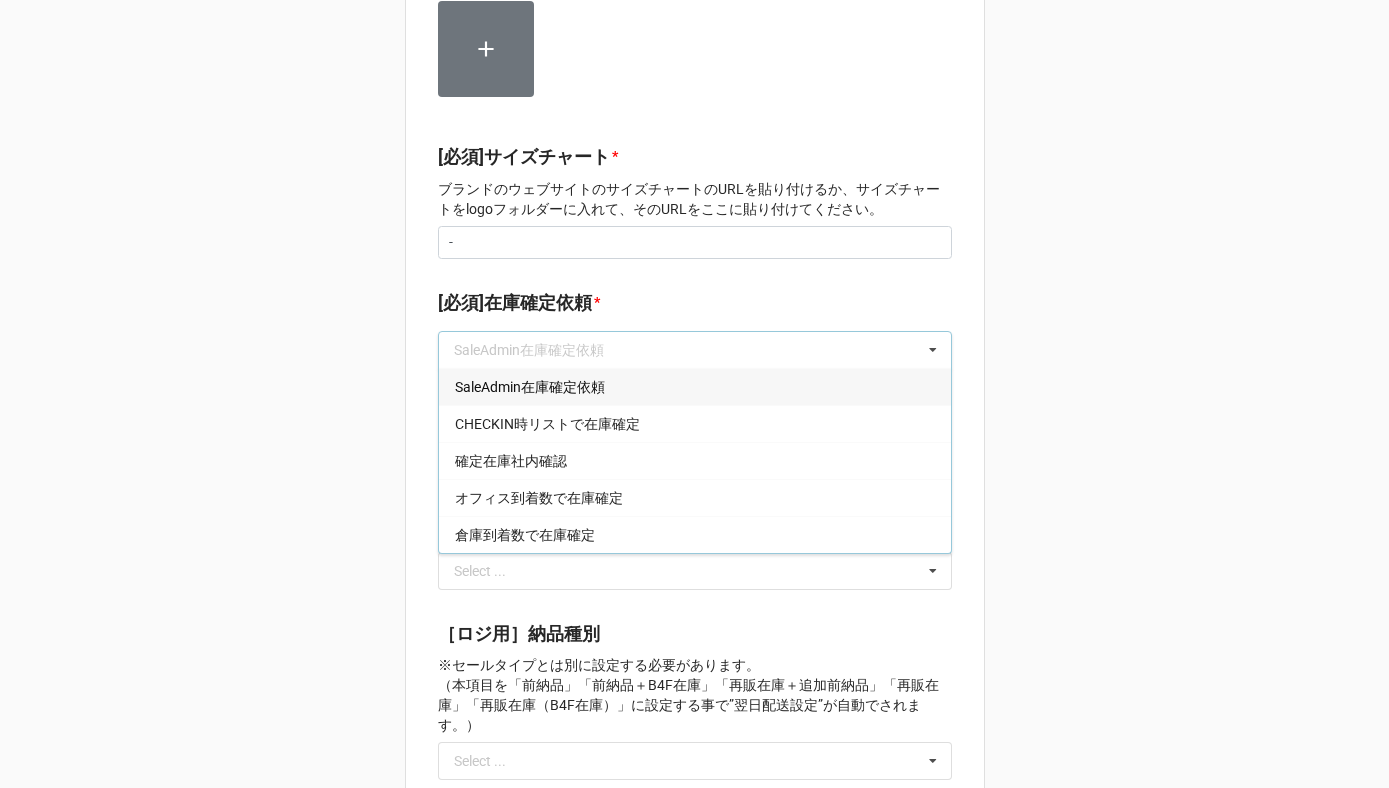 click on "SaleAdmin在庫確定依頼" at bounding box center [695, 386] 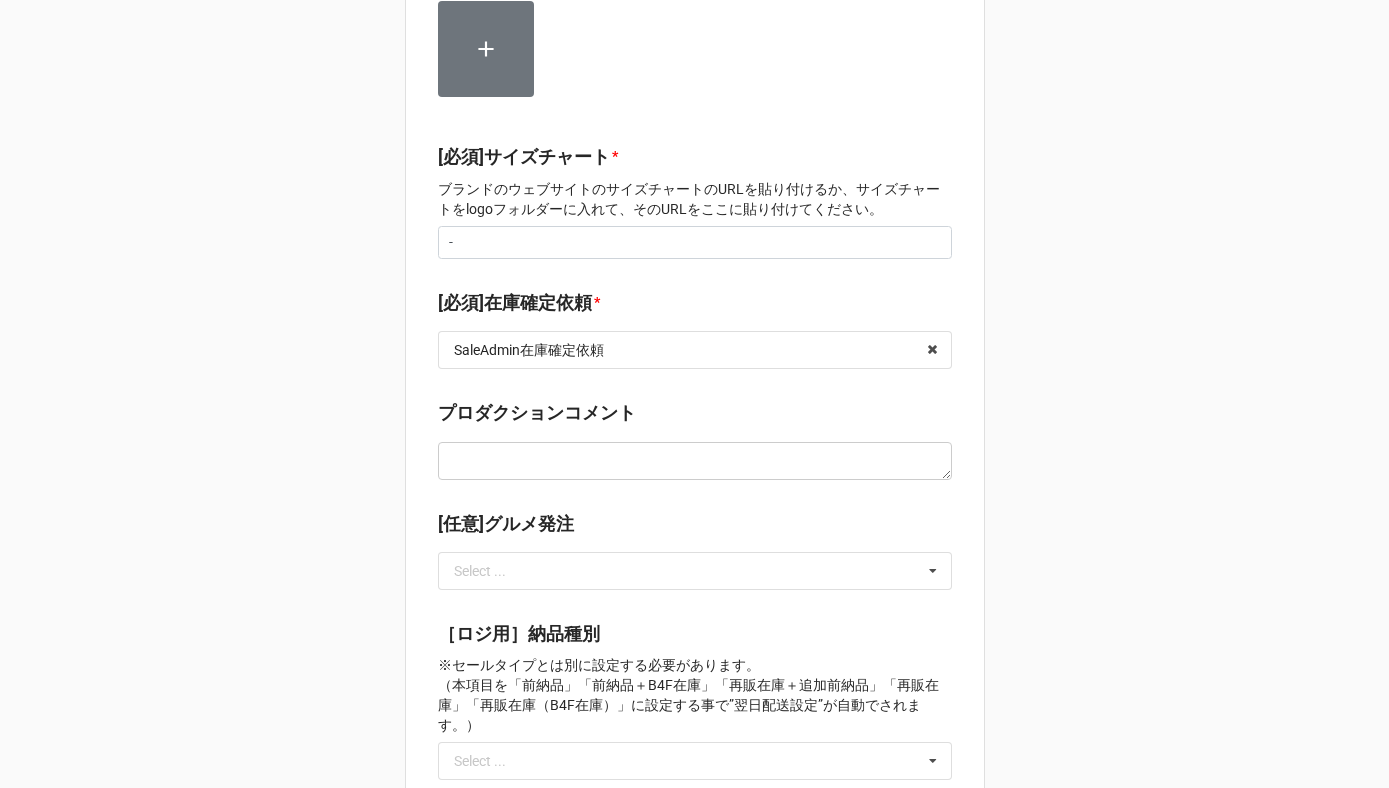 click on "ショップ区分 * Flash Flash Luxury Family [営業]ブランド区分 * 海外ブランド 海外ブランド 日本ブランド 海外⇒日本 ［必須］ブランド * ブランドを検索し存在しない場合にはNetsuiteへ登録する必要があります。
CONVERSE/NS529 Select ... No results found. [任意]サブラベル名 Select ... for Women for Men for Kids Accessories Accessory for Men Accessory for Women and More Apparel Baby & Kids Apparel Baby & Kids goods Bag Bag & SLG Bag for Men Bag for Women Bathroom Beauty Beauty & Health Goods Black Diamonds BODY MIST Bottoms Business for Men Casual ChairPad Clearance Coat & Jacket Color Stone Collection Comfort Casual Shoes Crocs CRUISING Diamonds ELEGANTE Eyewear Face Mask Fashion Accessories Feminin  for BBQ for Boy for Christmas for Girl for Junior＆Kids for New year for Party Fragrances FRANCEBED Fresh Juice&Jam getA work GIFT SELECTION Goods Gourmet Hair Wig Health & Beauty Goods Heritage line HOME IKEDA CHIKYU in Closet Interior * *" at bounding box center (694, 208) 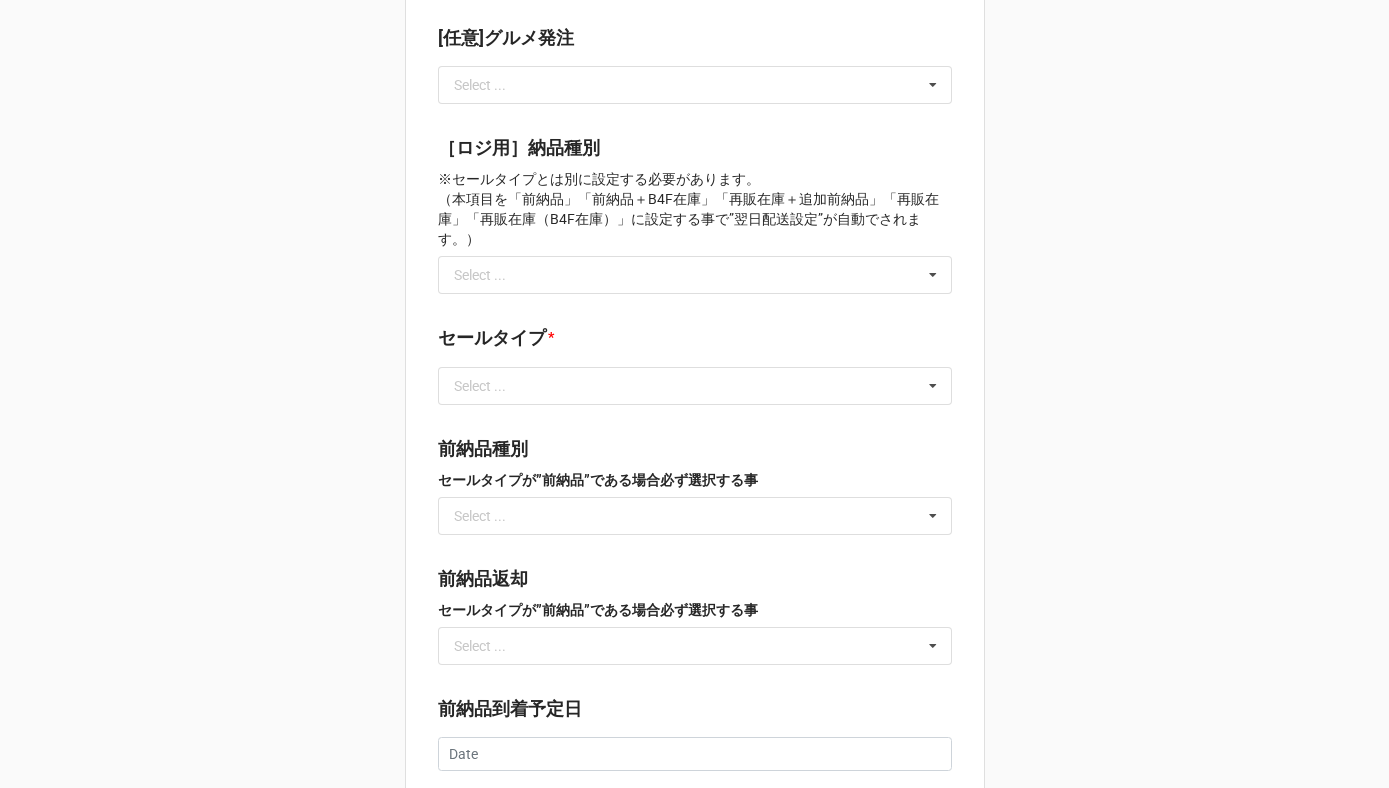 scroll, scrollTop: 2079, scrollLeft: 0, axis: vertical 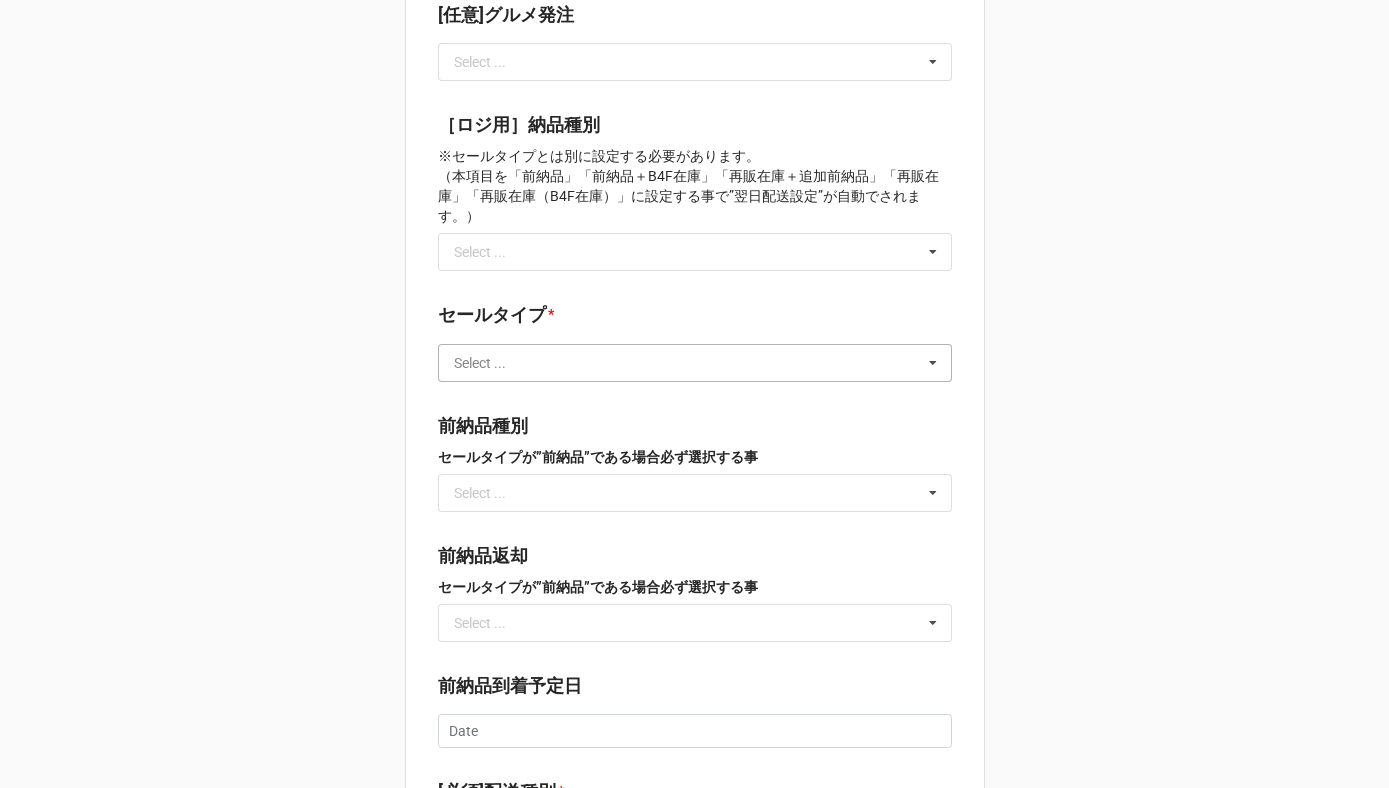 click at bounding box center [696, 363] 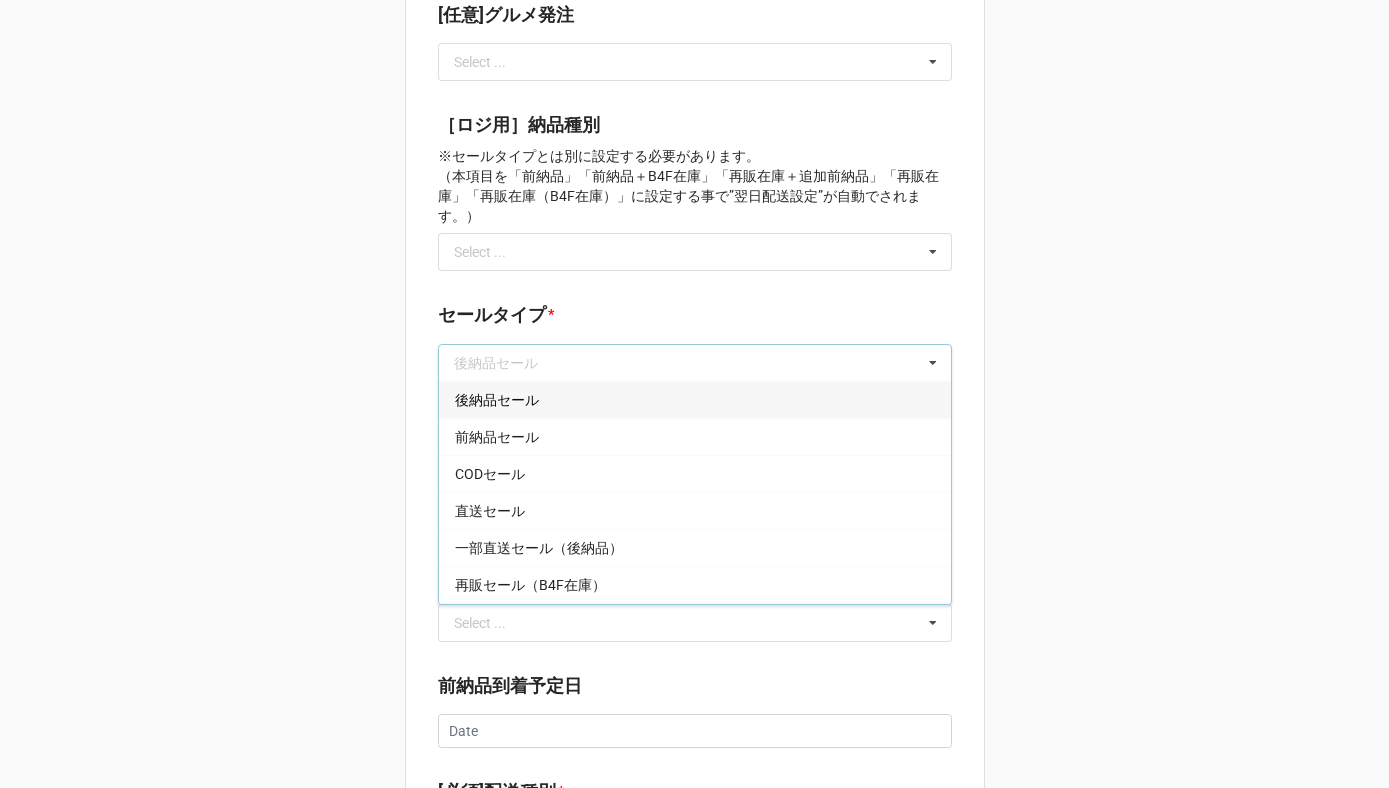 click on "後納品セール" at bounding box center (695, 399) 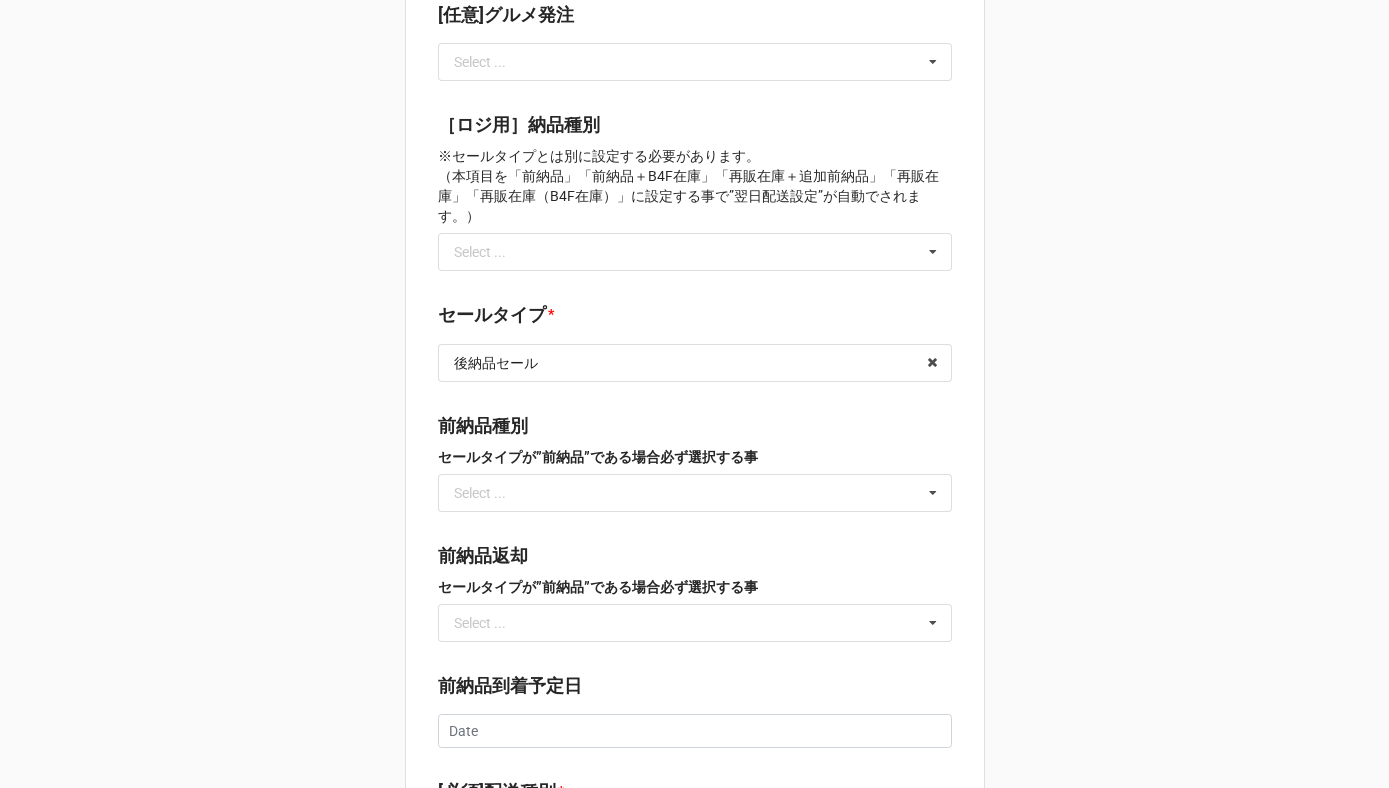 click on "ショップ区分 * Flash Flash Luxury Family [営業]ブランド区分 * 海外ブランド 海外ブランド 日本ブランド 海外⇒日本 ［必須］ブランド * ブランドを検索し存在しない場合にはNetsuiteへ登録する必要があります。
CONVERSE/NS529 Select ... No results found. [任意]サブラベル名 Select ... for Women for Men for Kids Accessories Accessory for Men Accessory for Women and More Apparel Baby & Kids Apparel Baby & Kids goods Bag Bag & SLG Bag for Men Bag for Women Bathroom Beauty Beauty & Health Goods Black Diamonds BODY MIST Bottoms Business for Men Casual ChairPad Clearance Coat & Jacket Color Stone Collection Comfort Casual Shoes Crocs CRUISING Diamonds ELEGANTE Eyewear Face Mask Fashion Accessories Feminin  for BBQ for Boy for Christmas for Girl for Junior＆Kids for New year for Party Fragrances FRANCEBED Fresh Juice&Jam getA work GIFT SELECTION Goods Gourmet Hair Wig Health & Beauty Goods Heritage line HOME IKEDA CHIKYU in Closet Interior * *" at bounding box center [695, -309] 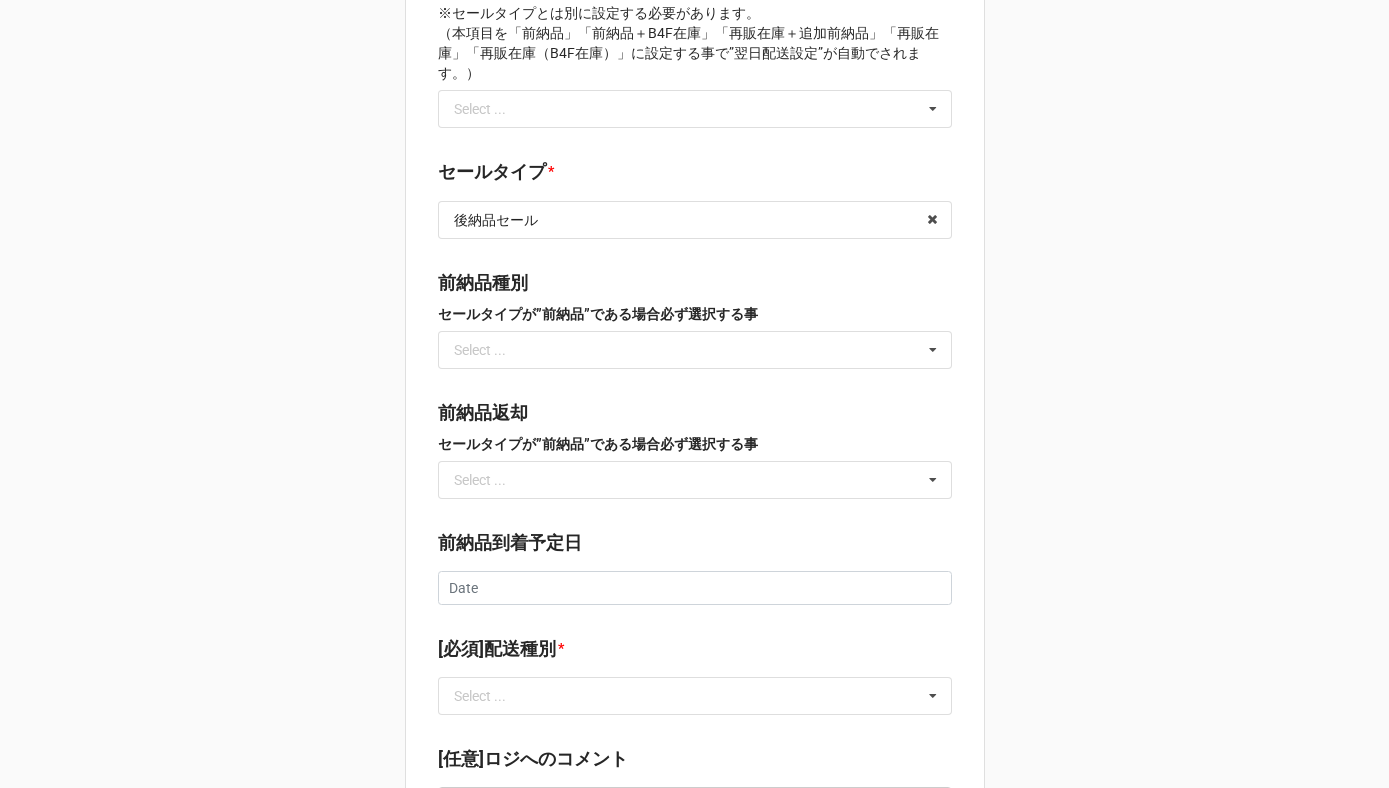 scroll, scrollTop: 2564, scrollLeft: 0, axis: vertical 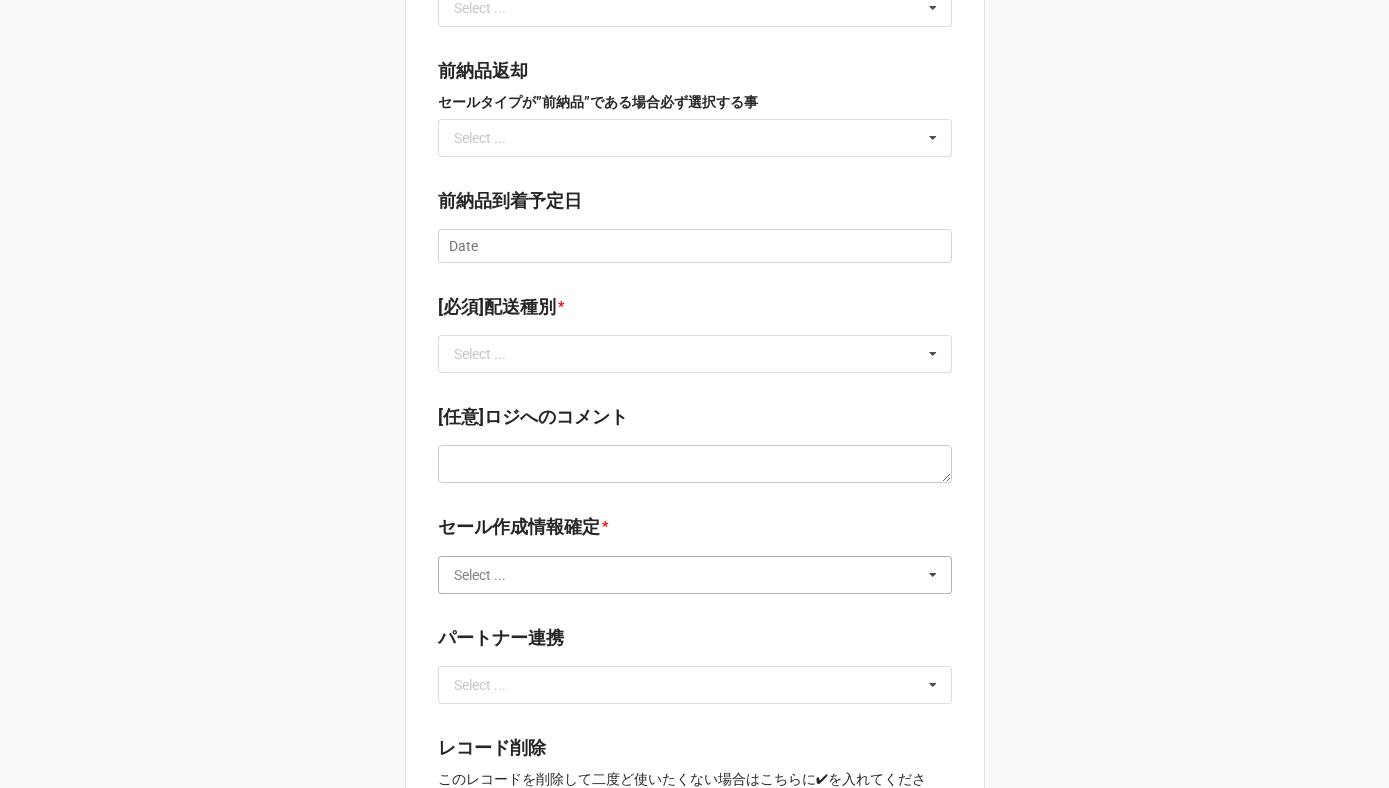 click at bounding box center [696, 575] 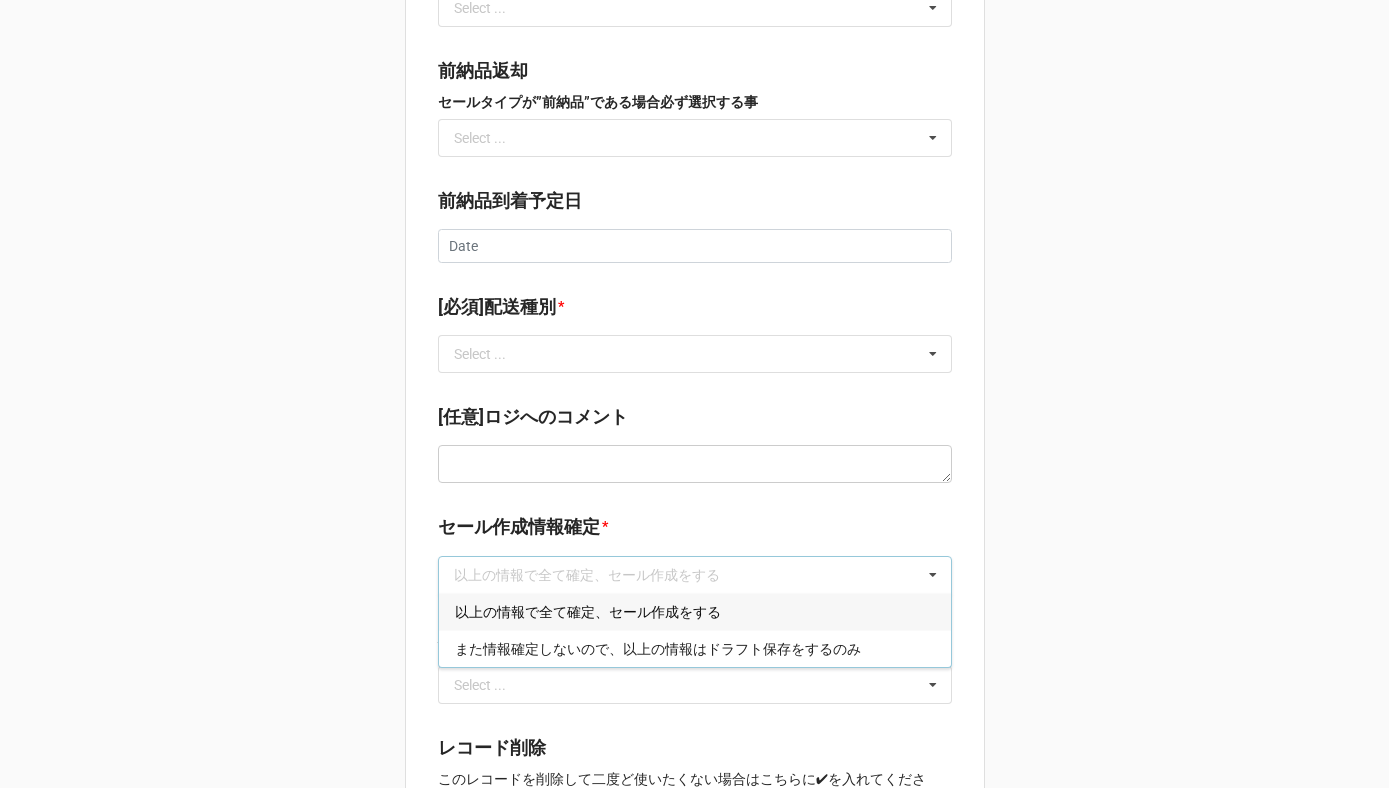click on "以上の情報で全て確定、セール作成をする" at bounding box center (588, 612) 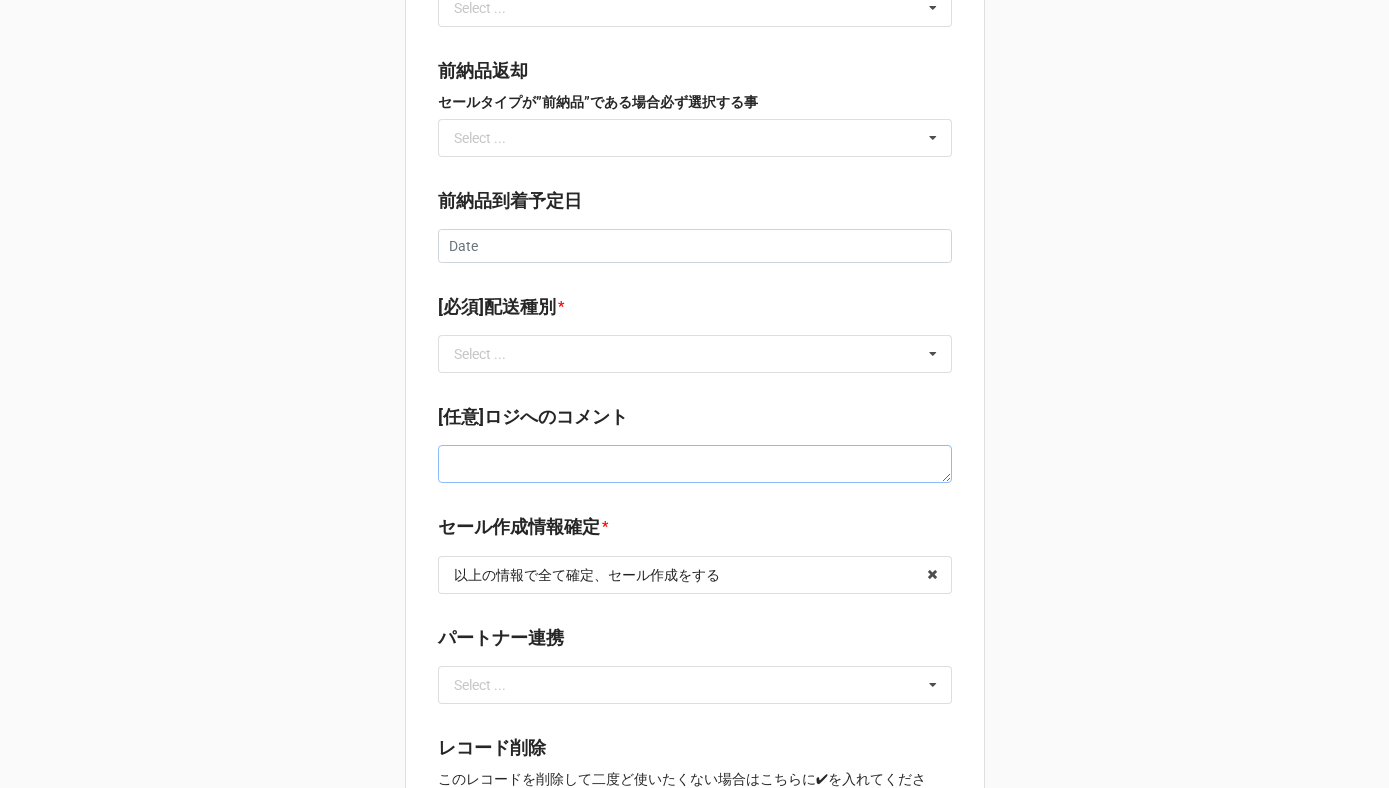 click at bounding box center [695, 464] 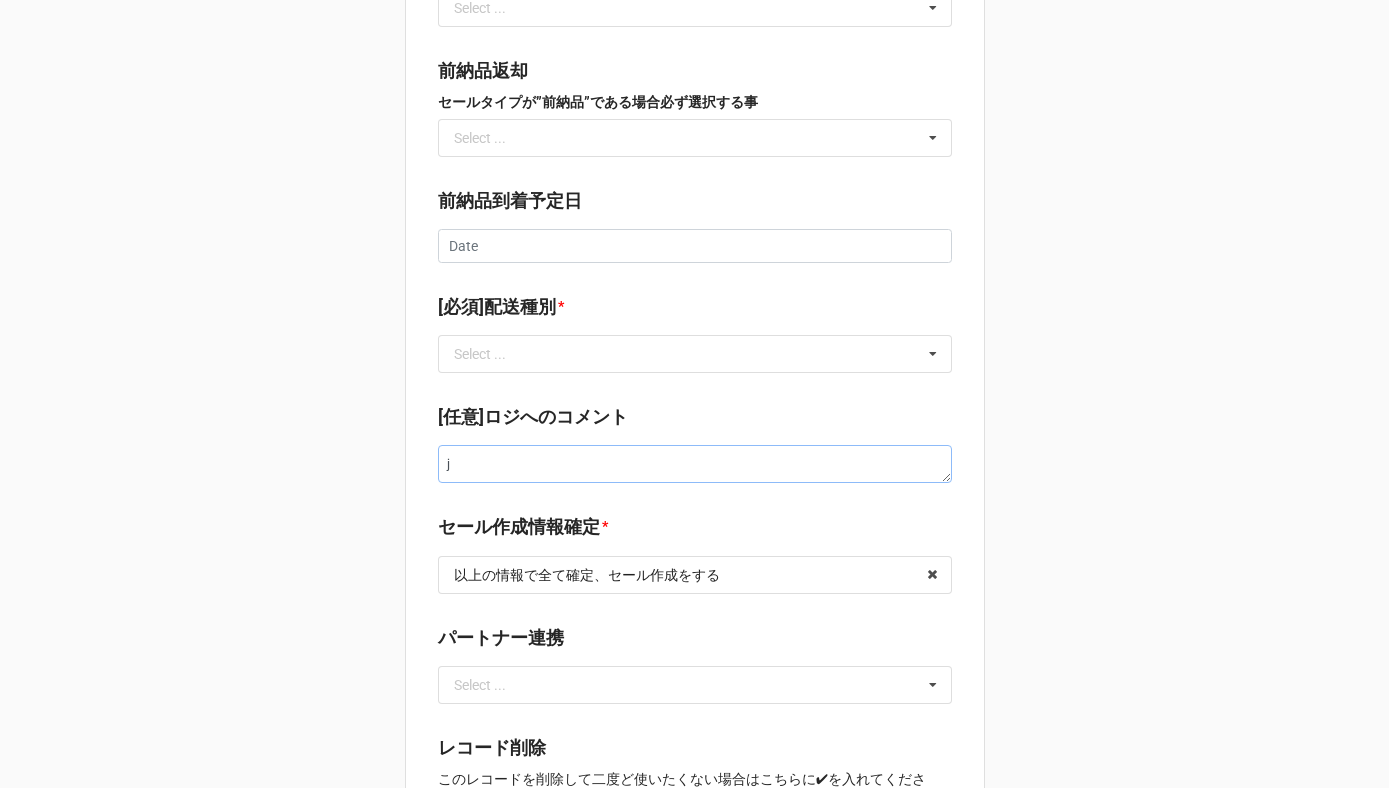 type on "x" 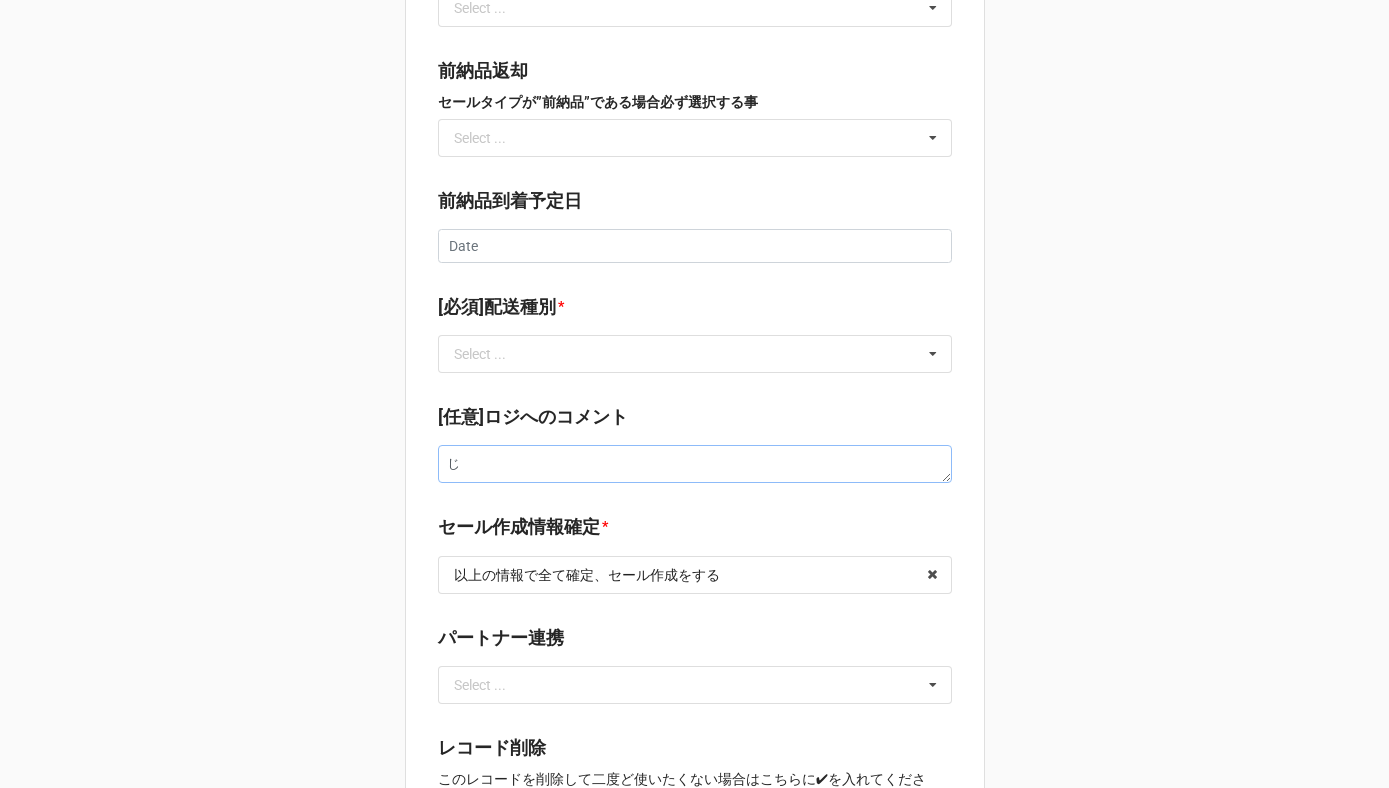 type on "x" 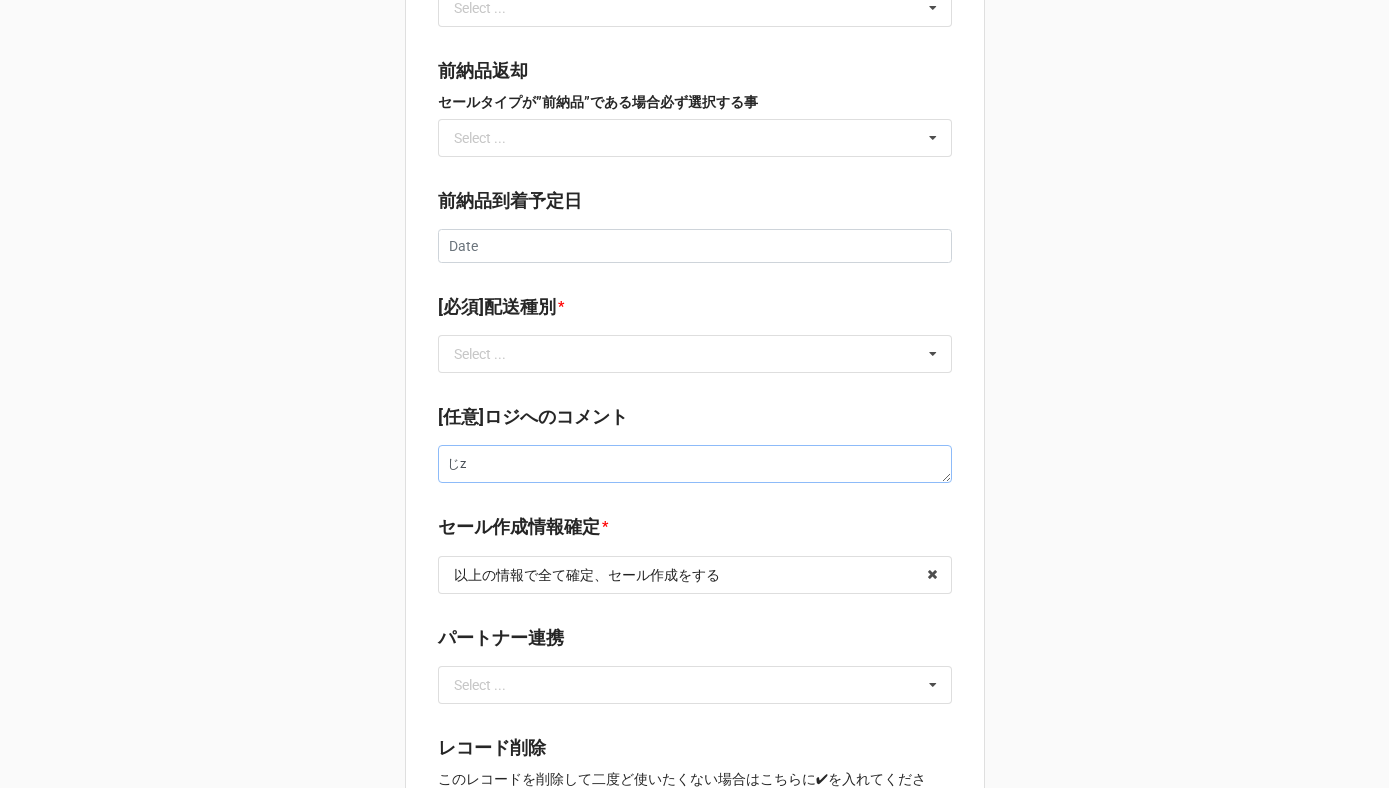 type on "x" 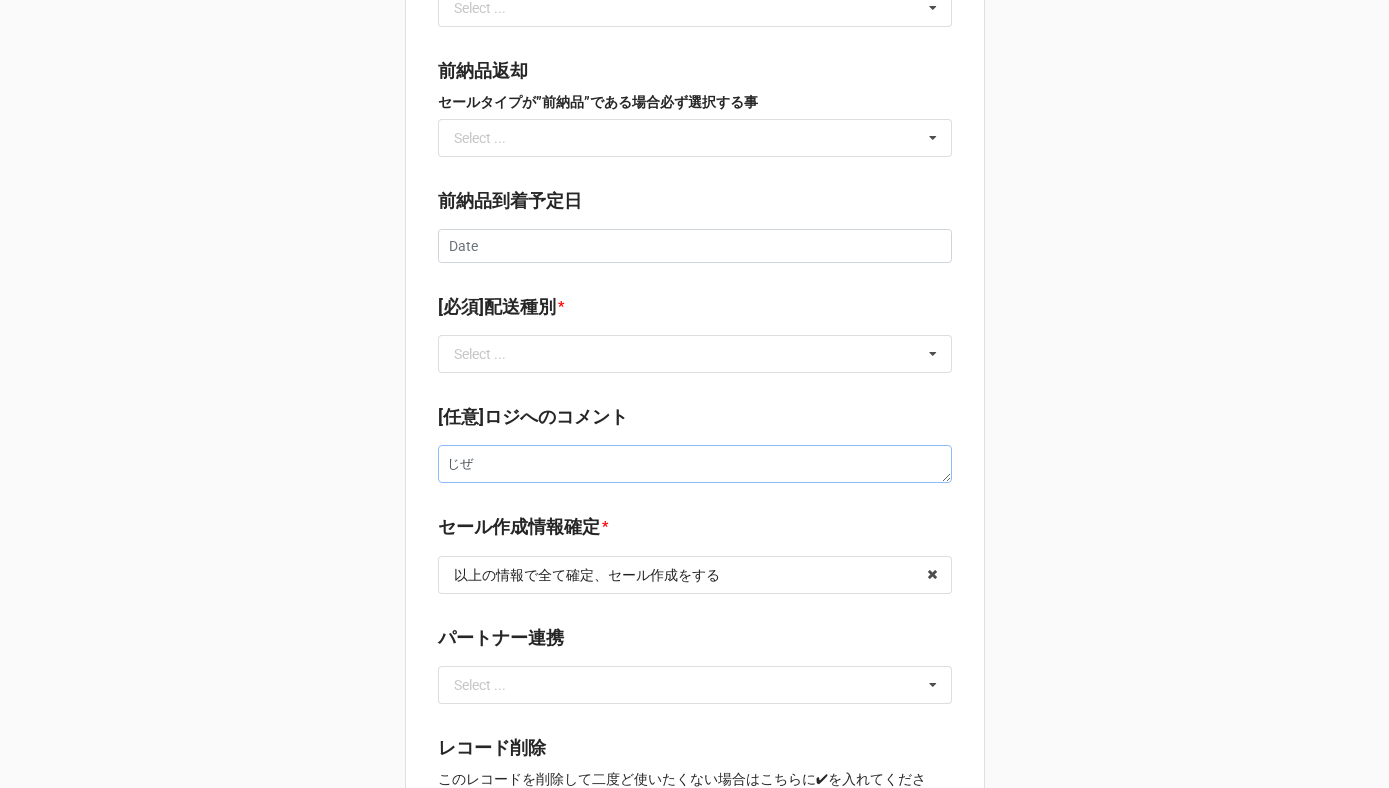 type on "x" 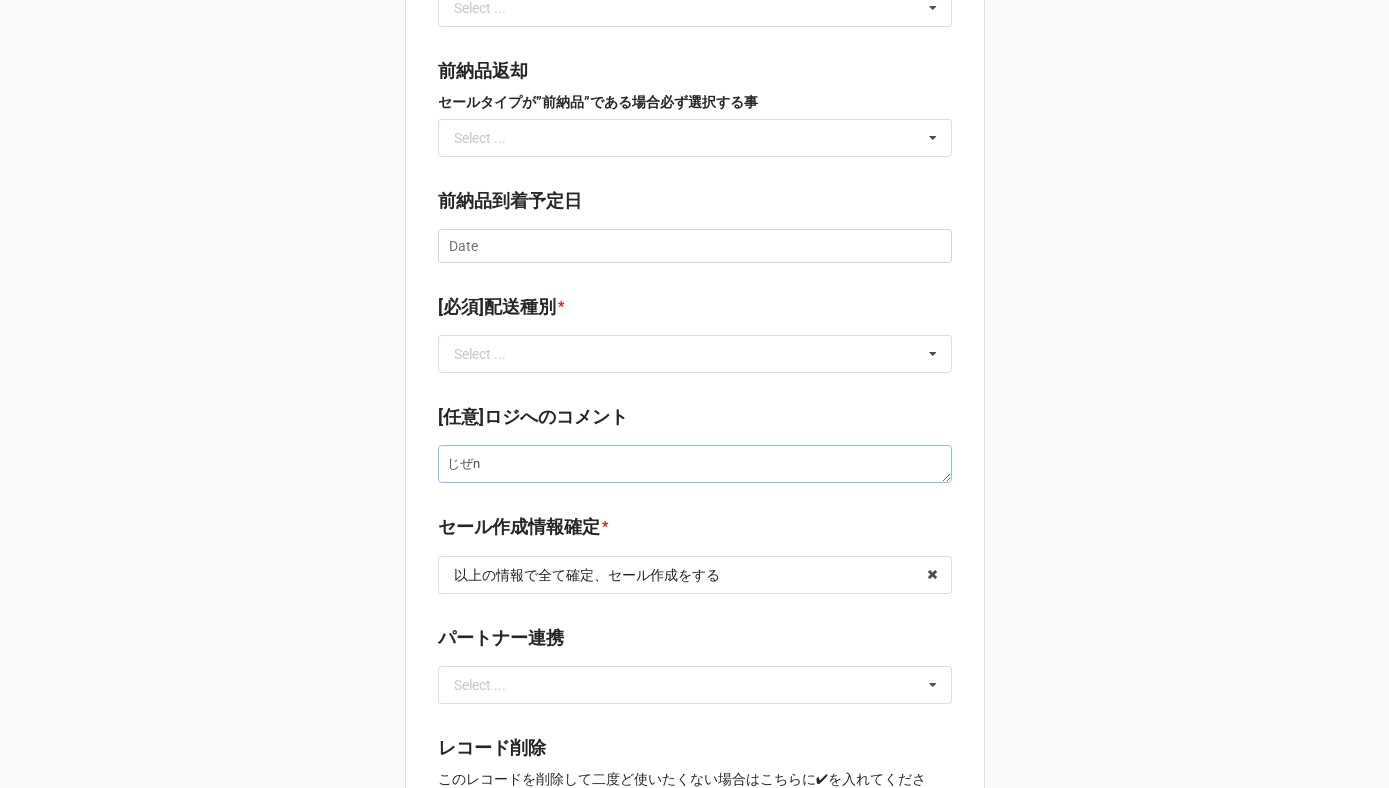 type on "x" 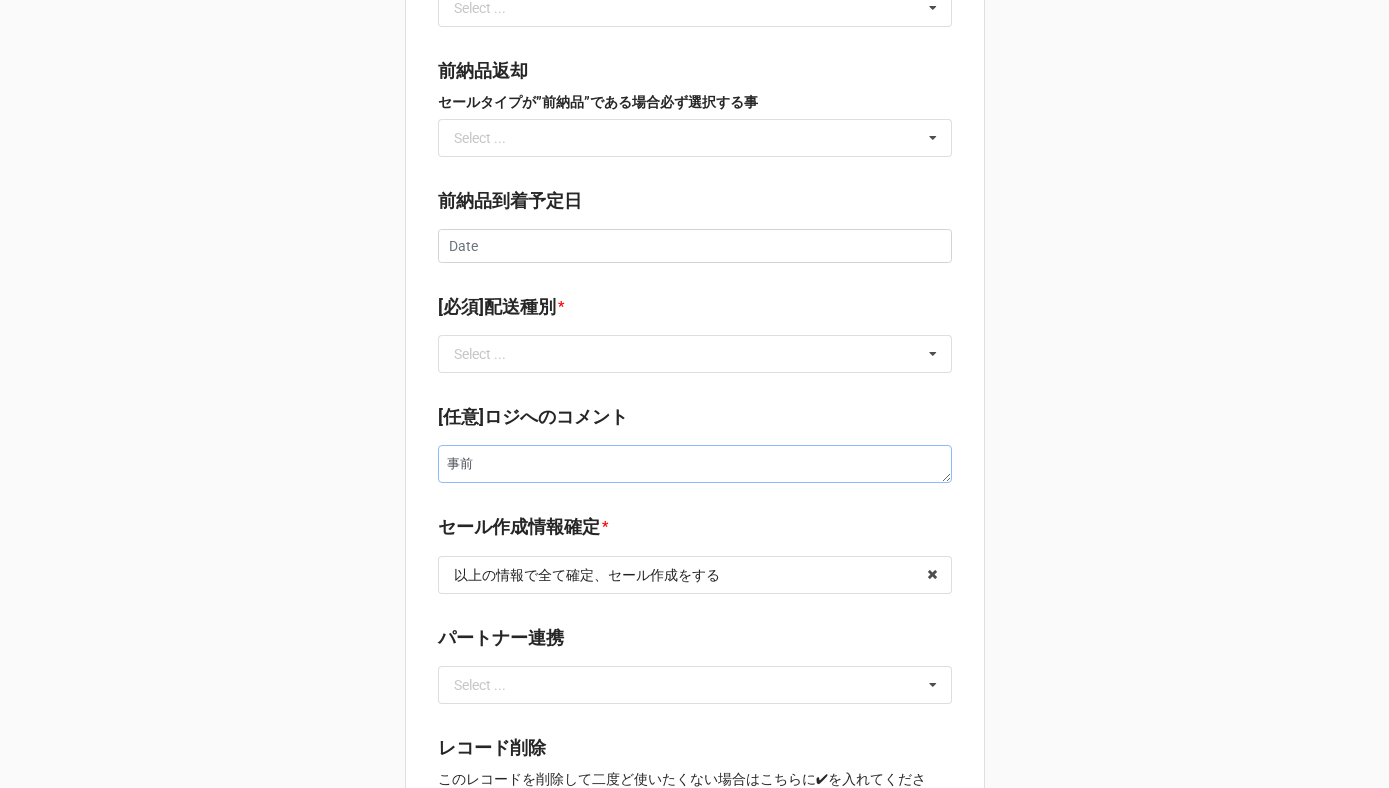 type on "x" 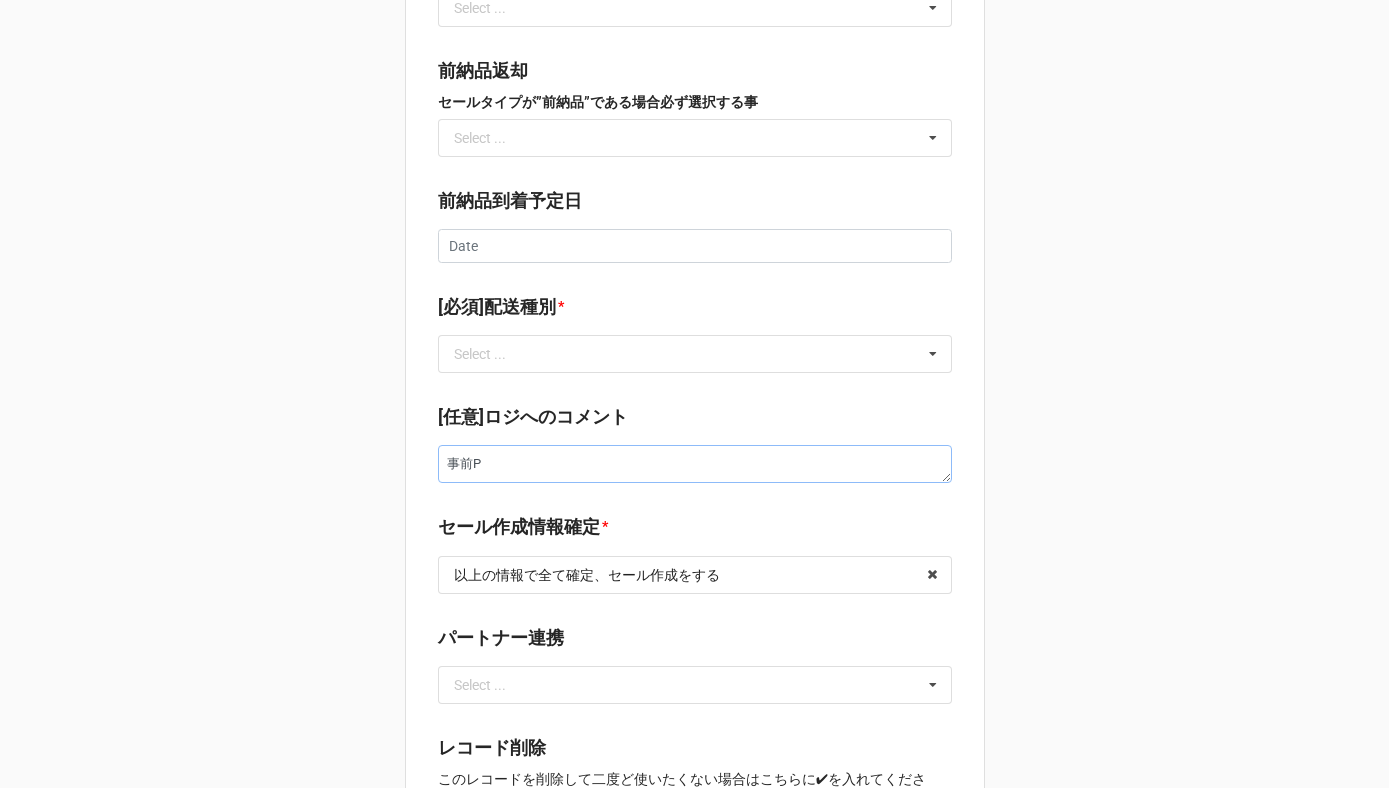 type on "x" 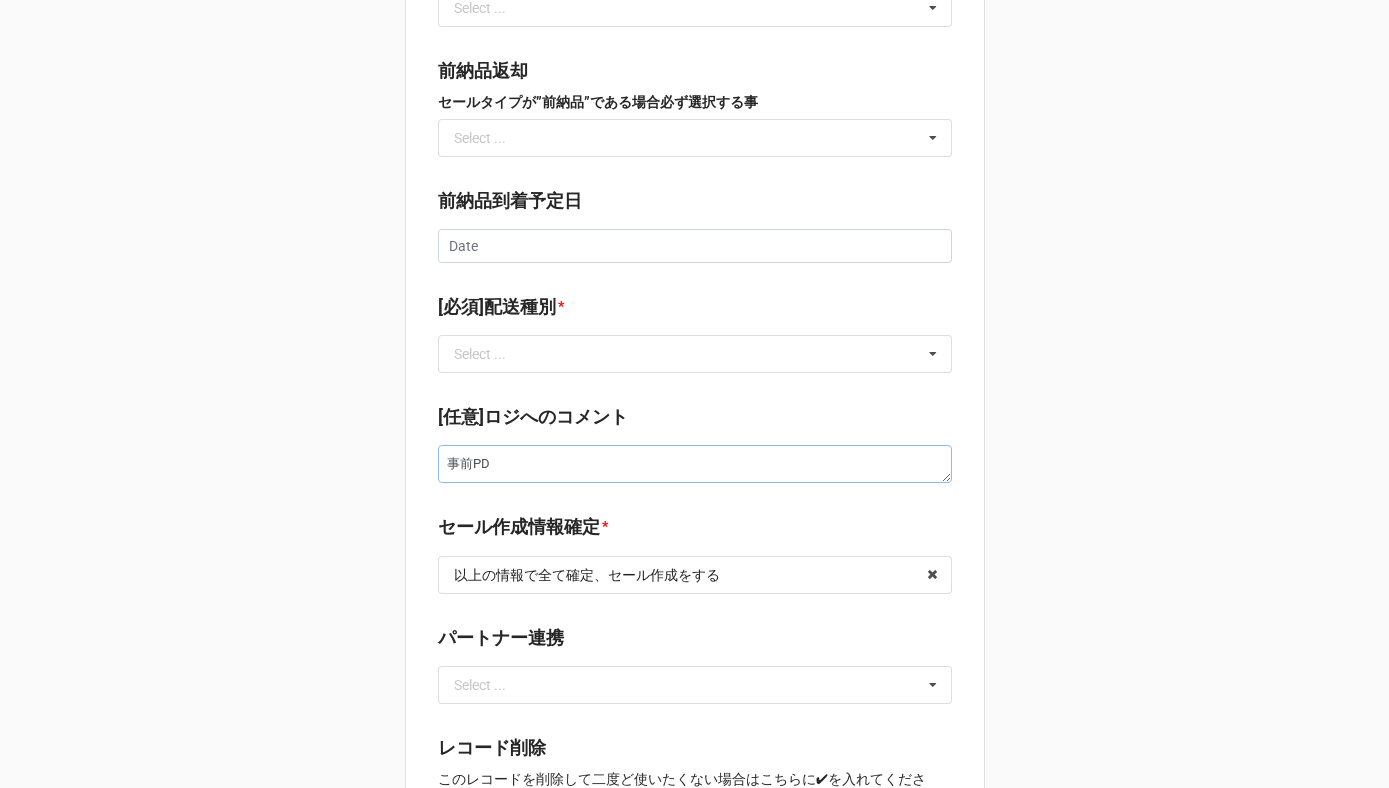 type on "x" 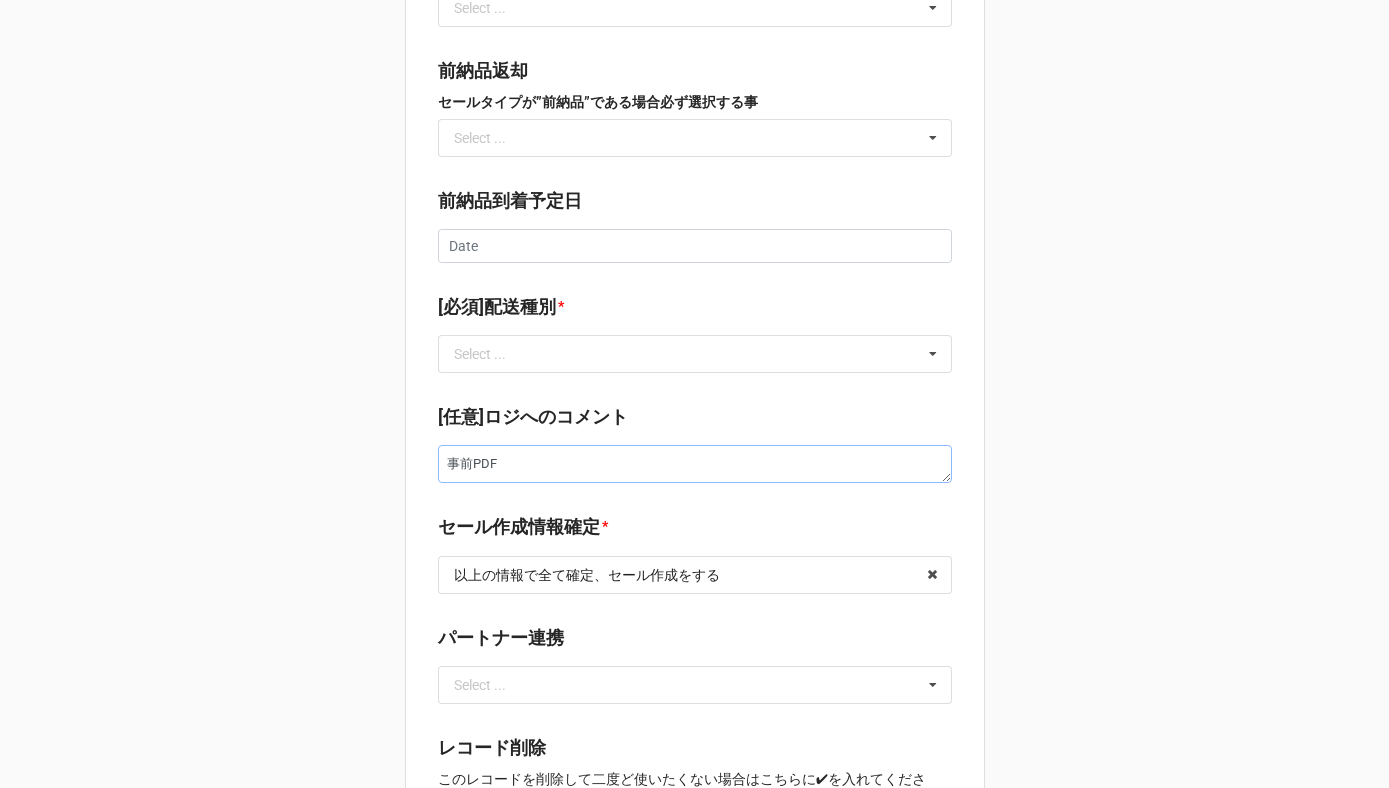 type on "事前PDF" 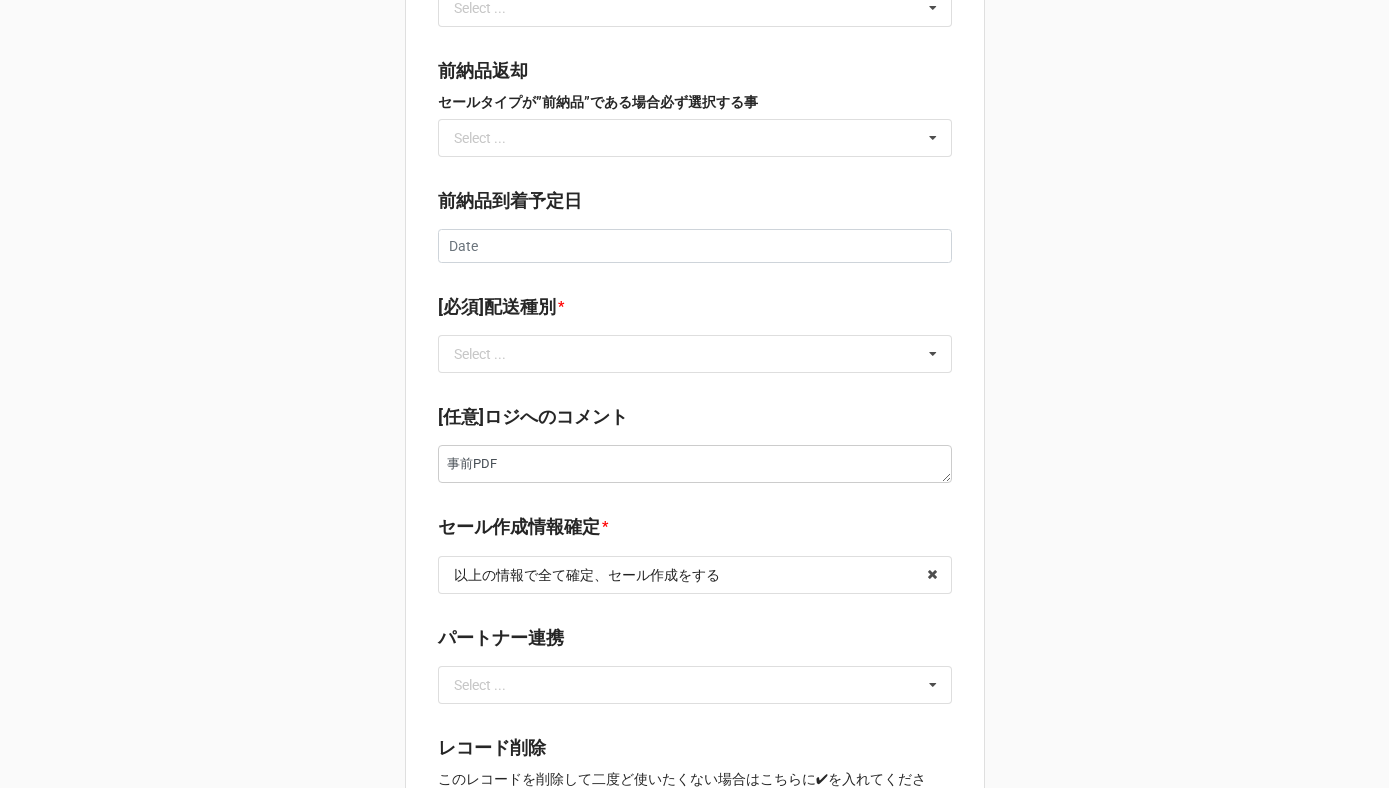 click on "[任意]ロジへのコメント 事前PDF" at bounding box center [695, 450] 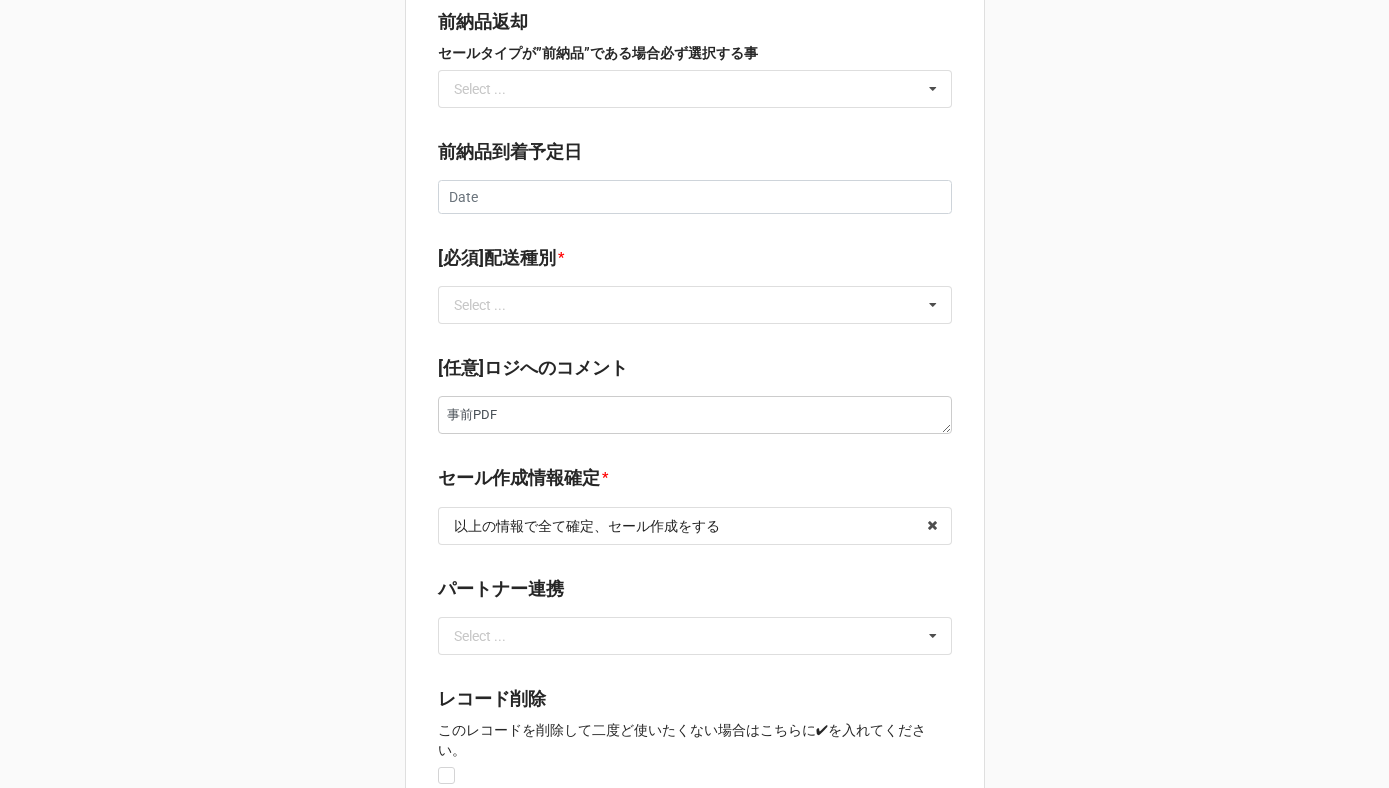 scroll, scrollTop: 2709, scrollLeft: 0, axis: vertical 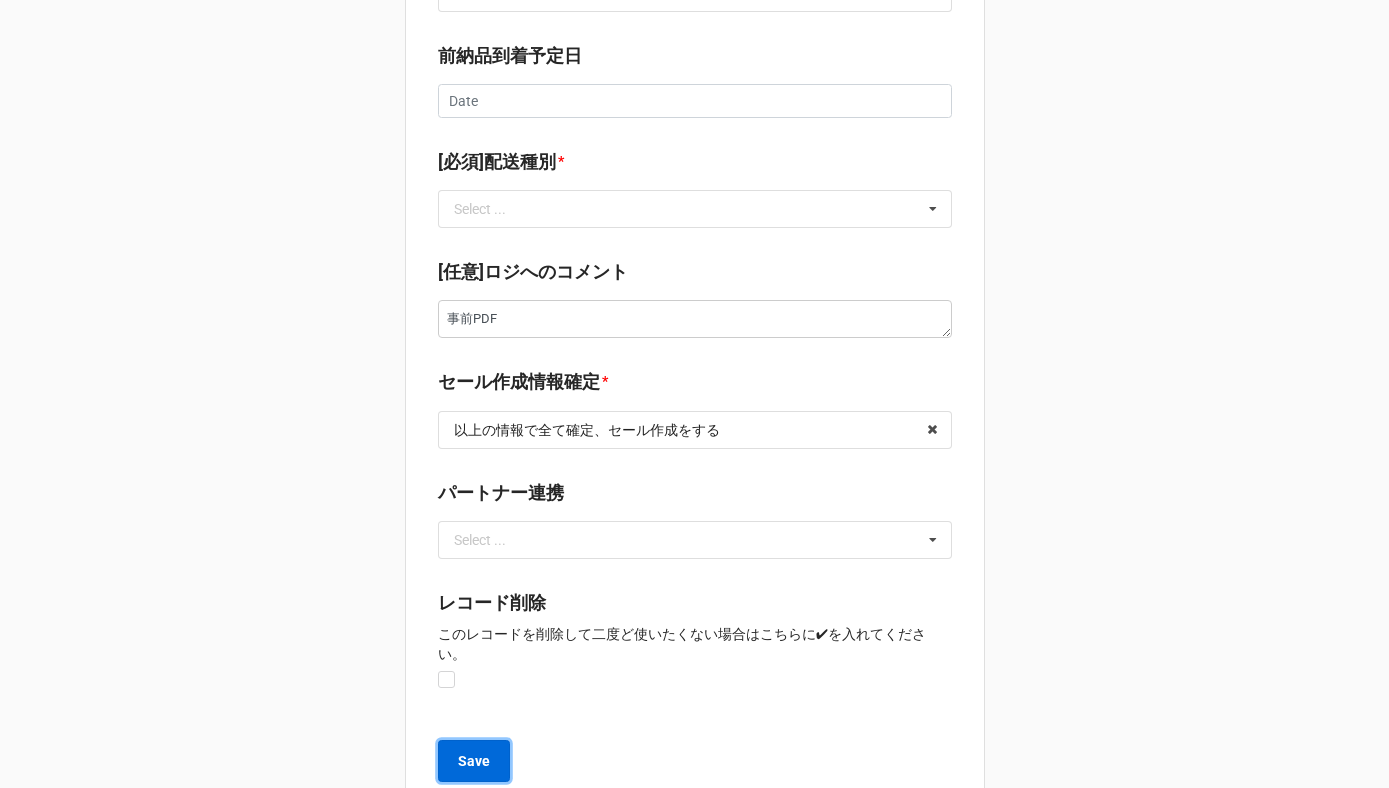 click on "Save" at bounding box center (474, 761) 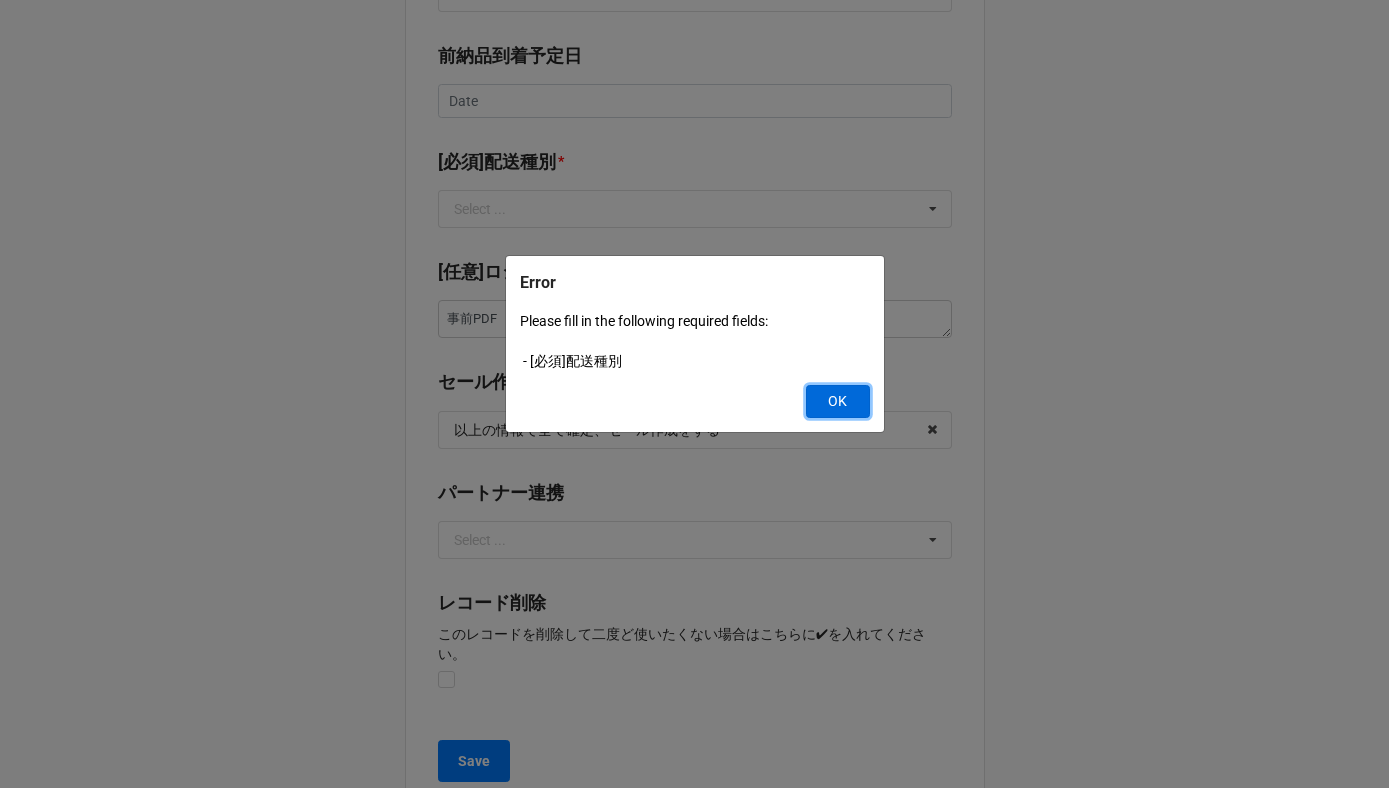click on "OK" at bounding box center [838, 402] 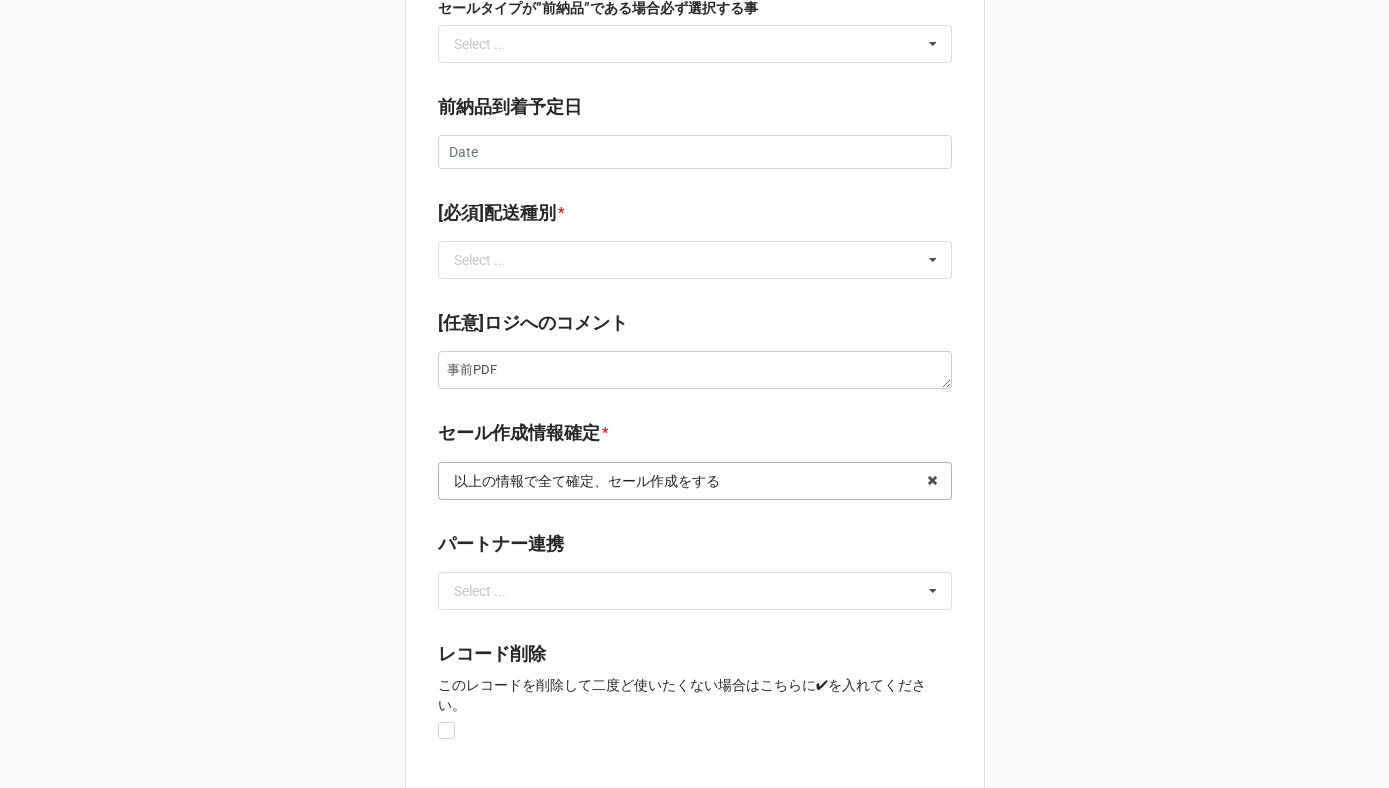scroll, scrollTop: 2642, scrollLeft: 0, axis: vertical 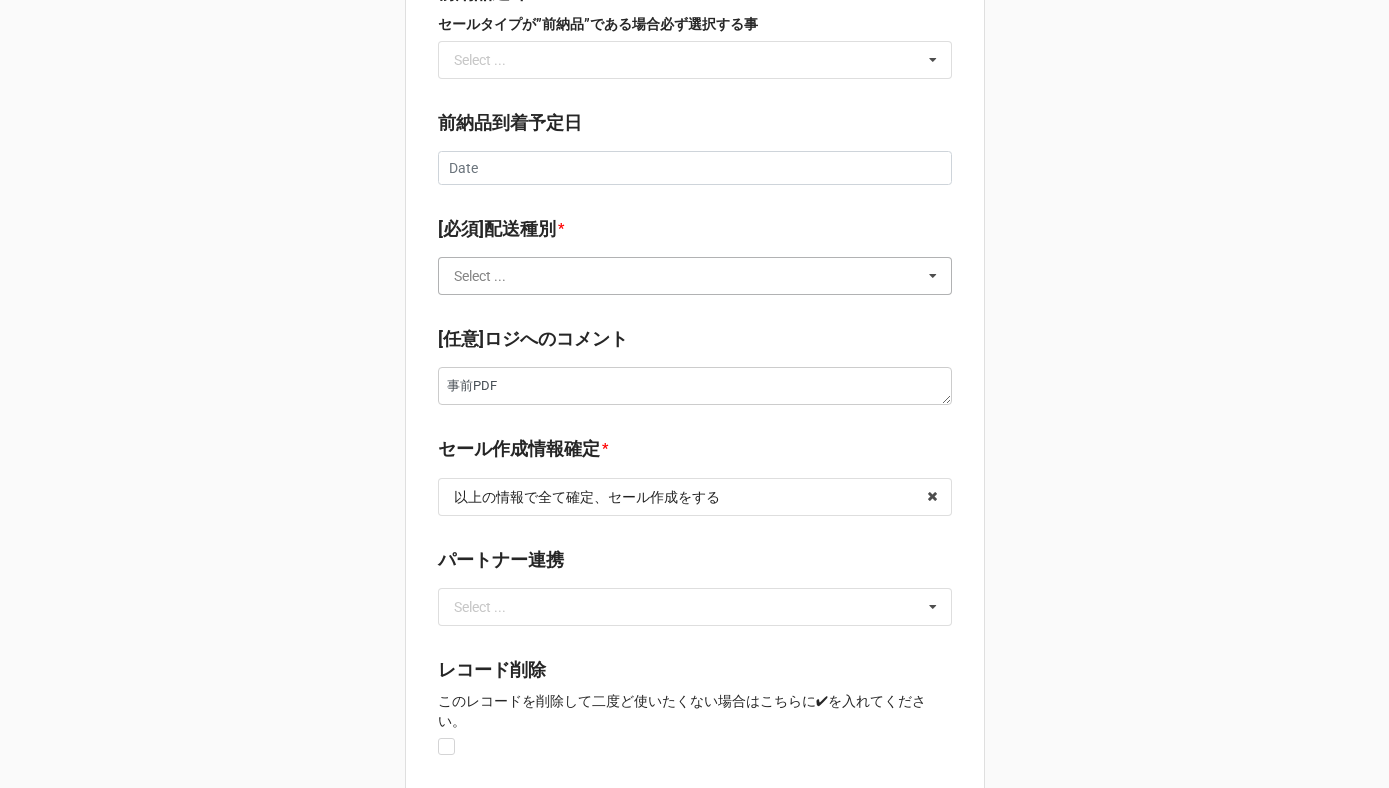 click at bounding box center (696, 276) 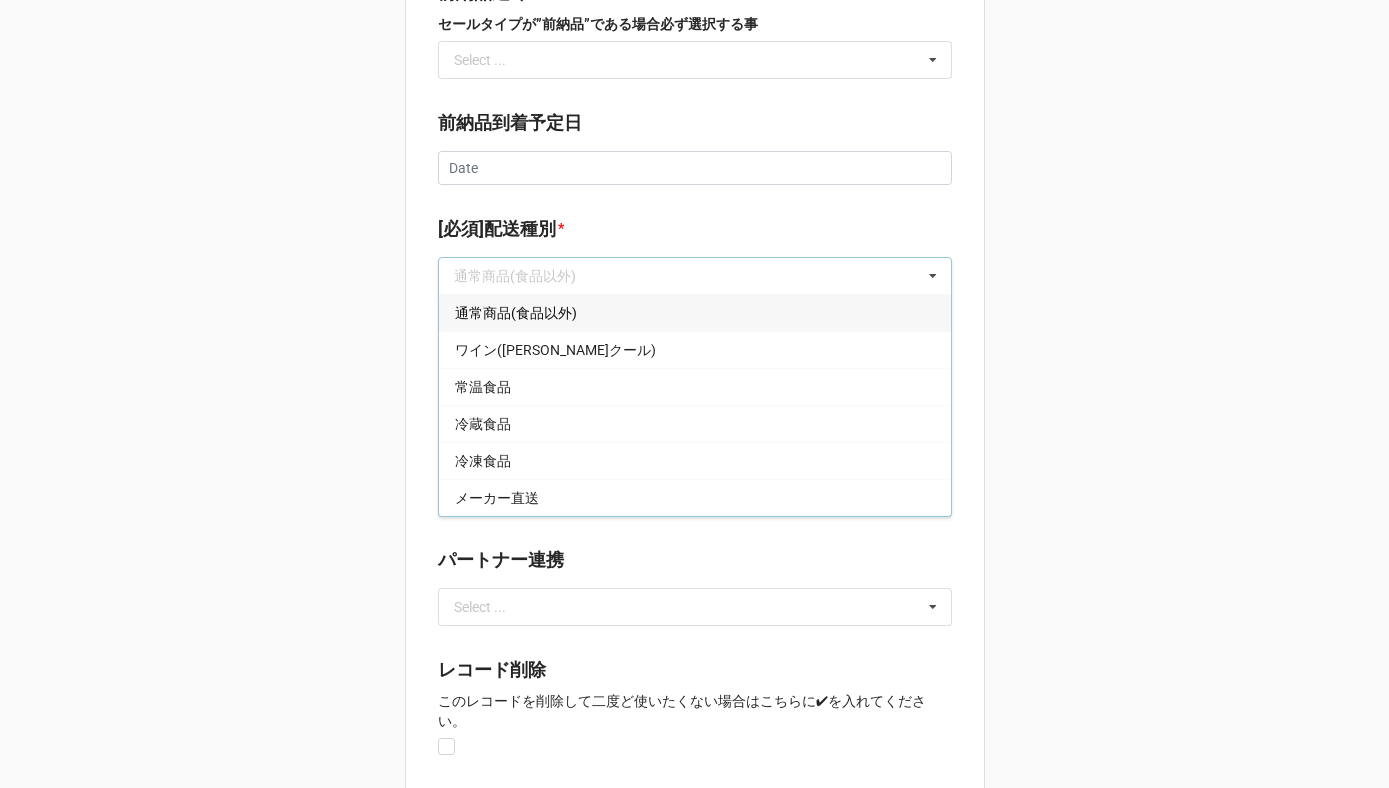 click on "通常商品(食品以外)" at bounding box center (695, 312) 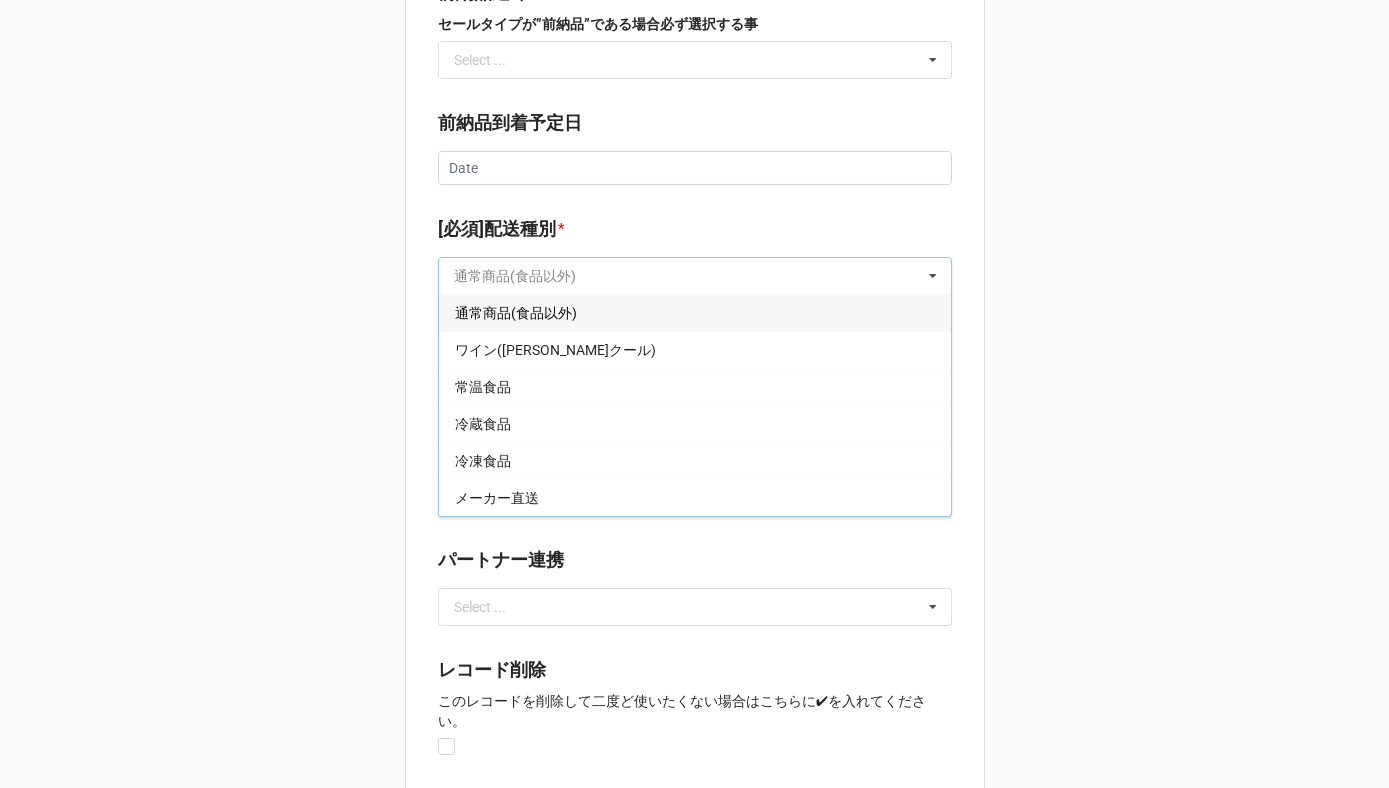 type on "x" 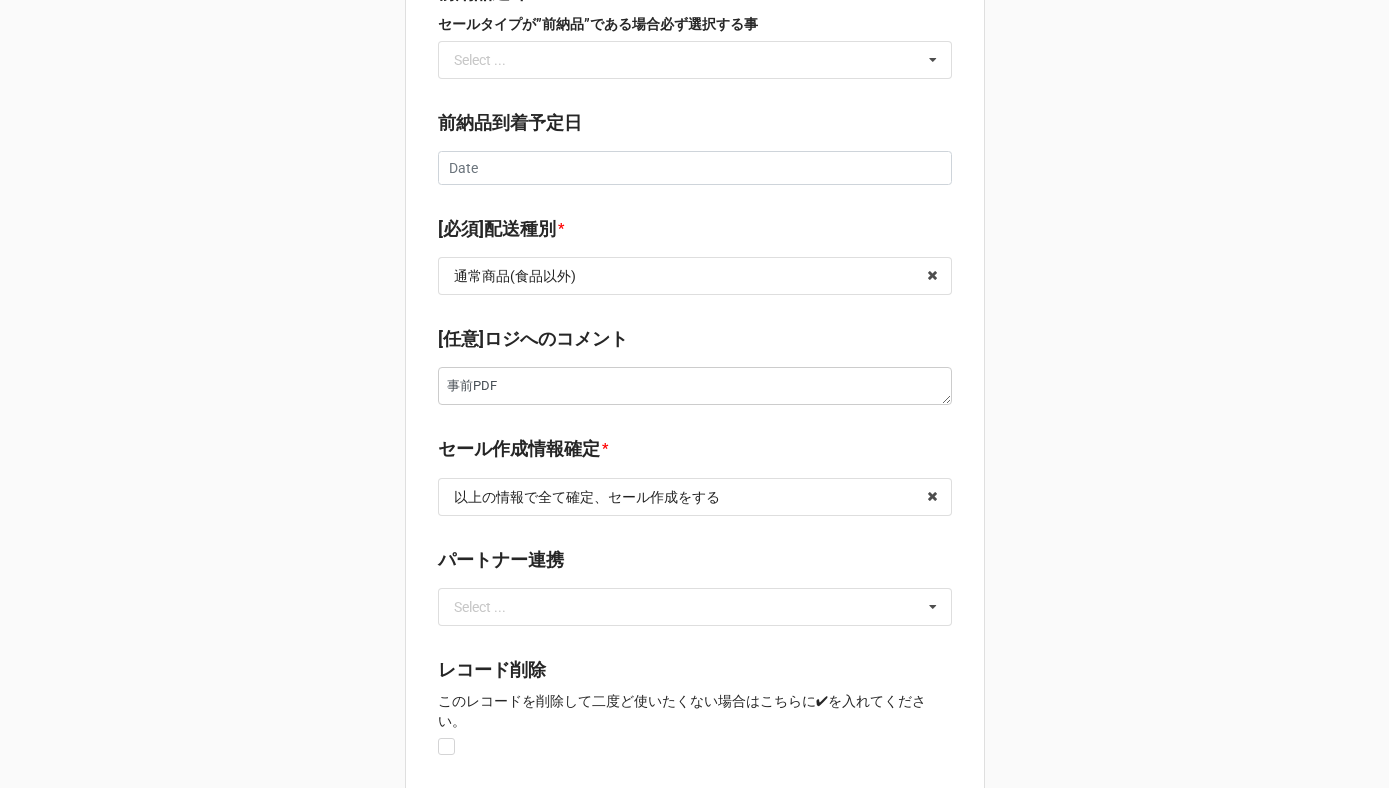 click on "[必須]配送種別 *" at bounding box center [695, 232] 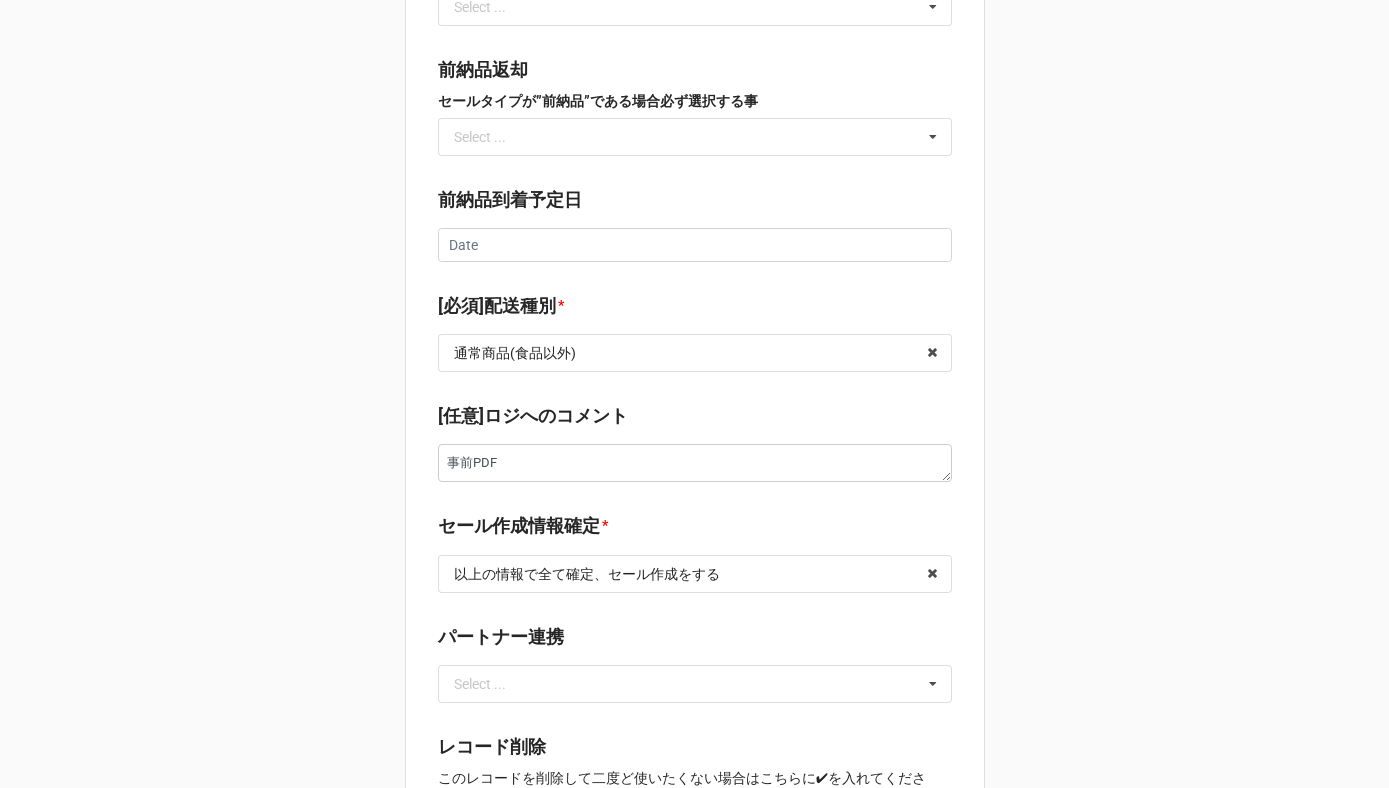 scroll, scrollTop: 2709, scrollLeft: 0, axis: vertical 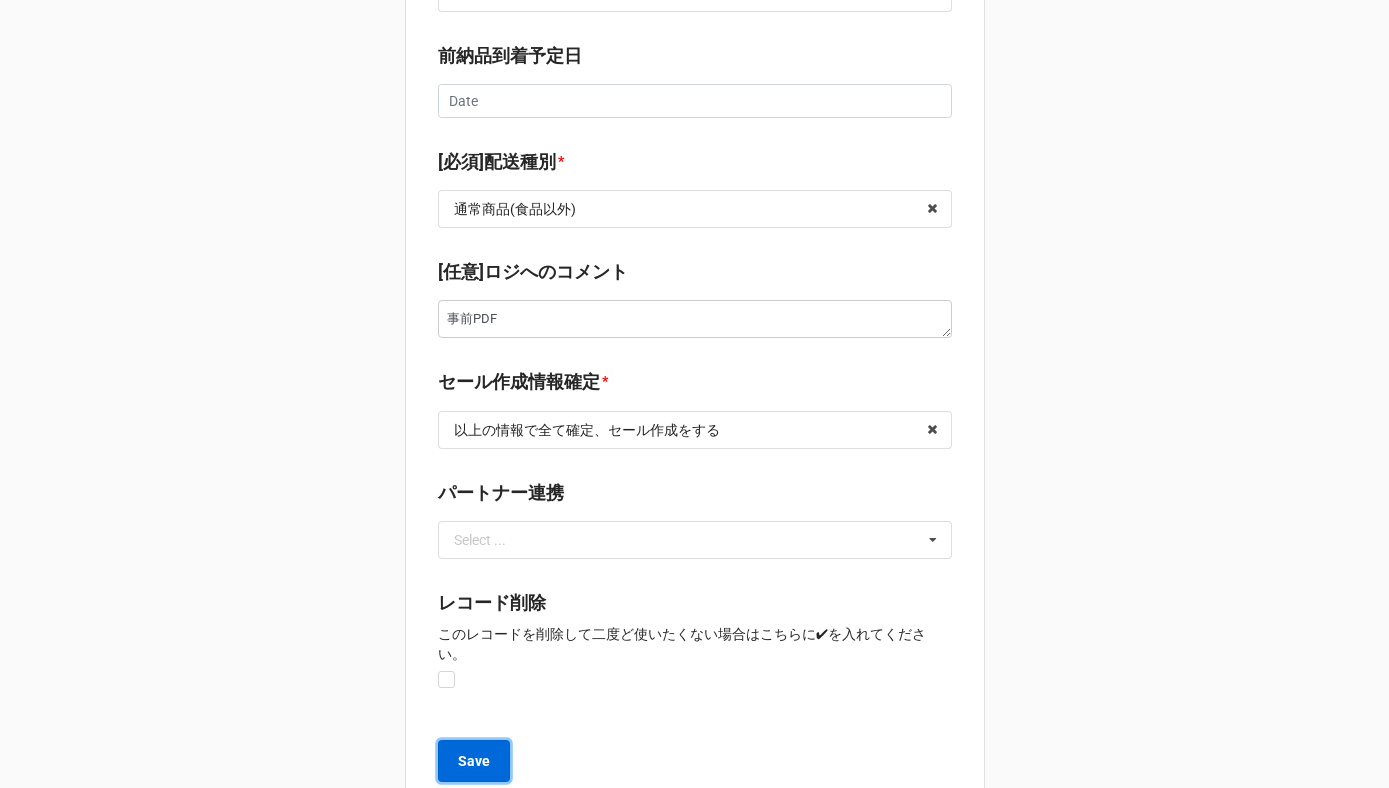 click on "Save" at bounding box center (474, 761) 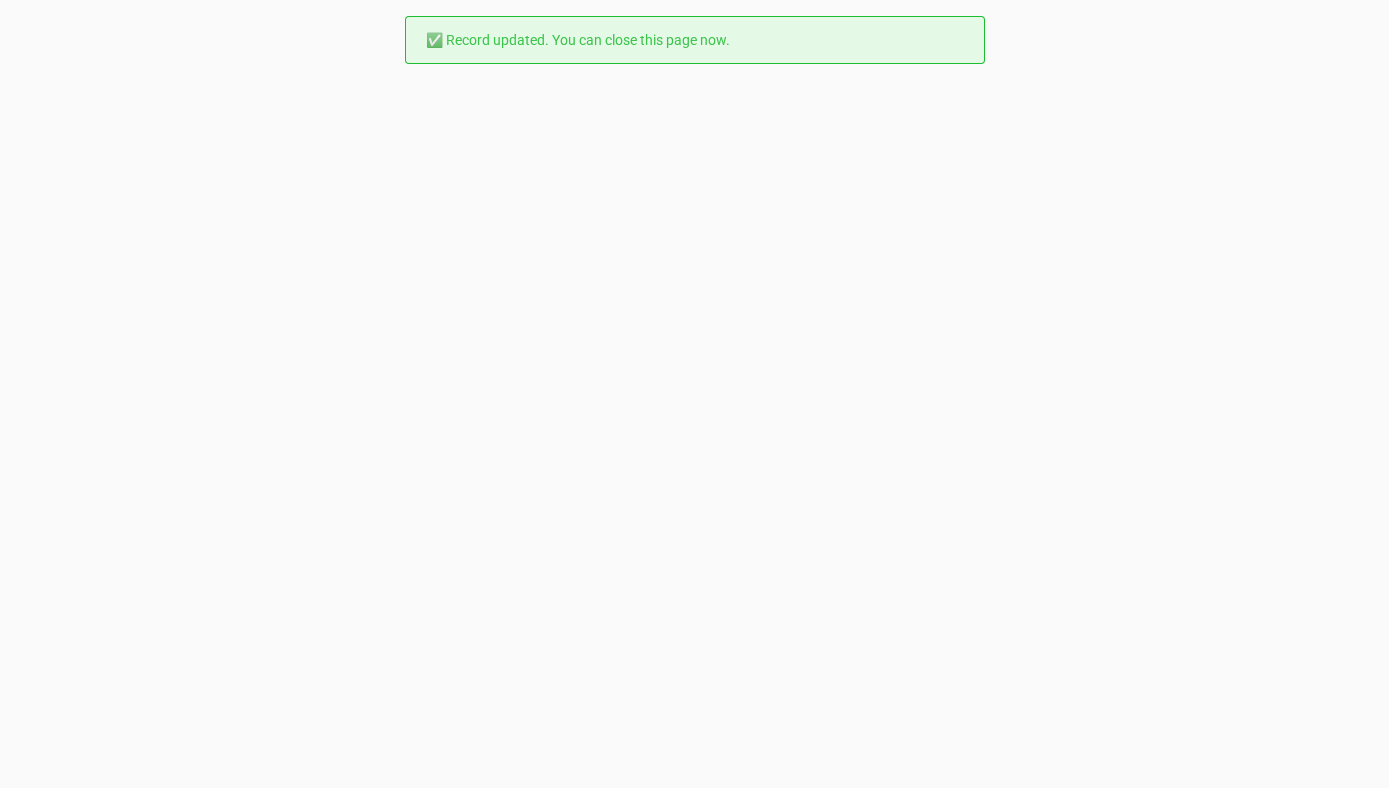 scroll, scrollTop: 0, scrollLeft: 0, axis: both 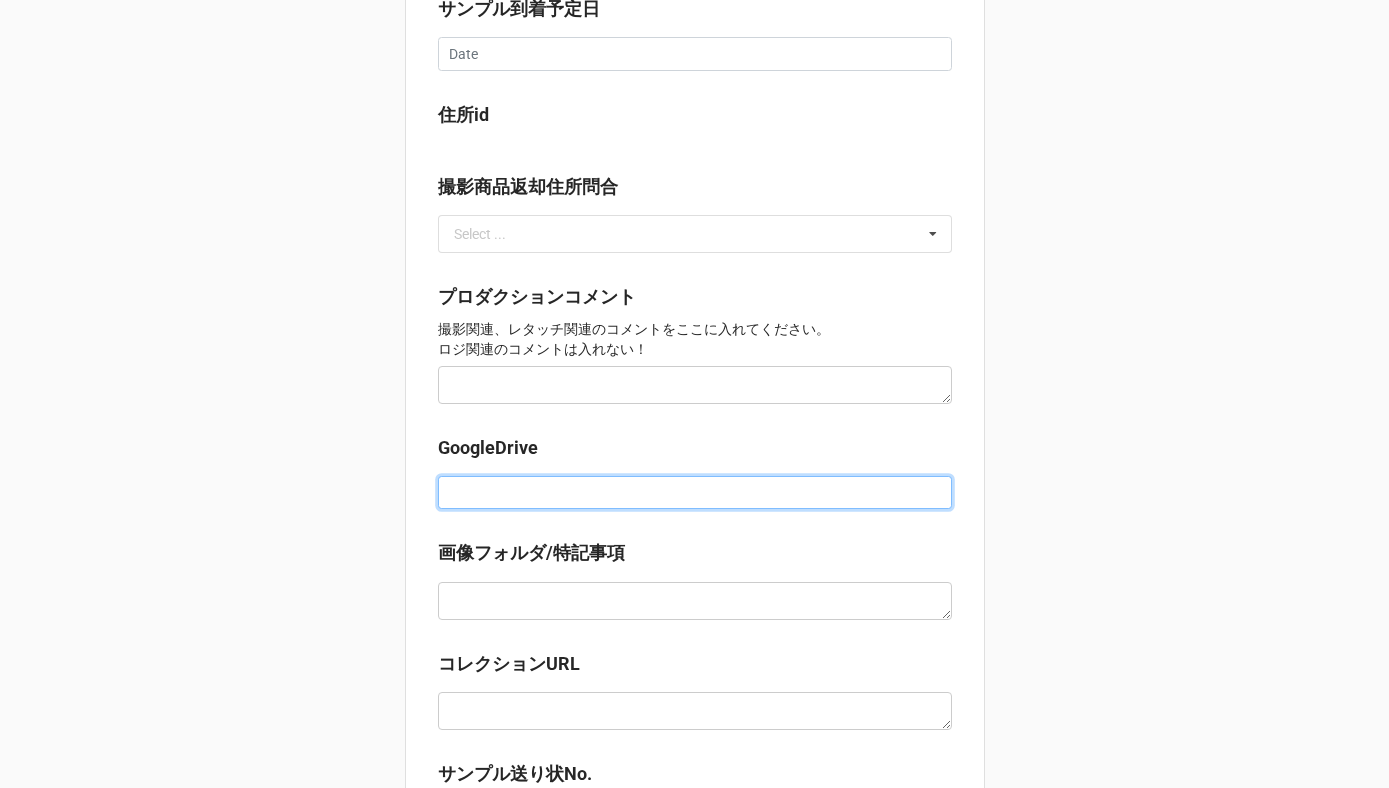 click at bounding box center [695, 493] 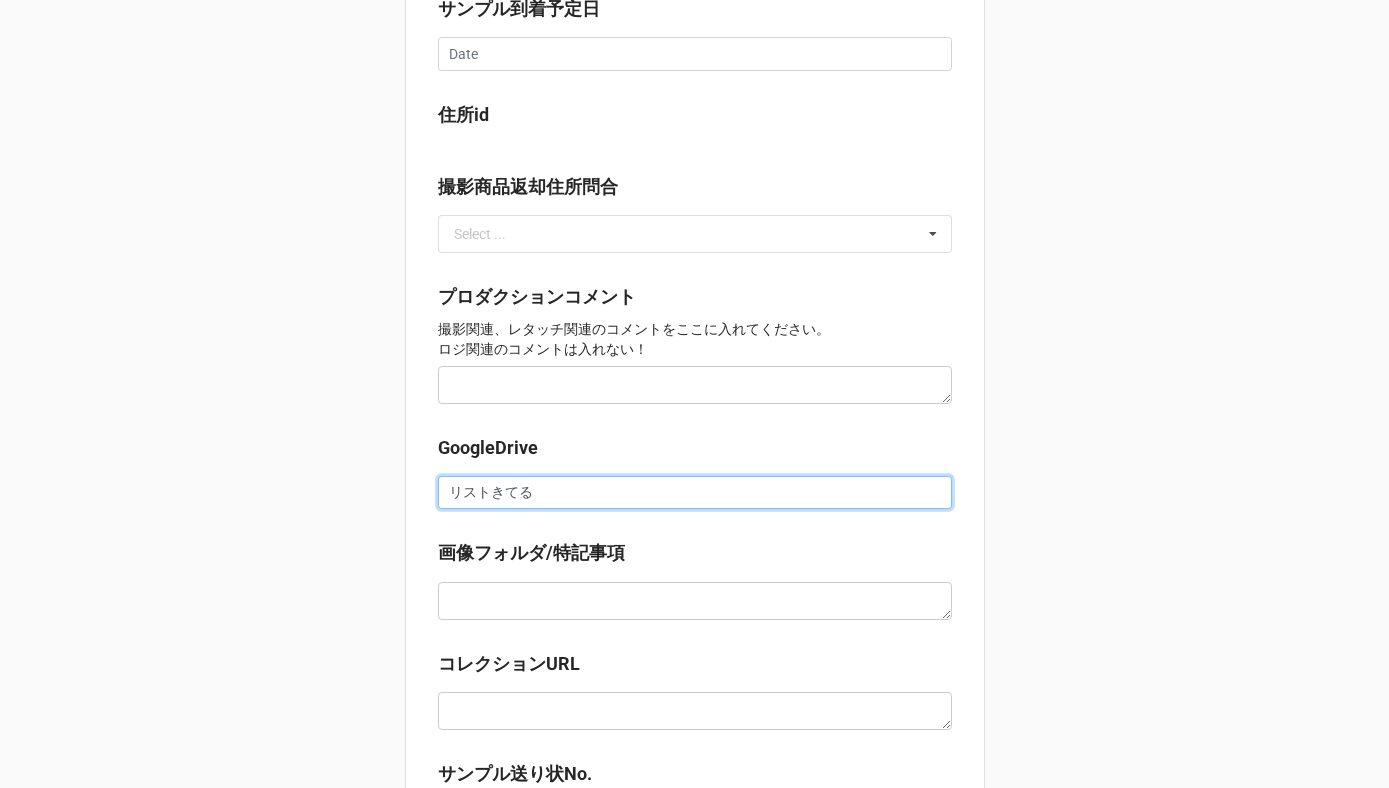 scroll, scrollTop: 1785, scrollLeft: 0, axis: vertical 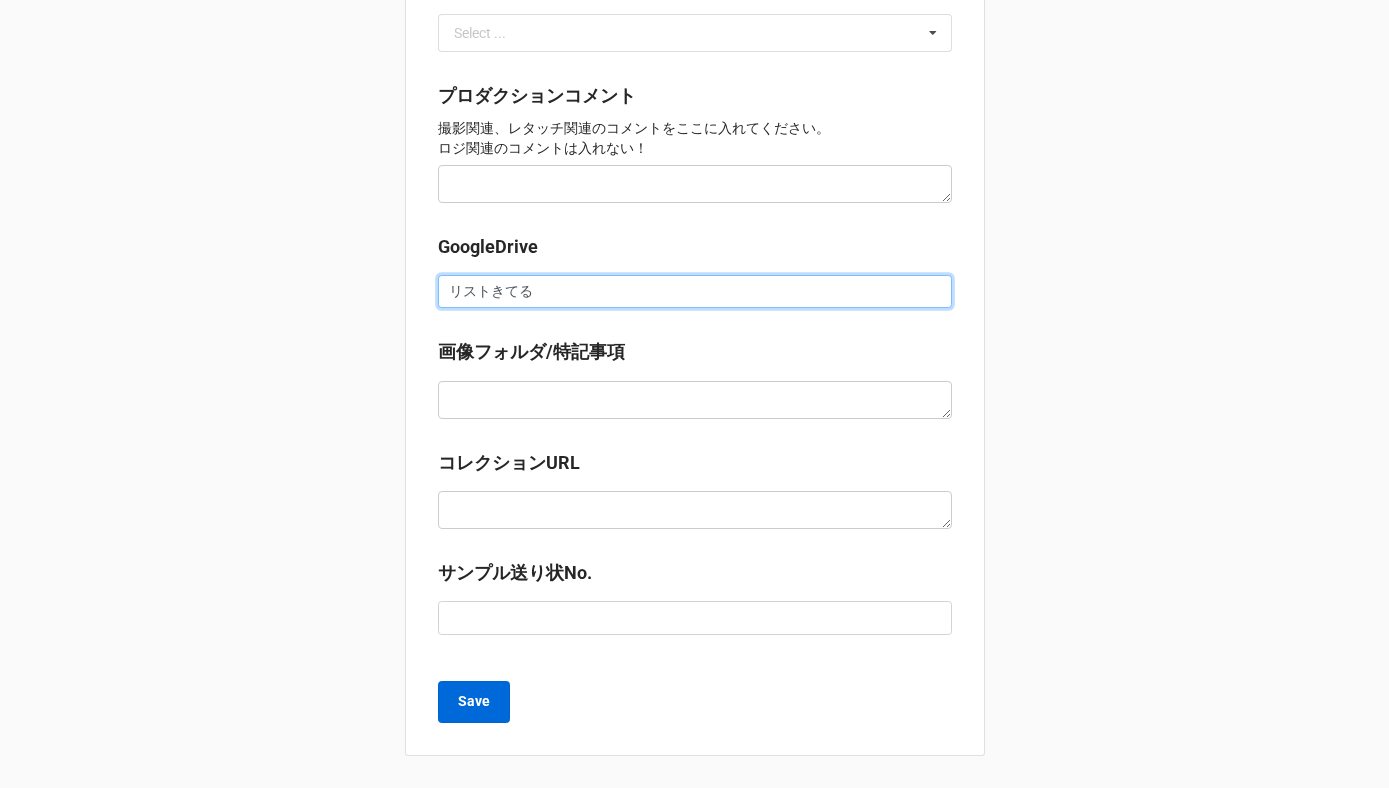 type on "リストきてる" 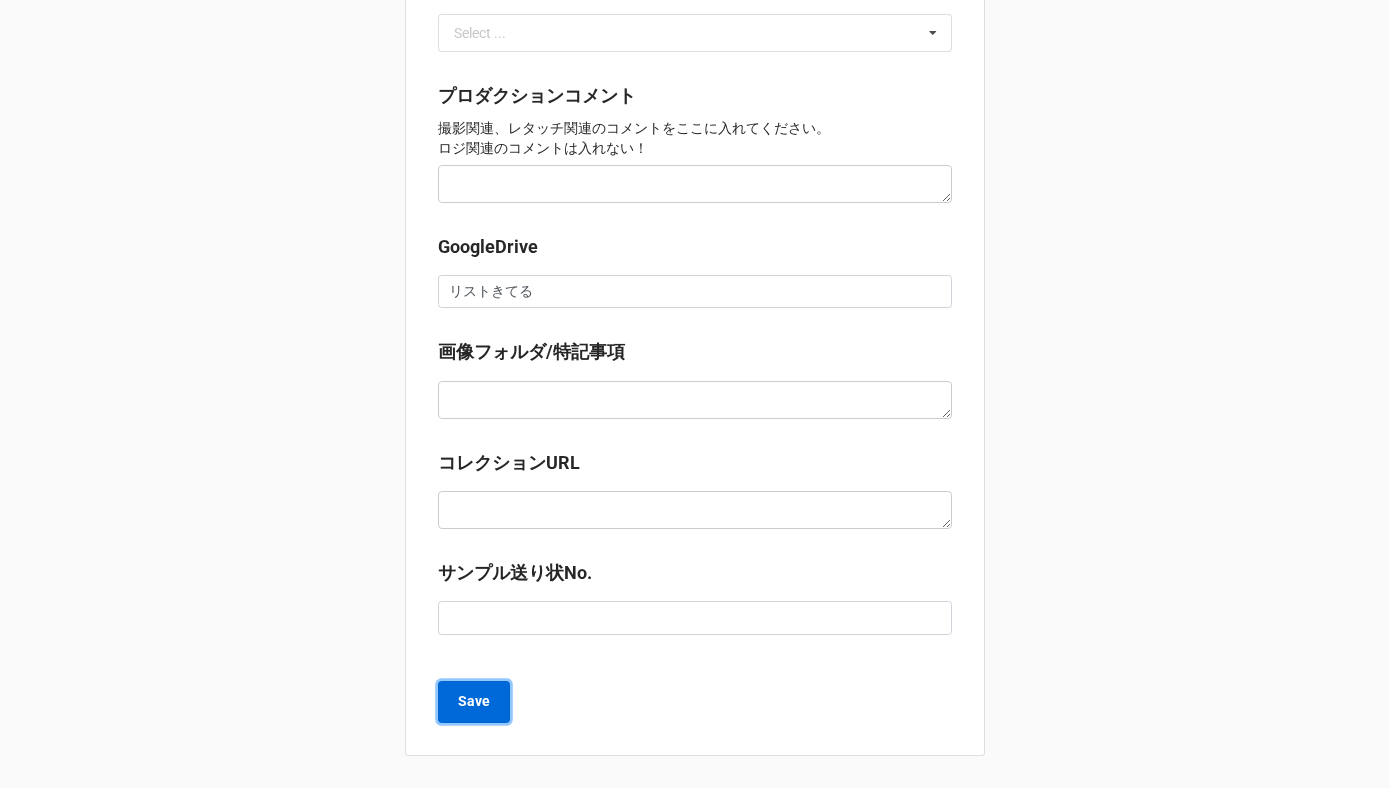 click on "Save" at bounding box center (474, 701) 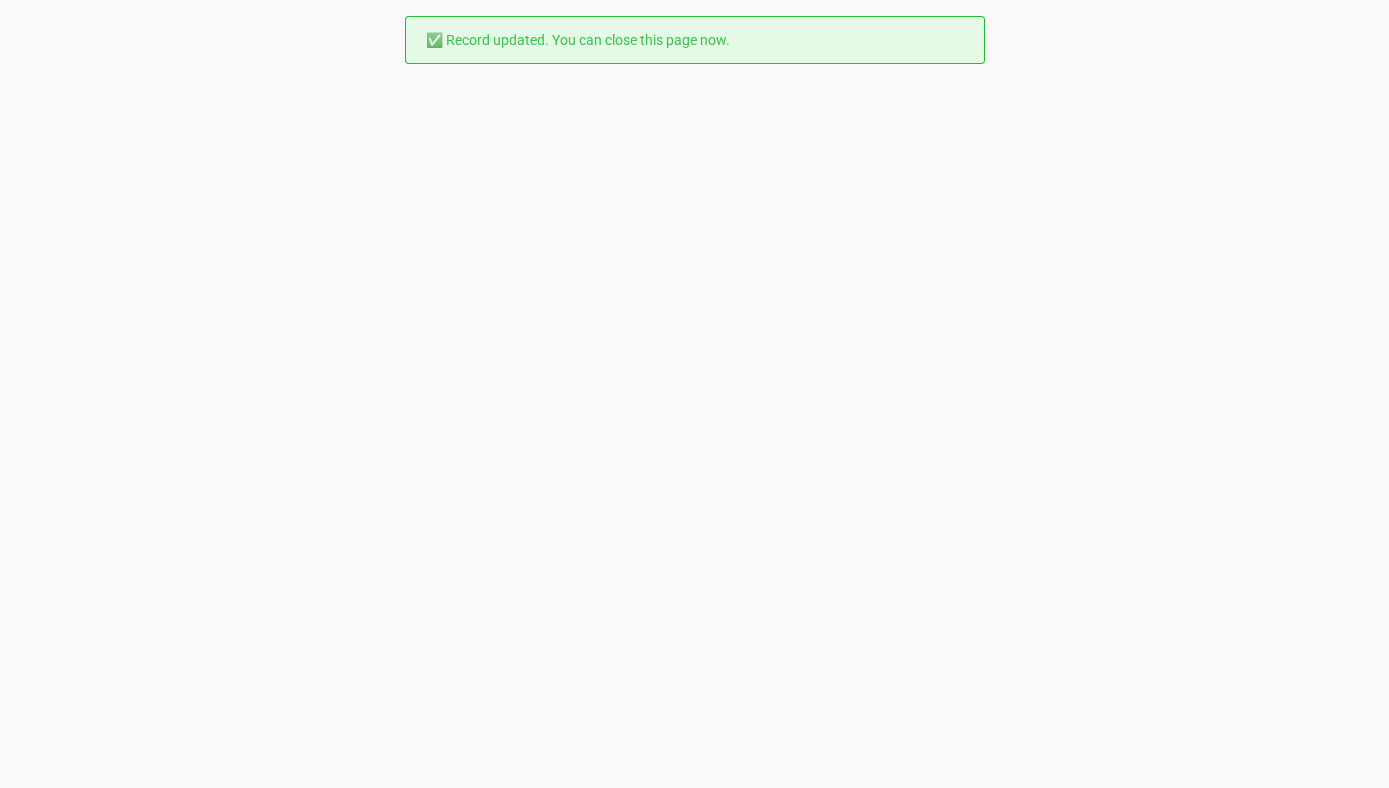 scroll, scrollTop: 0, scrollLeft: 0, axis: both 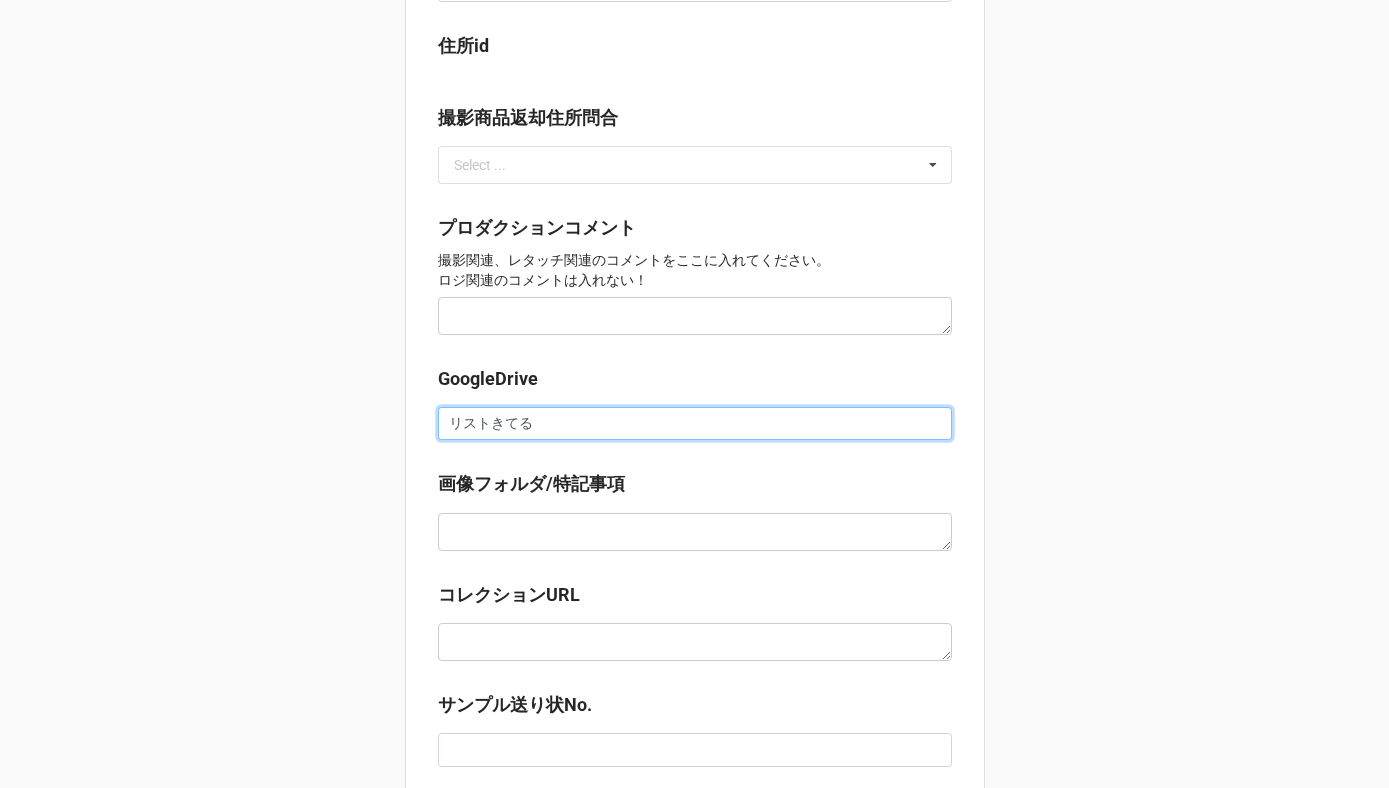 drag, startPoint x: 548, startPoint y: 432, endPoint x: 370, endPoint y: 410, distance: 179.3544 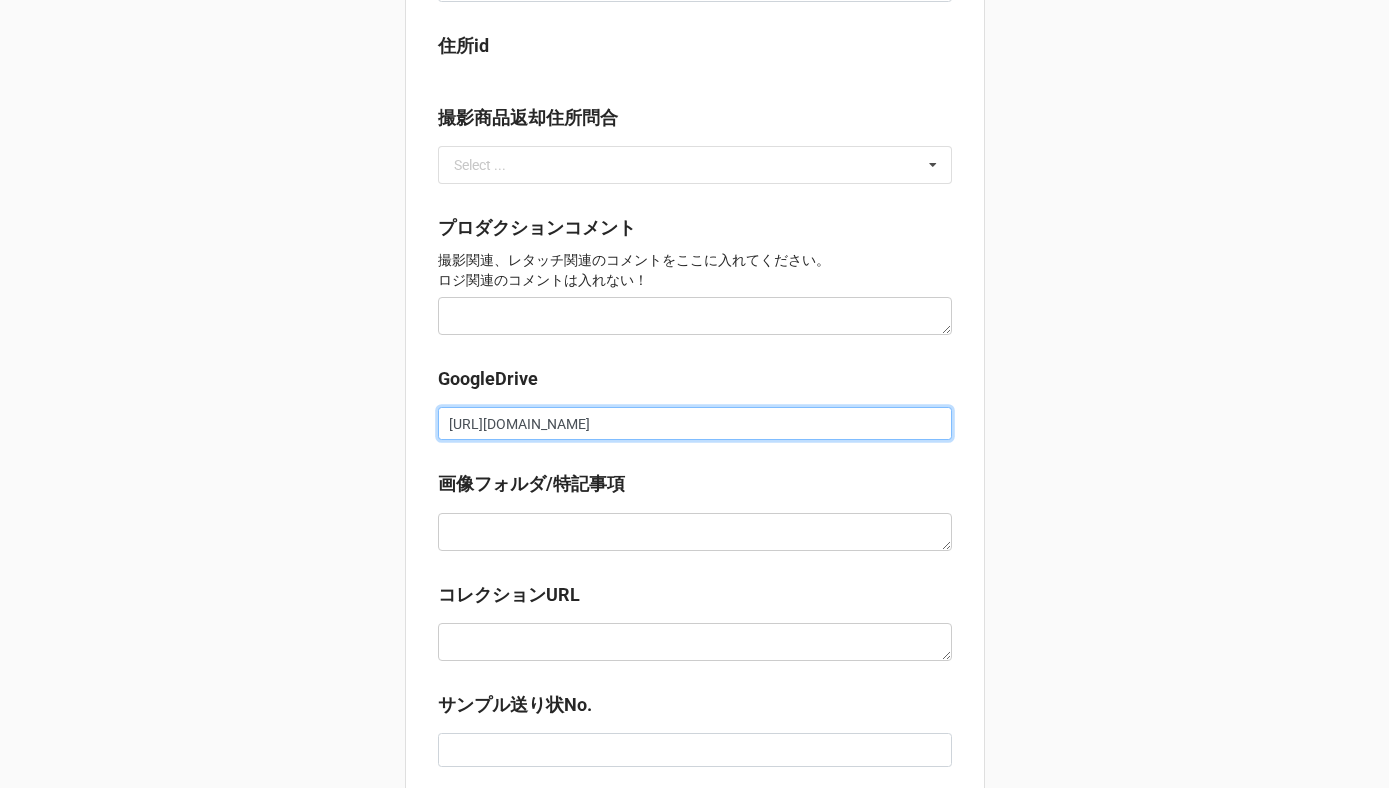 scroll, scrollTop: 0, scrollLeft: 328, axis: horizontal 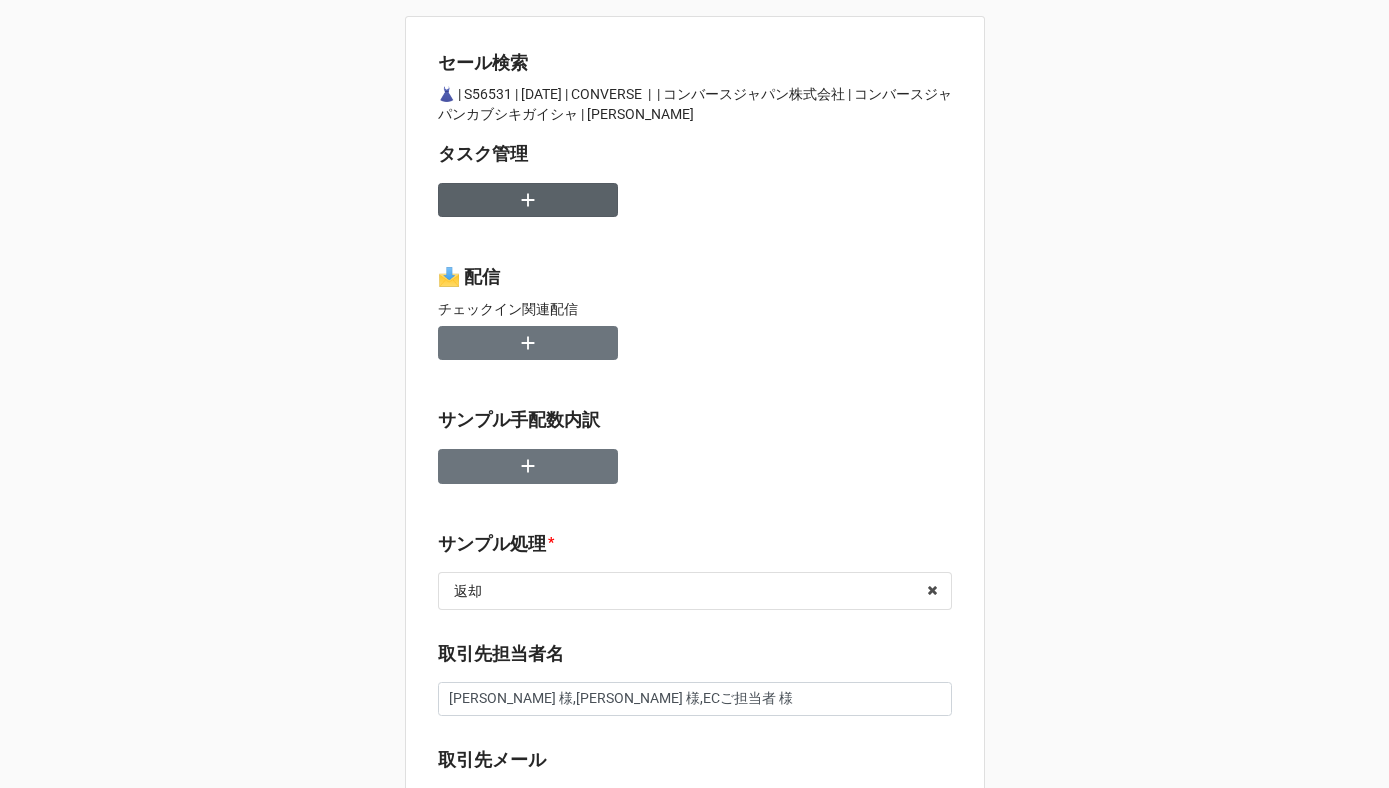 type on "https://docs.google.com/spreadsheets/d/1MUyJnxTQGeoaO8NAHAk_QblFvwh9kOeC/edit?gid=1628426098#gid=1628426098" 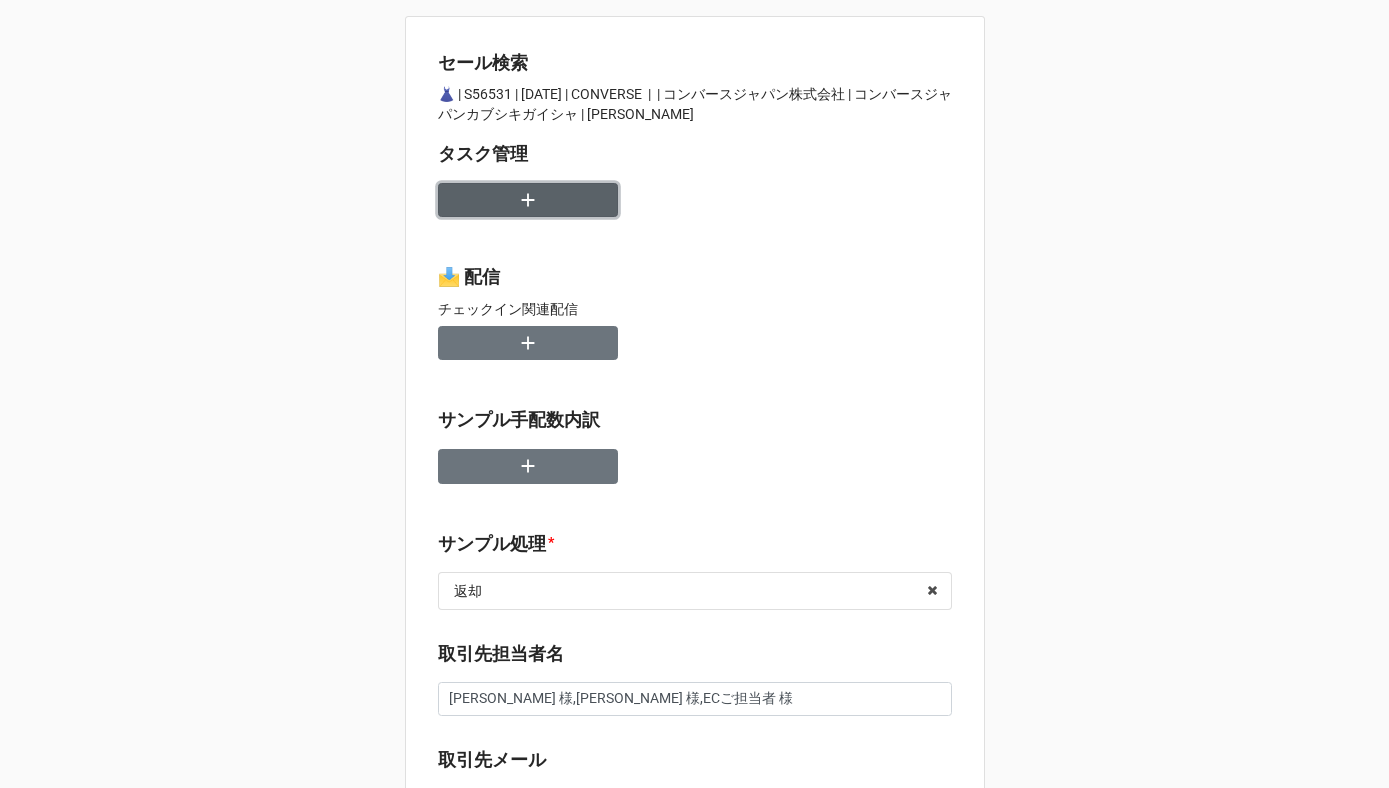 scroll, scrollTop: 0, scrollLeft: 0, axis: both 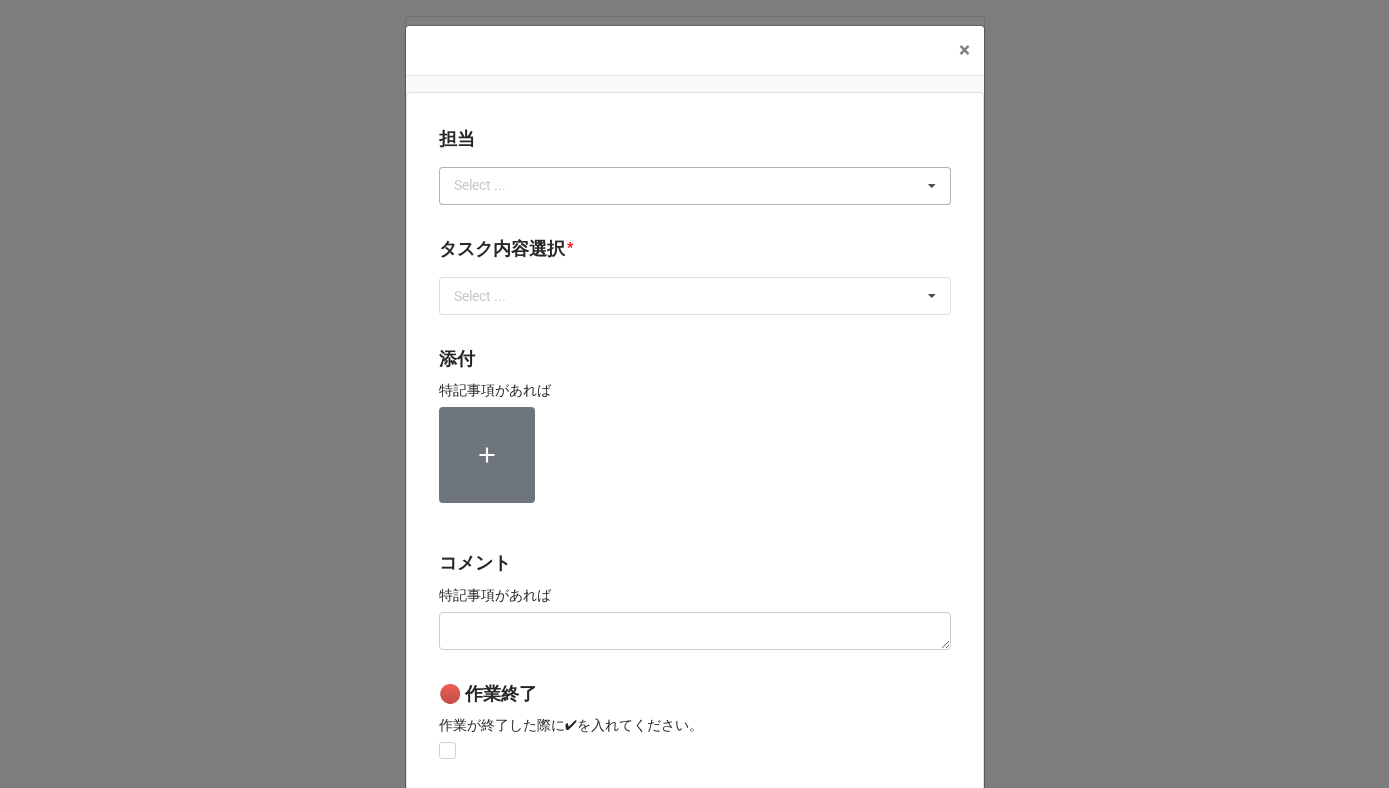 click on "Select ..." at bounding box center (492, 185) 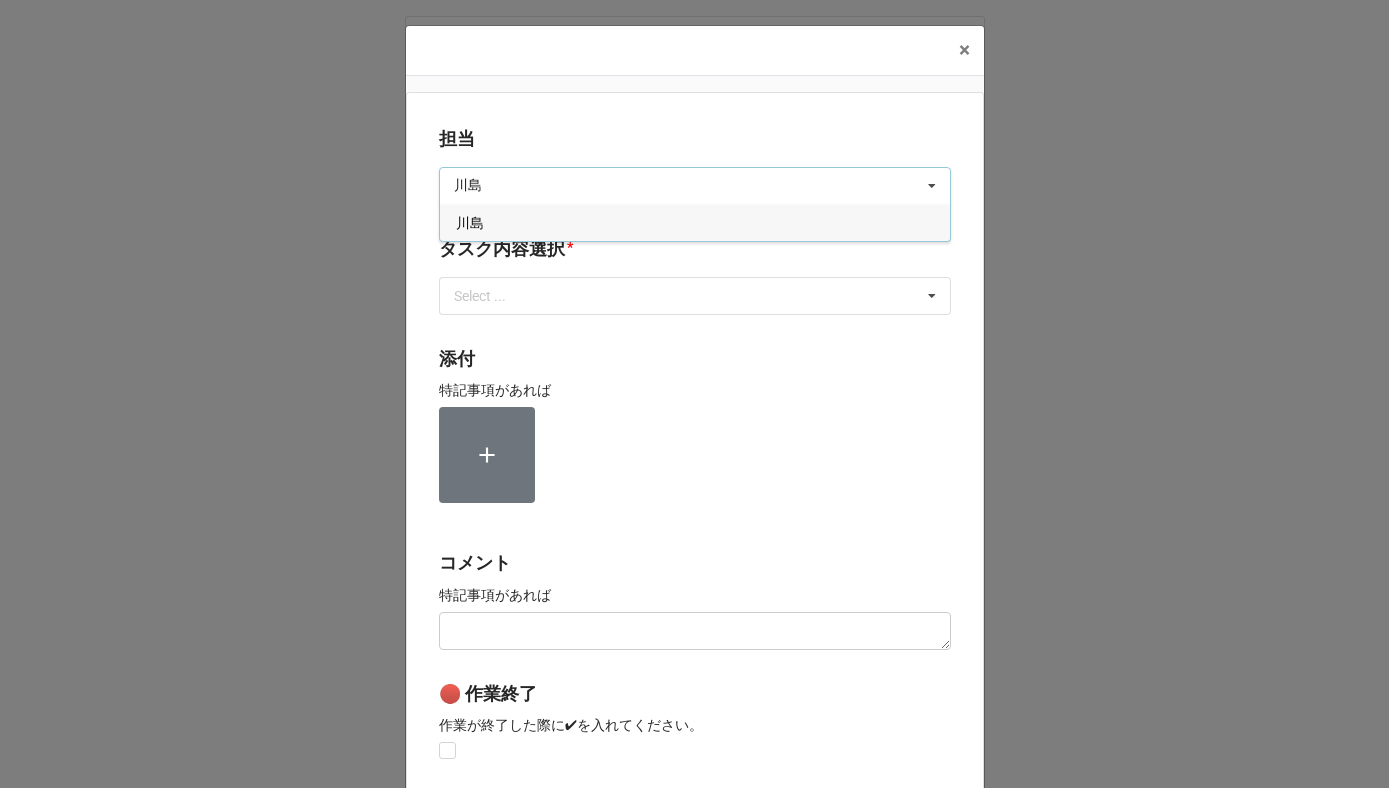 type on "川島" 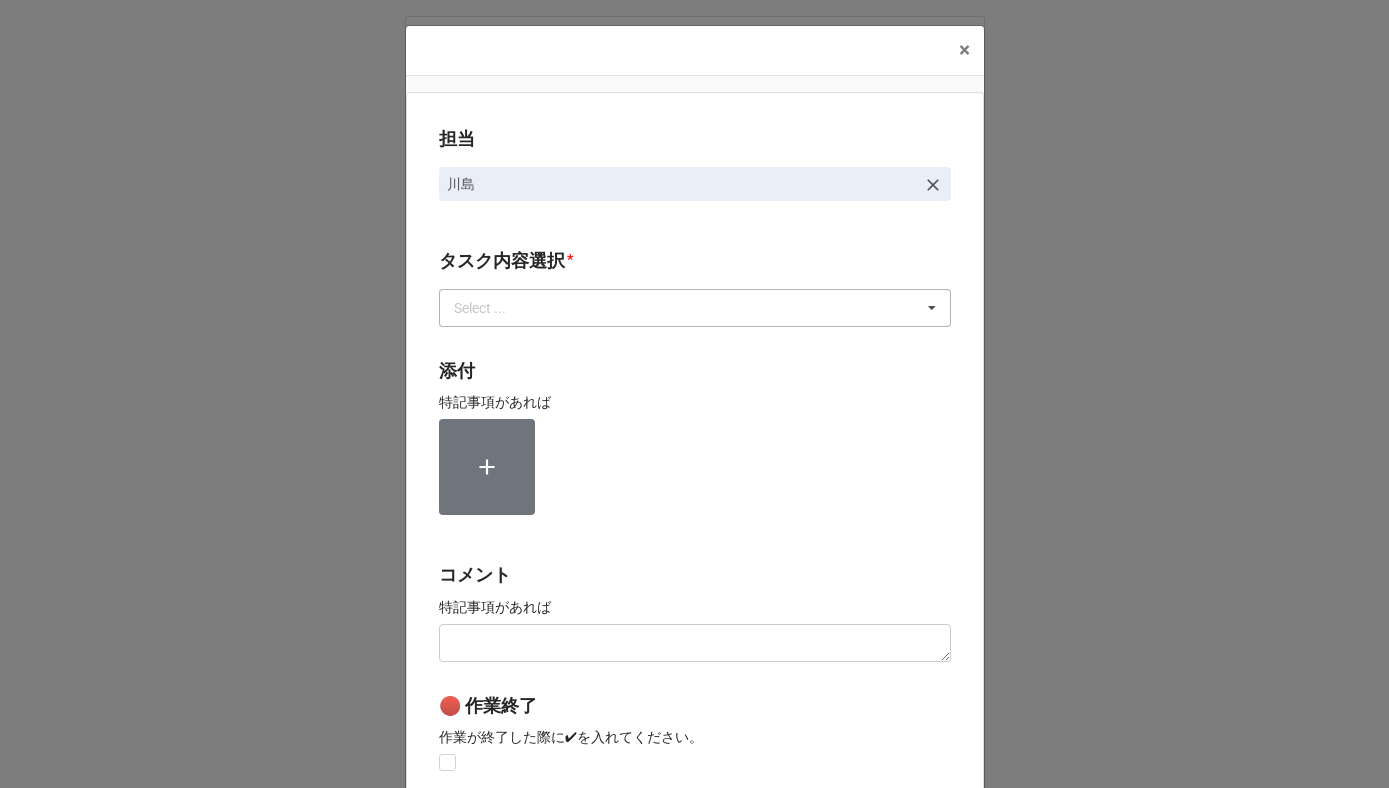 click on "Select ..." at bounding box center (492, 307) 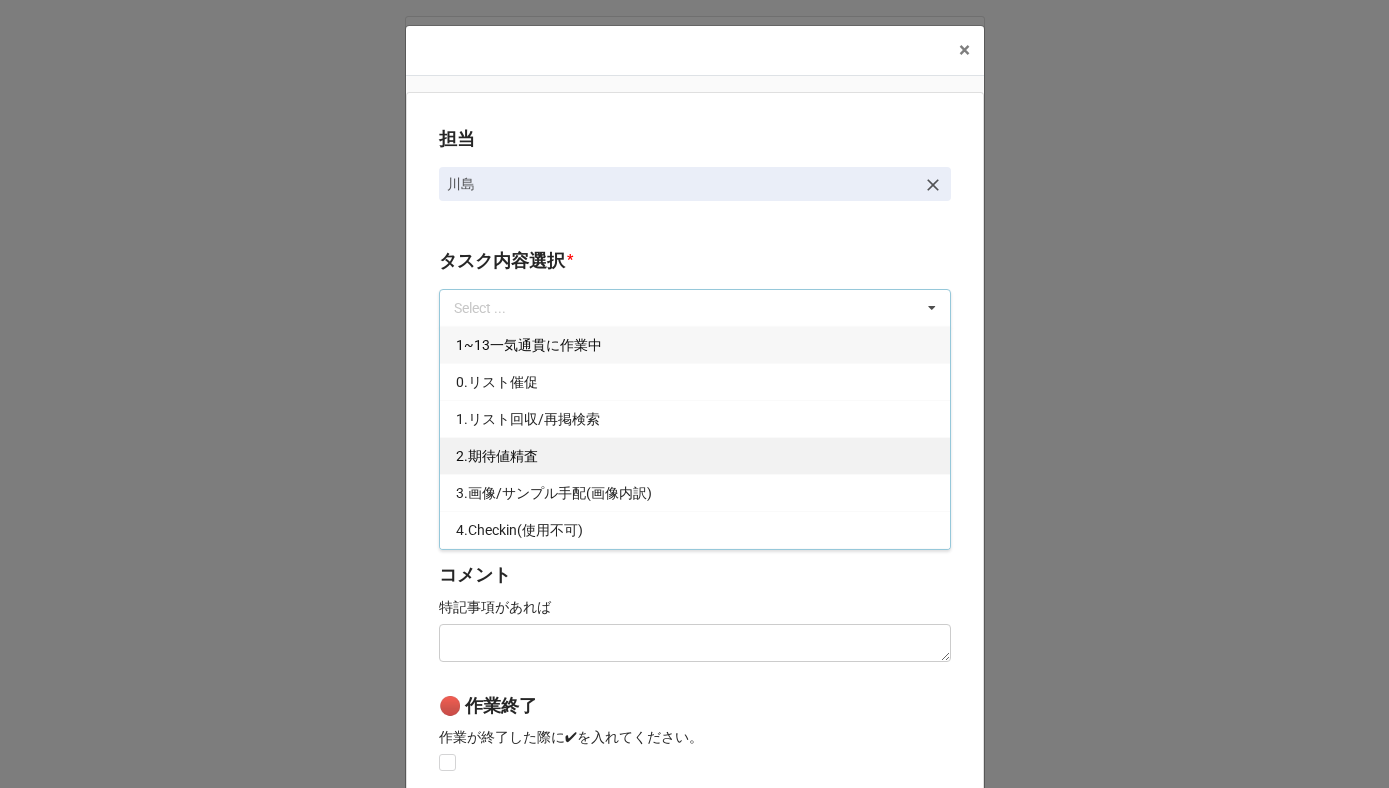 click on "2.期待値精査" at bounding box center [497, 456] 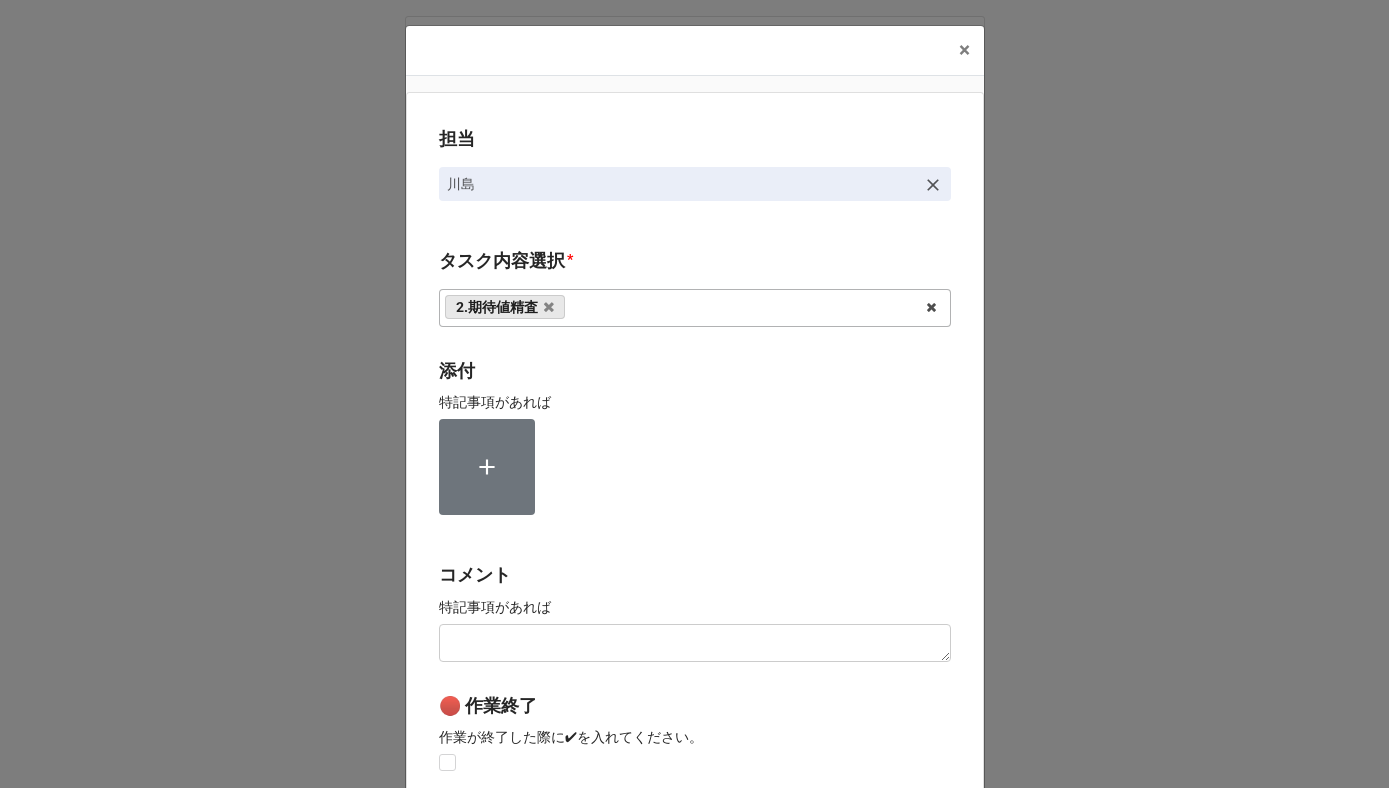 click on "担当 川島" at bounding box center (695, 178) 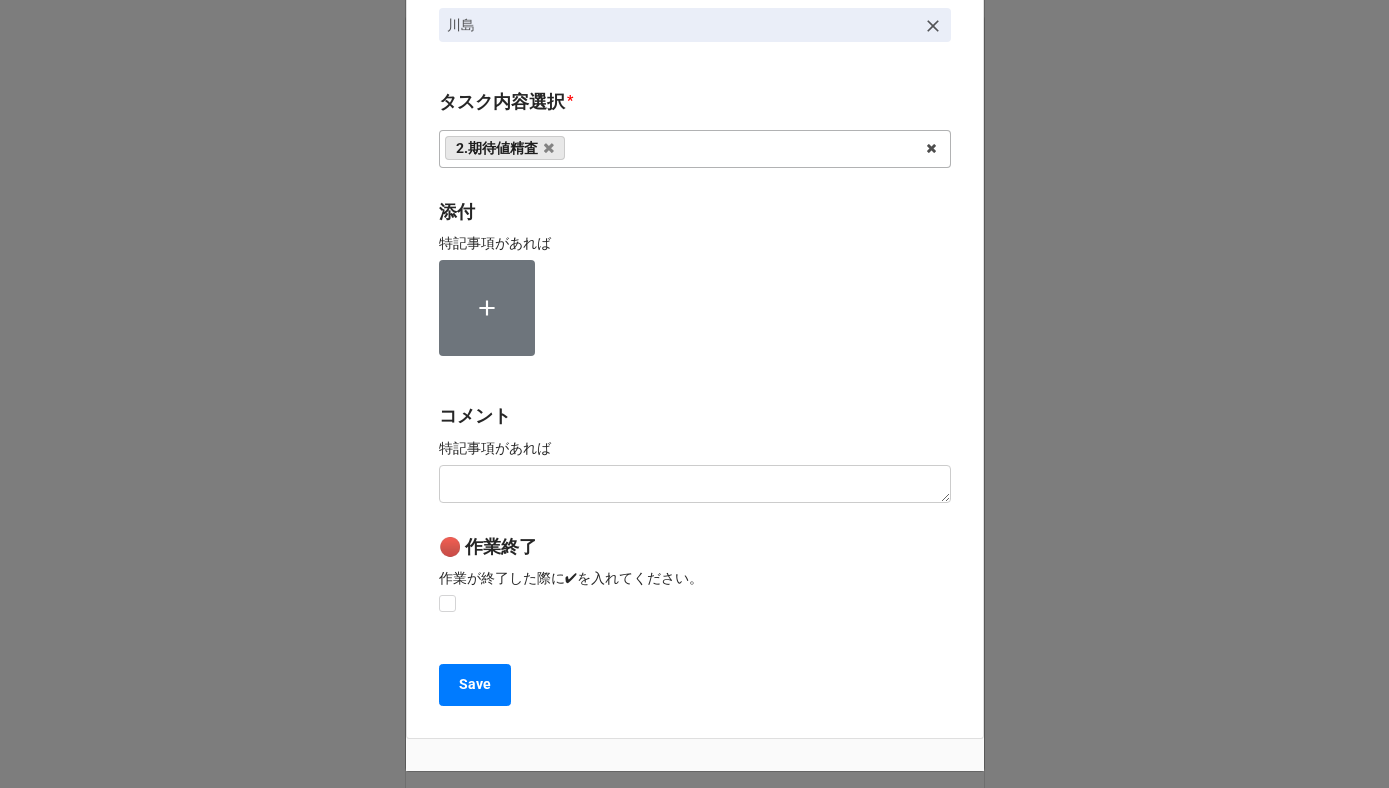 scroll, scrollTop: 267, scrollLeft: 0, axis: vertical 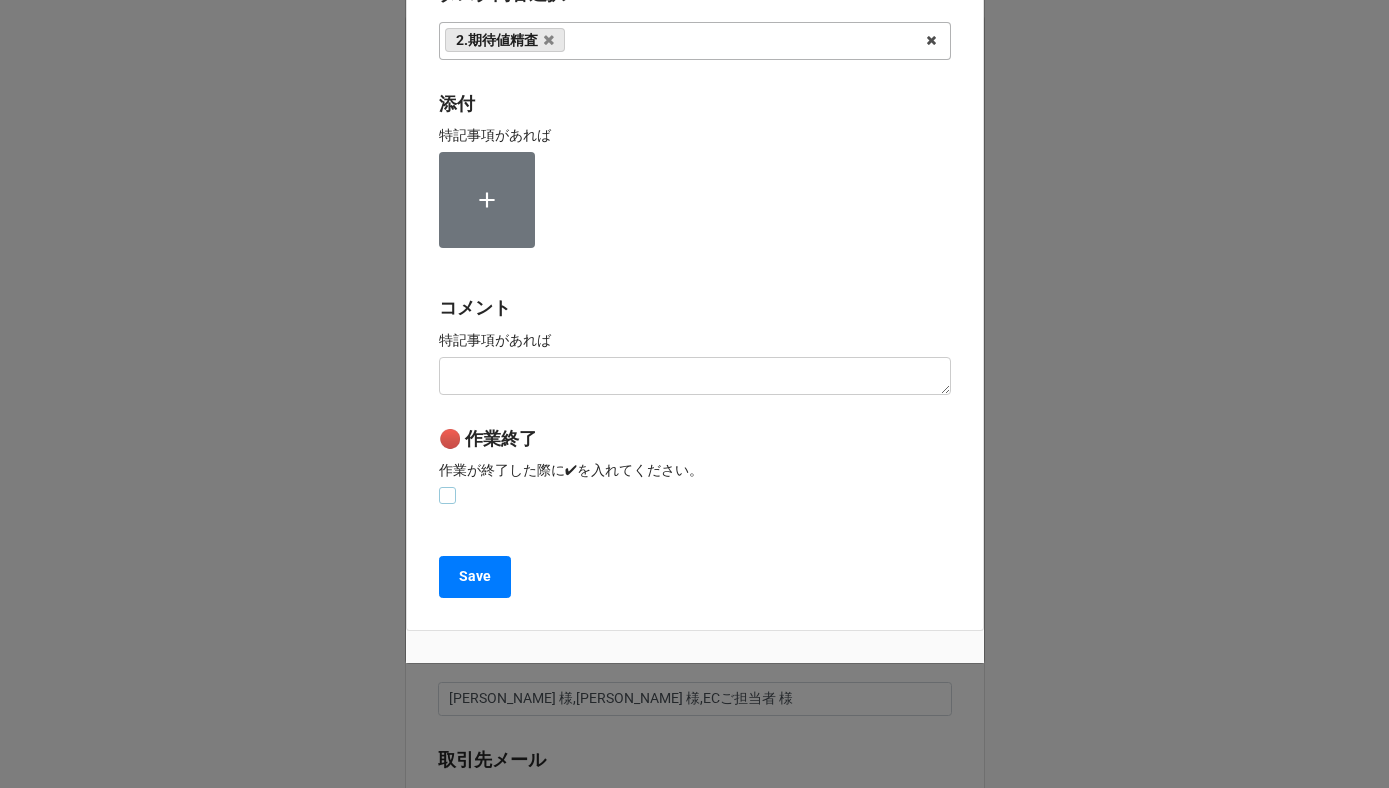 click at bounding box center [447, 487] 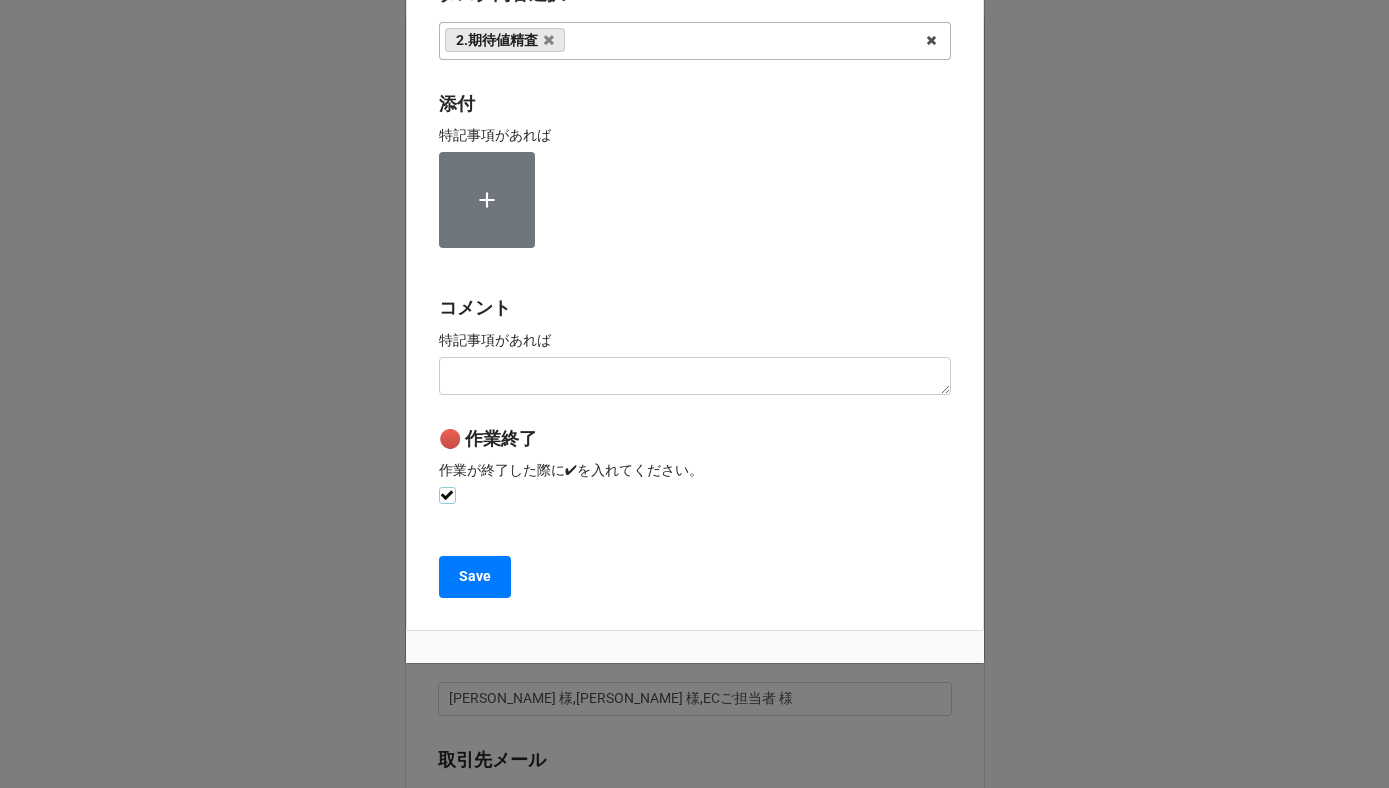 checkbox on "true" 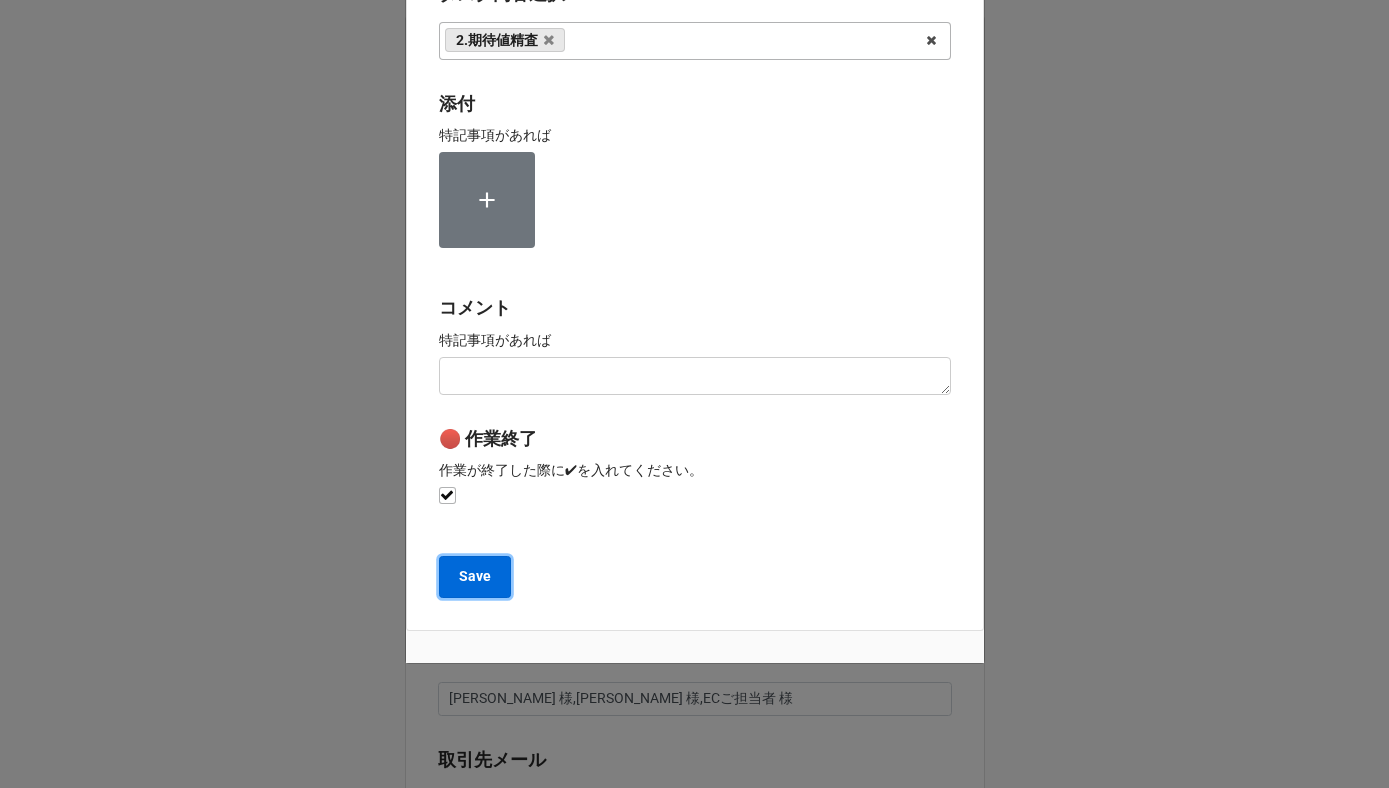 click on "Save" at bounding box center [475, 576] 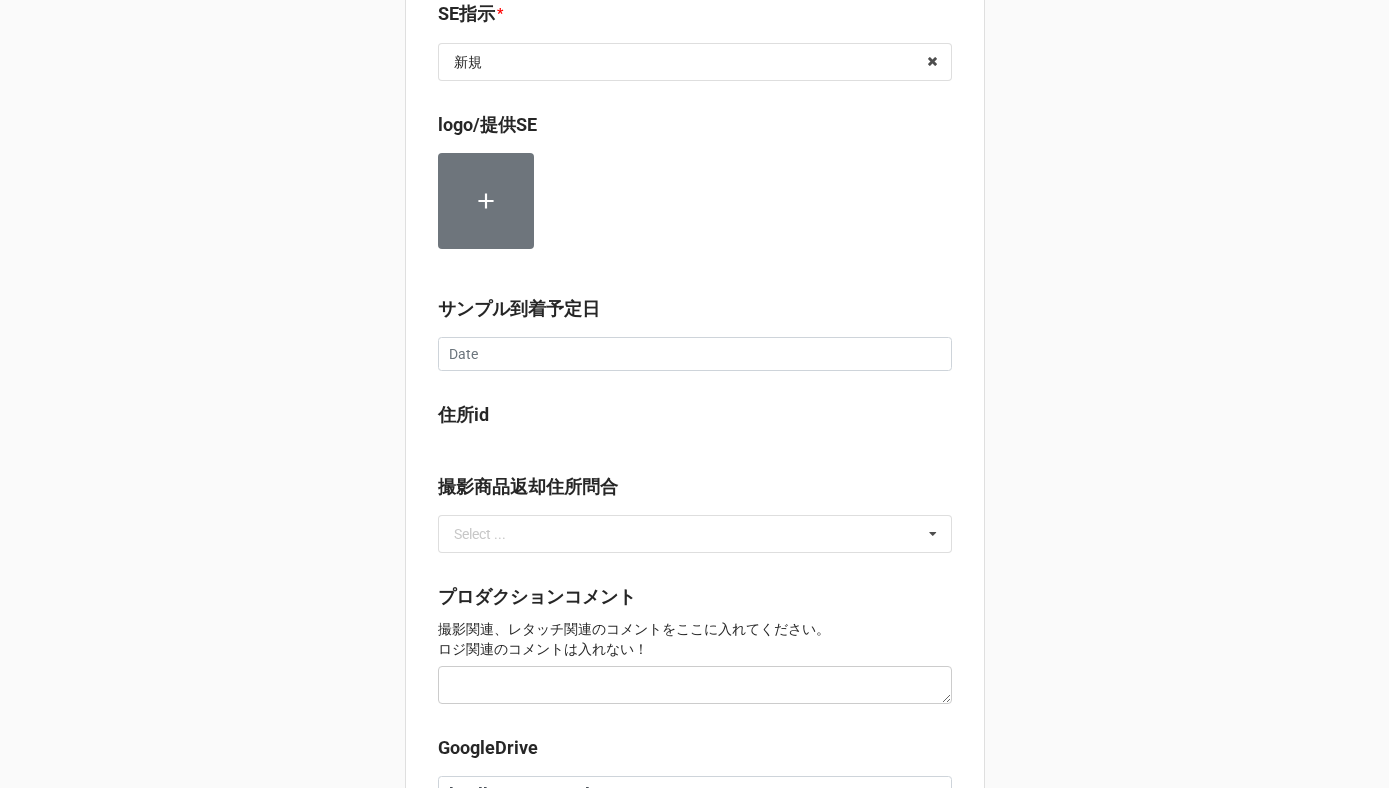 scroll, scrollTop: 1835, scrollLeft: 0, axis: vertical 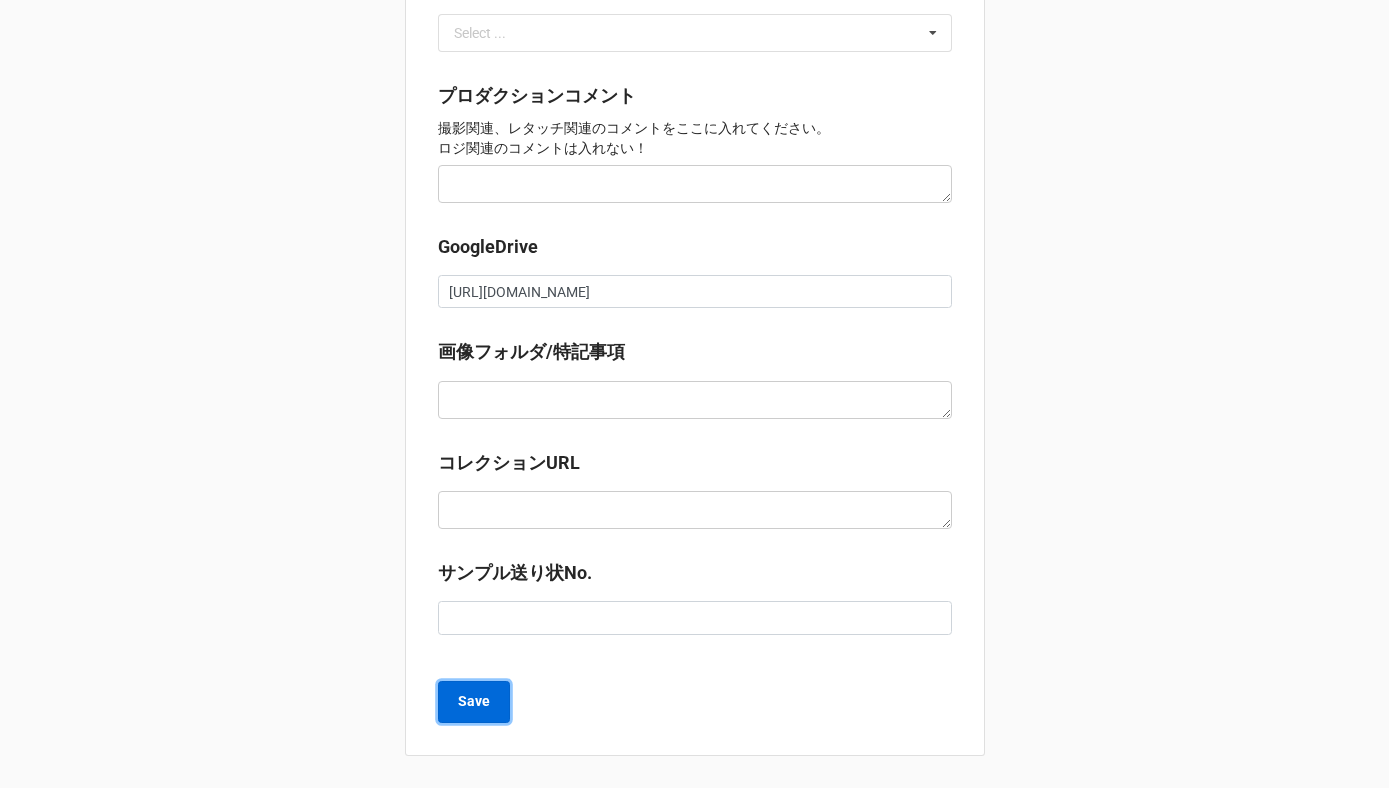 click on "Save" at bounding box center [474, 701] 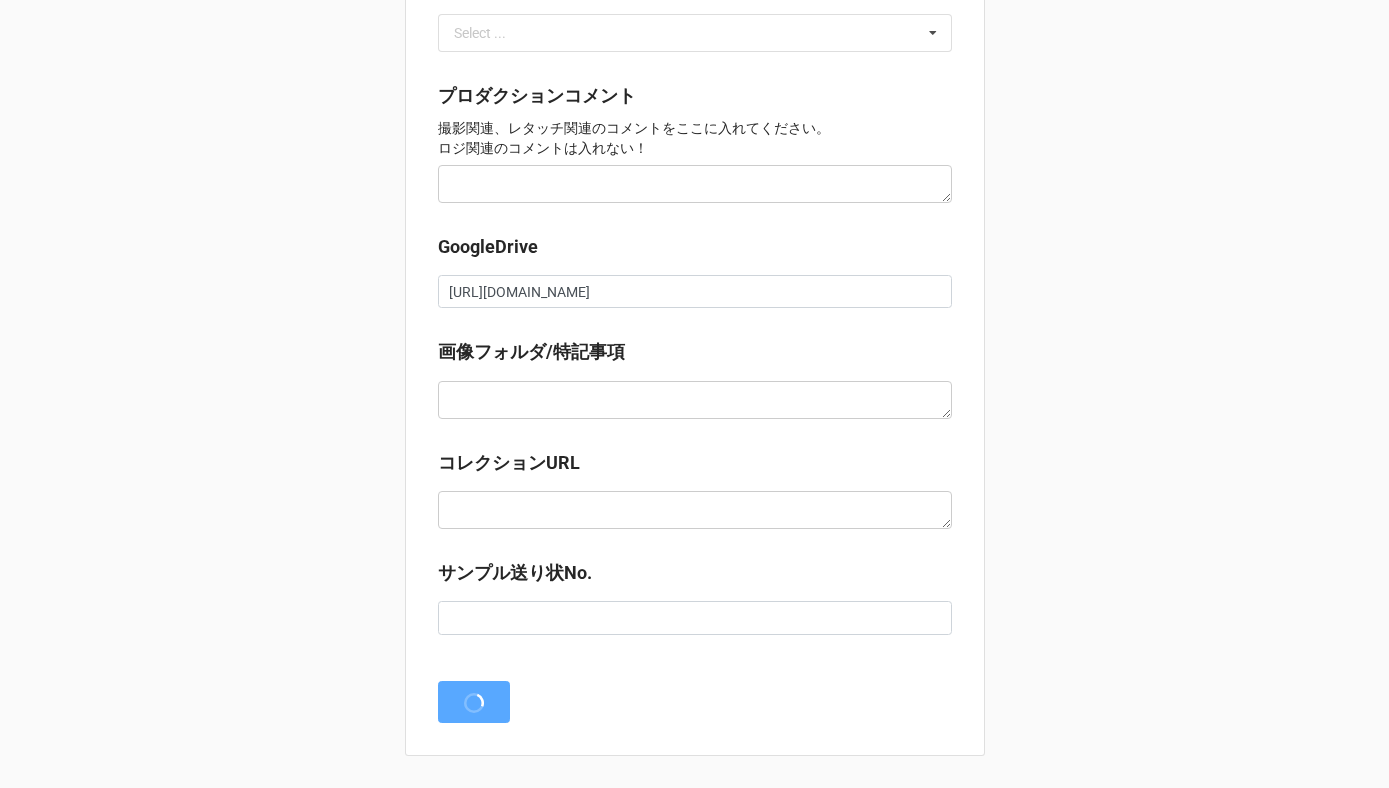 scroll, scrollTop: 0, scrollLeft: 0, axis: both 